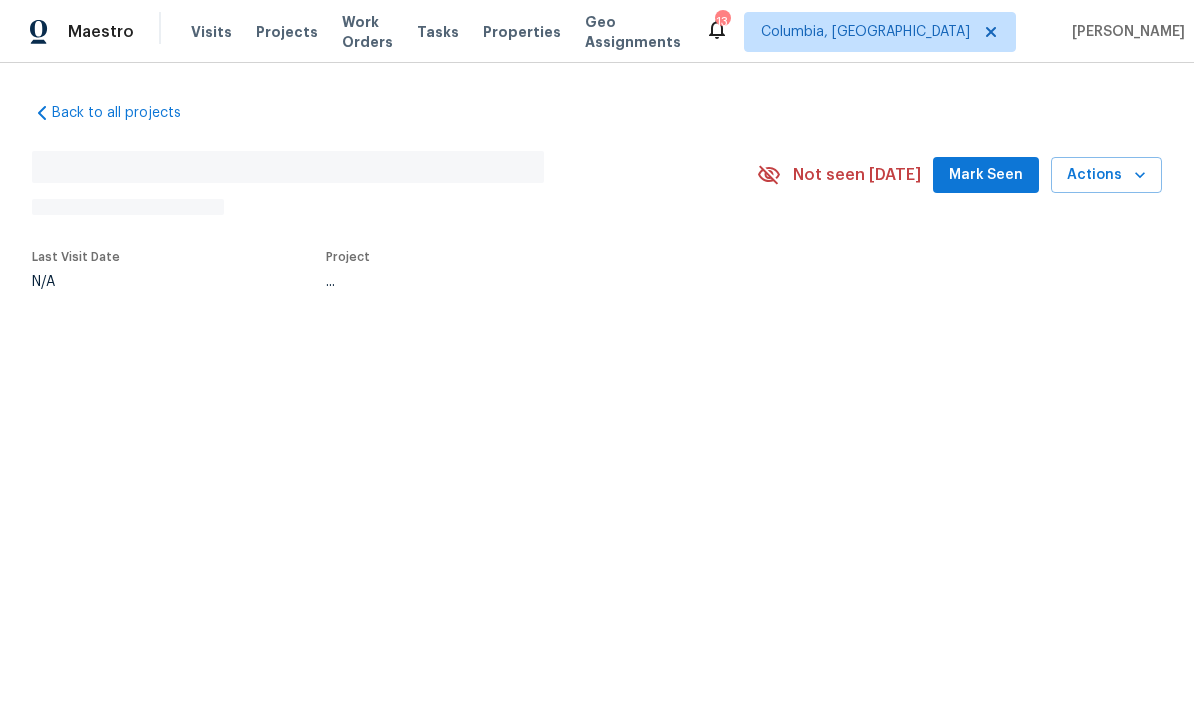 scroll, scrollTop: 0, scrollLeft: 0, axis: both 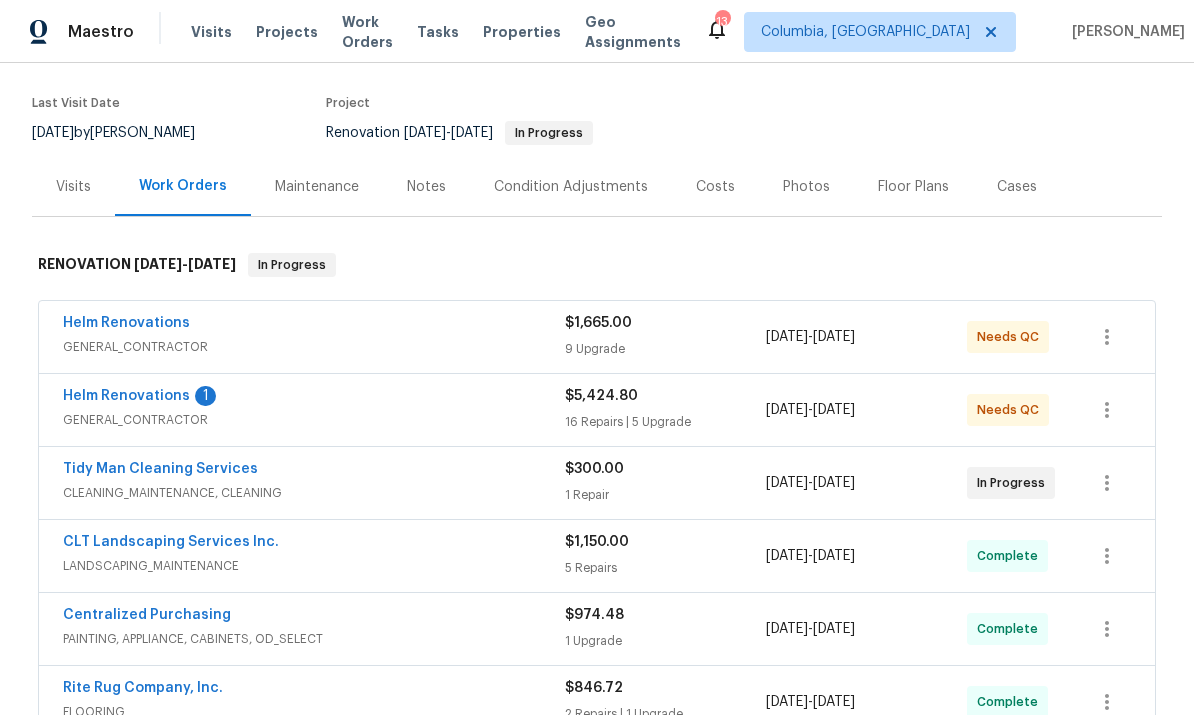 click on "Helm Renovations" at bounding box center [126, 396] 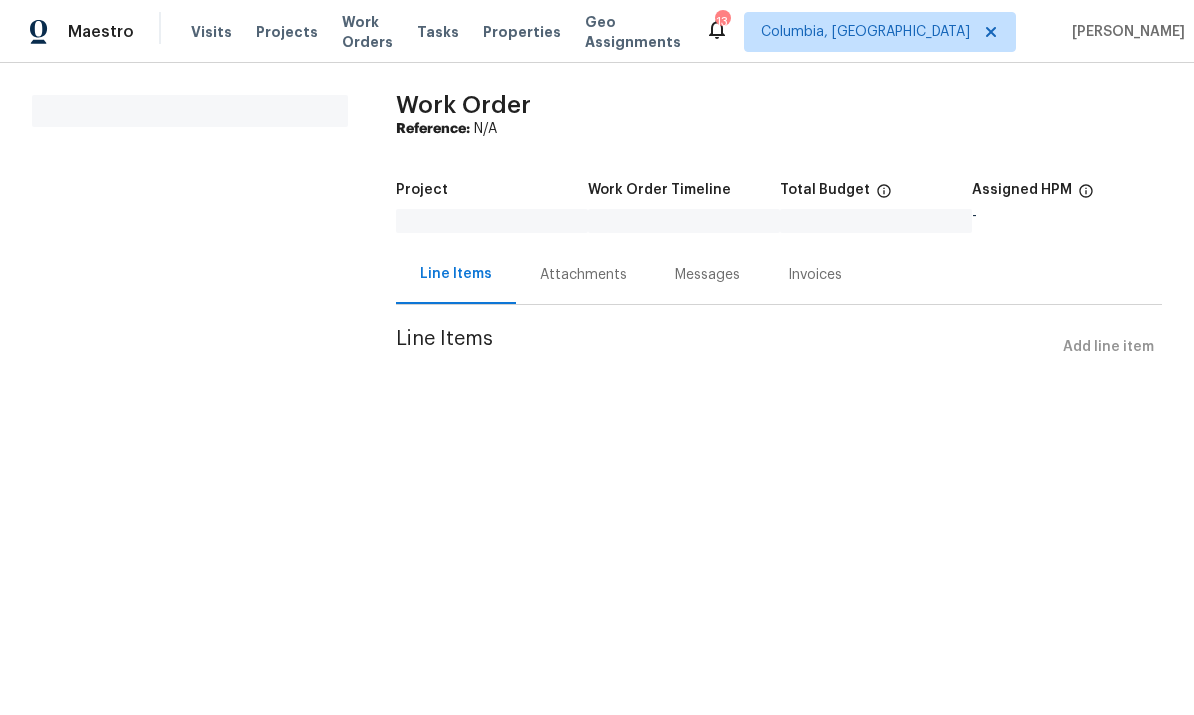 scroll, scrollTop: 0, scrollLeft: 0, axis: both 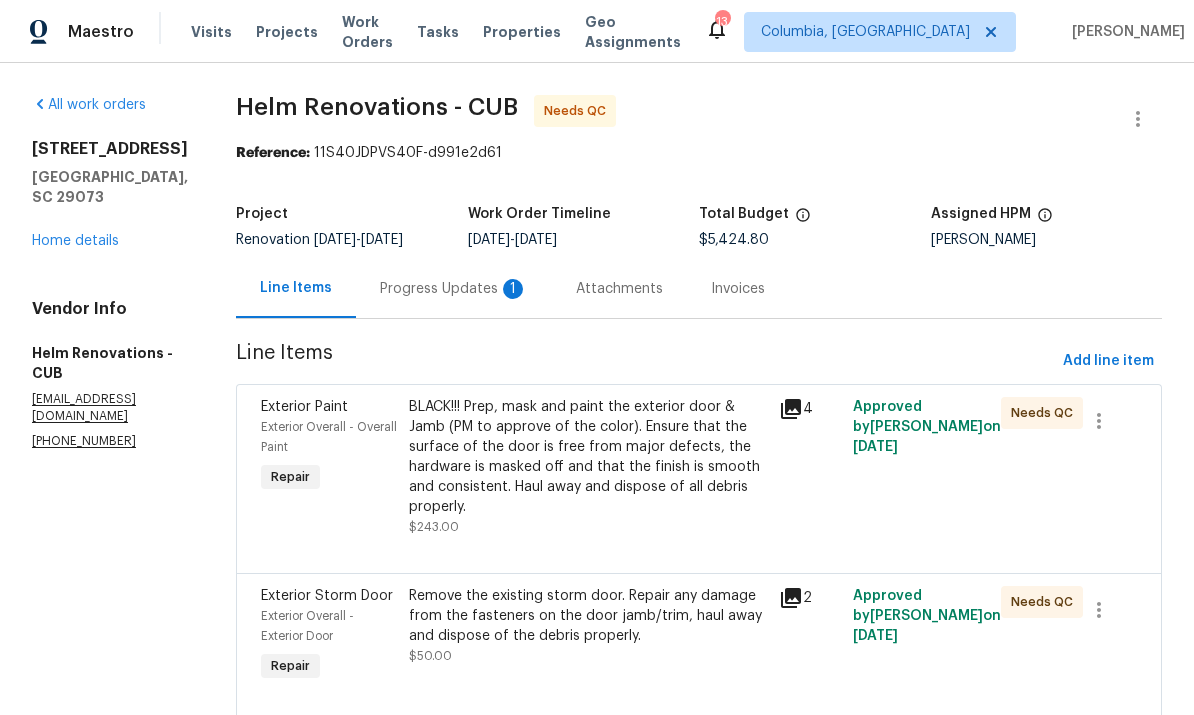 click on "Progress Updates 1" at bounding box center (454, 289) 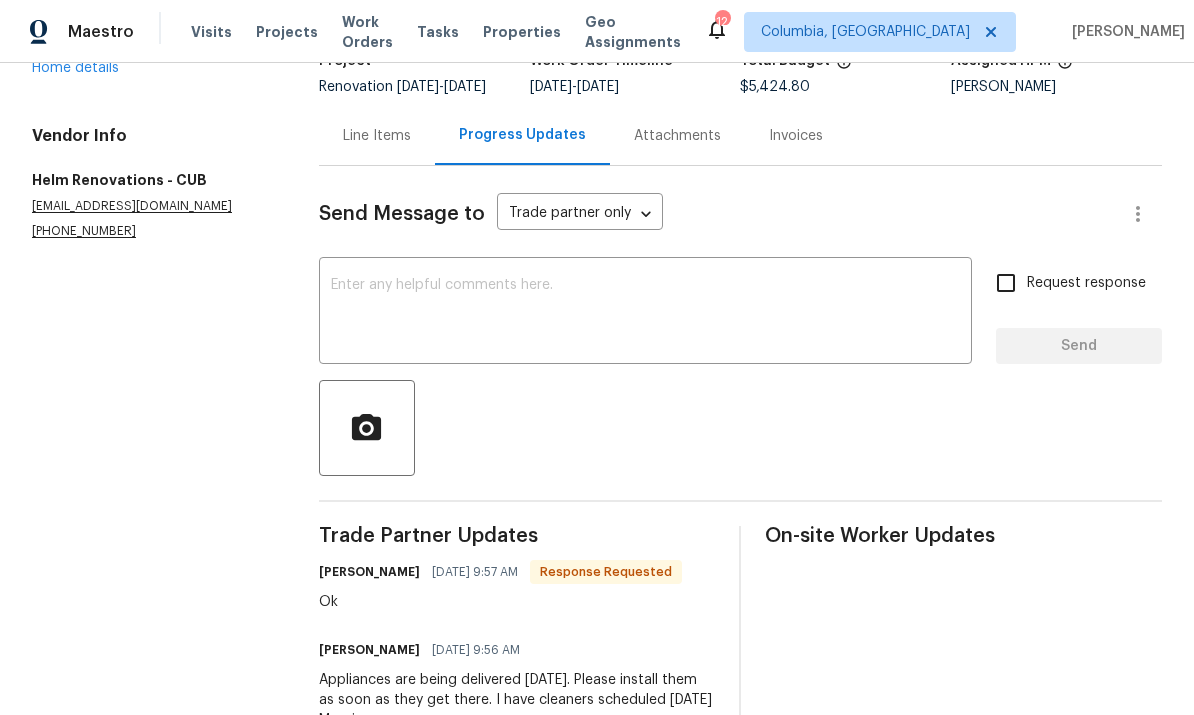 scroll, scrollTop: 127, scrollLeft: 0, axis: vertical 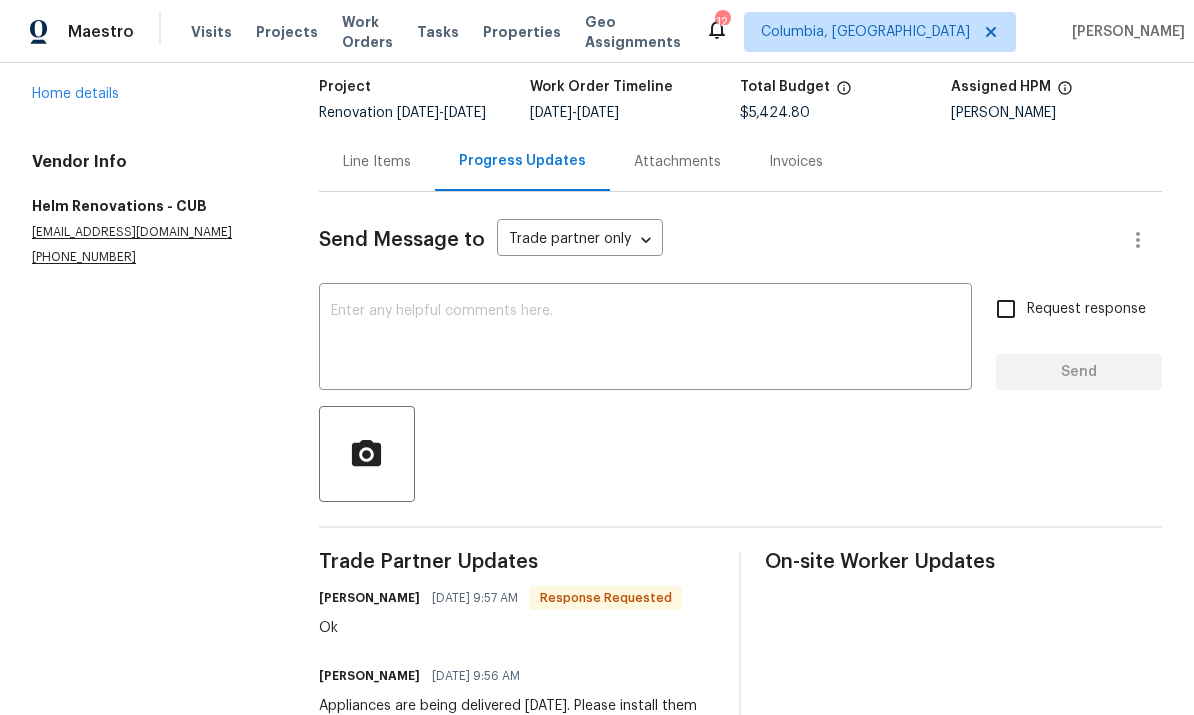 click on "Line Items" at bounding box center (377, 162) 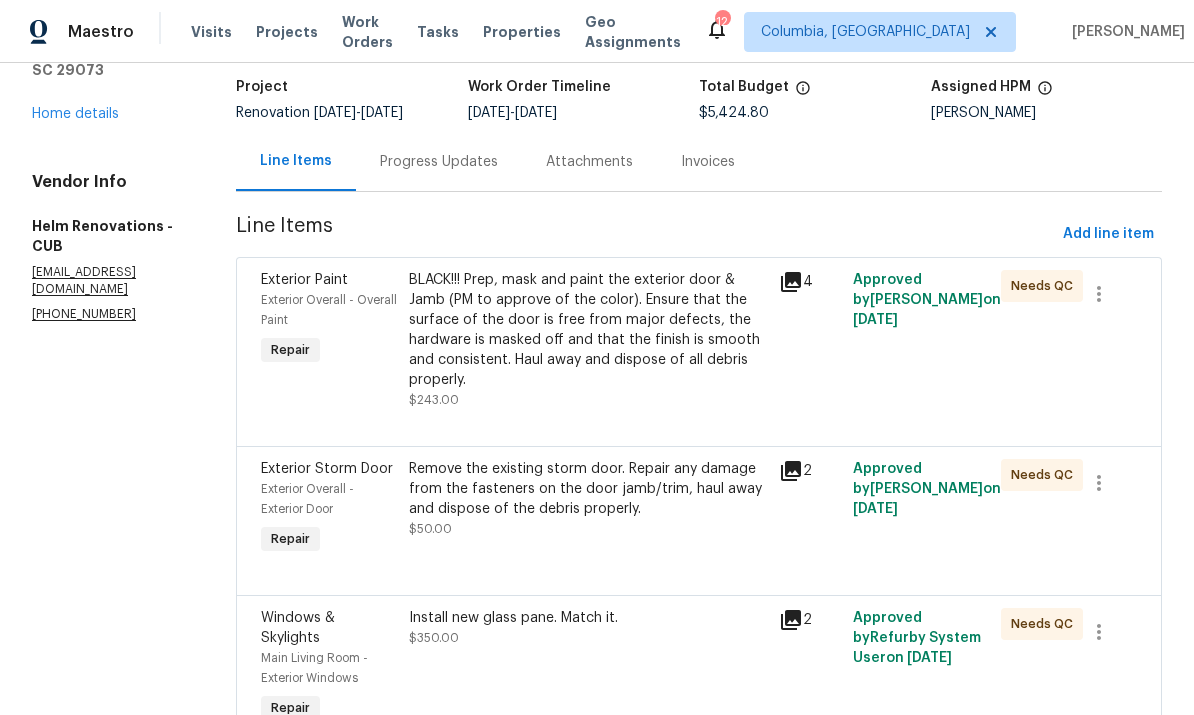 click on "BLACK!!! Prep, mask and paint  the exterior door & Jamb (PM to approve of the color). Ensure that the surface of the door is free from major defects, the hardware is masked off and that the finish is smooth and consistent. Haul away and dispose of all debris properly." at bounding box center [588, 330] 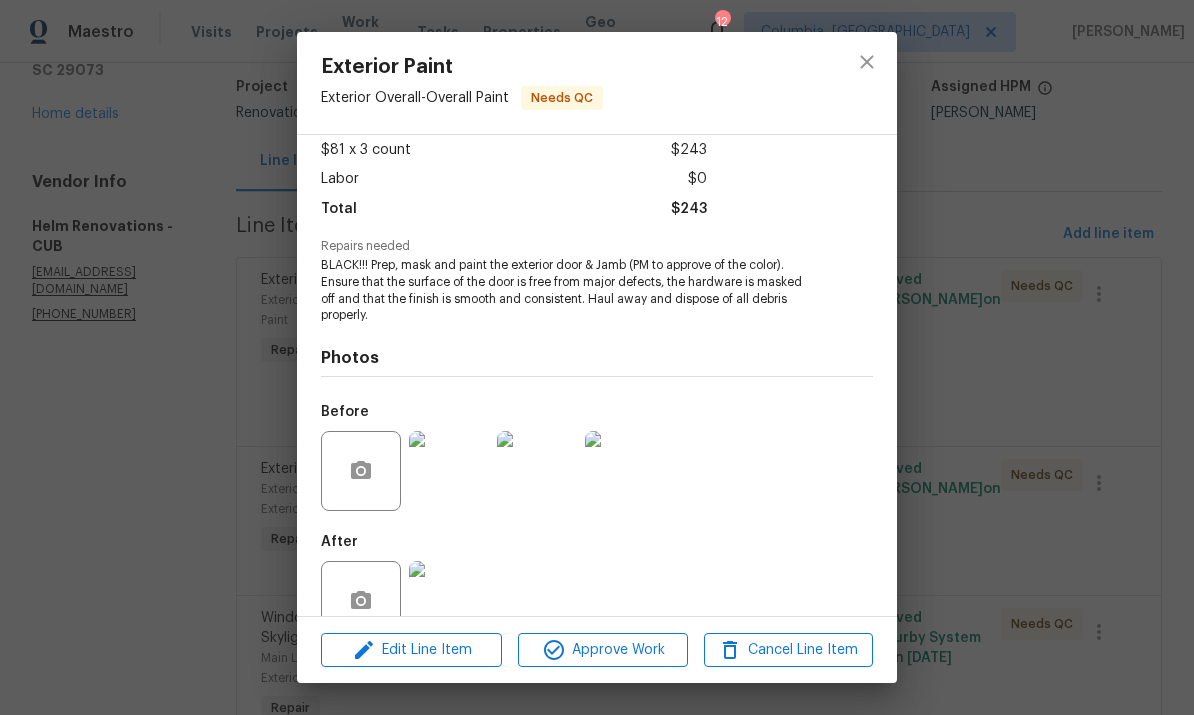 scroll, scrollTop: 135, scrollLeft: 0, axis: vertical 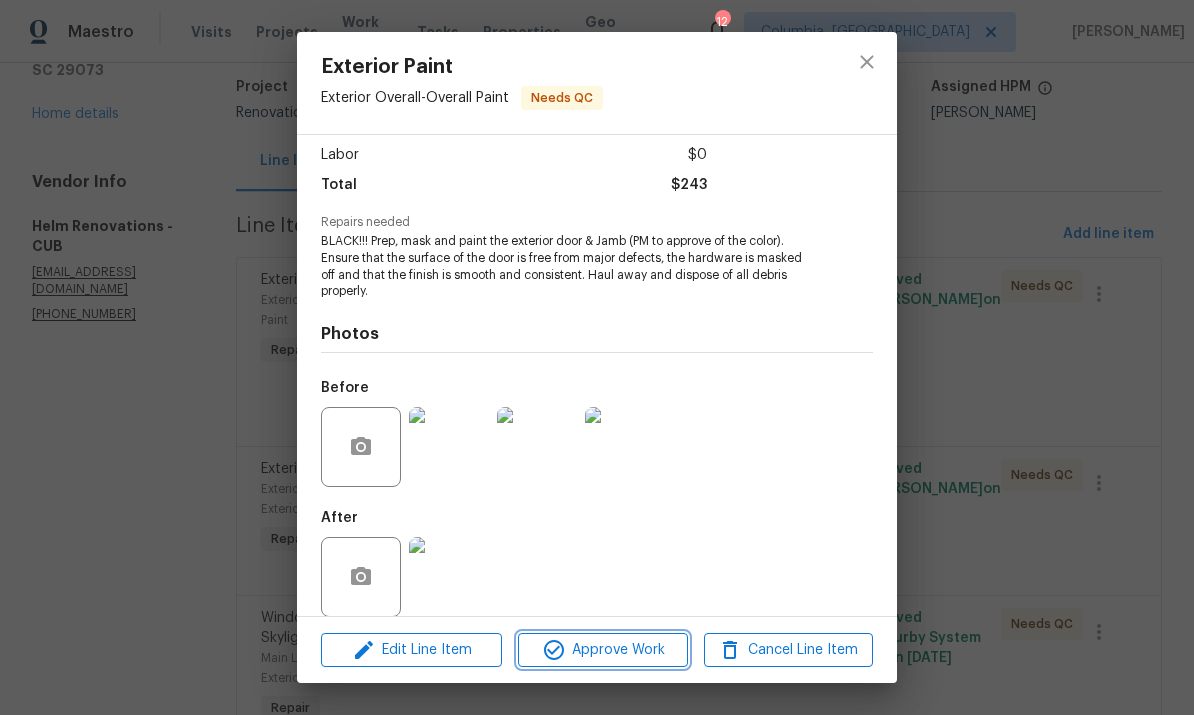 click on "Approve Work" at bounding box center [602, 650] 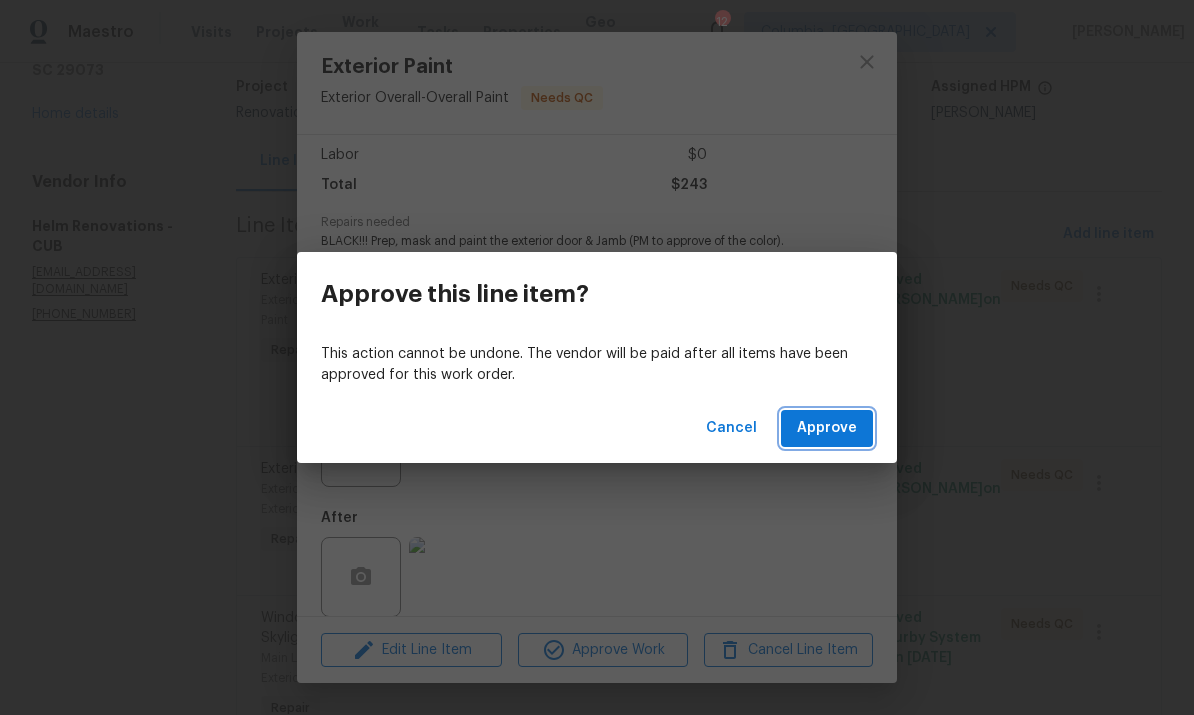 click on "Approve" at bounding box center [827, 428] 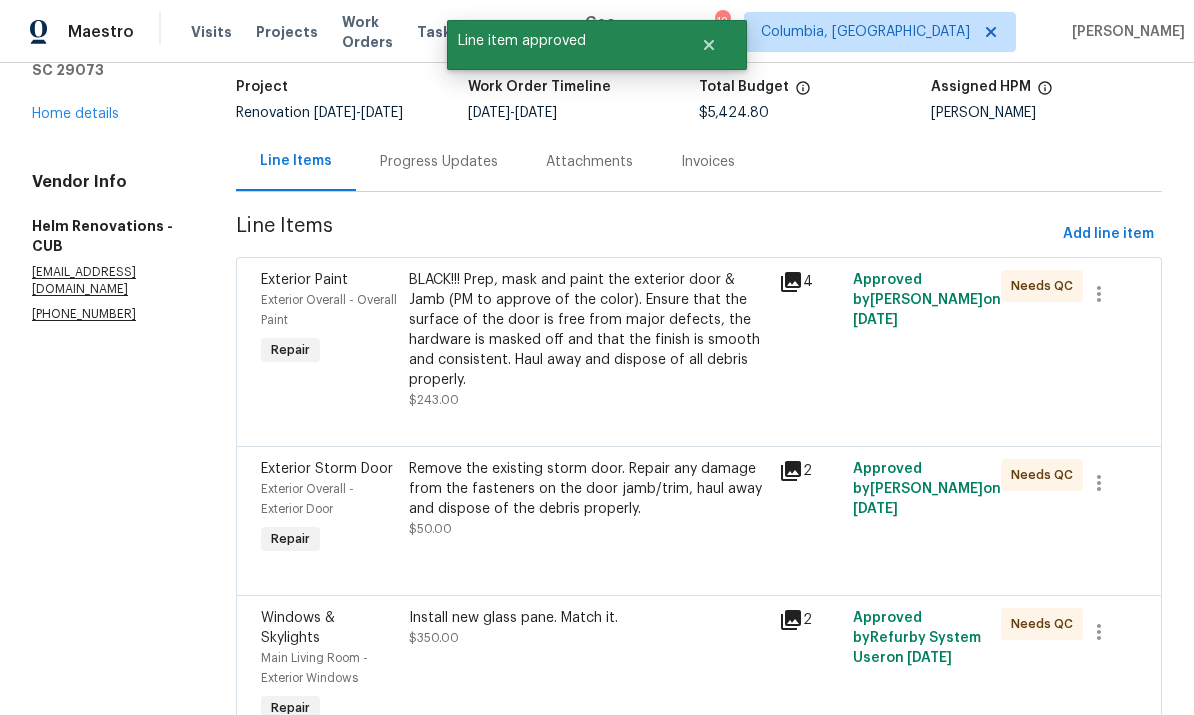 scroll, scrollTop: 0, scrollLeft: 0, axis: both 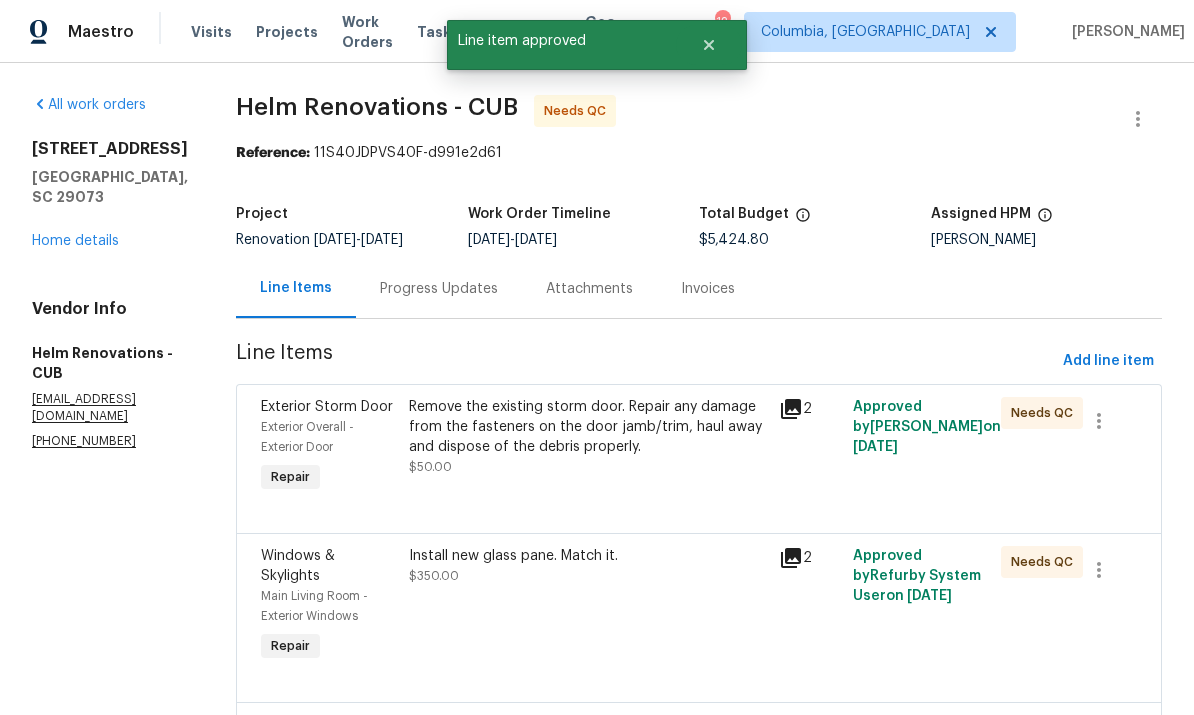 click on "Remove the existing storm door. Repair any damage from the fasteners on the door jamb/trim, haul away and dispose of the debris properly." at bounding box center (588, 427) 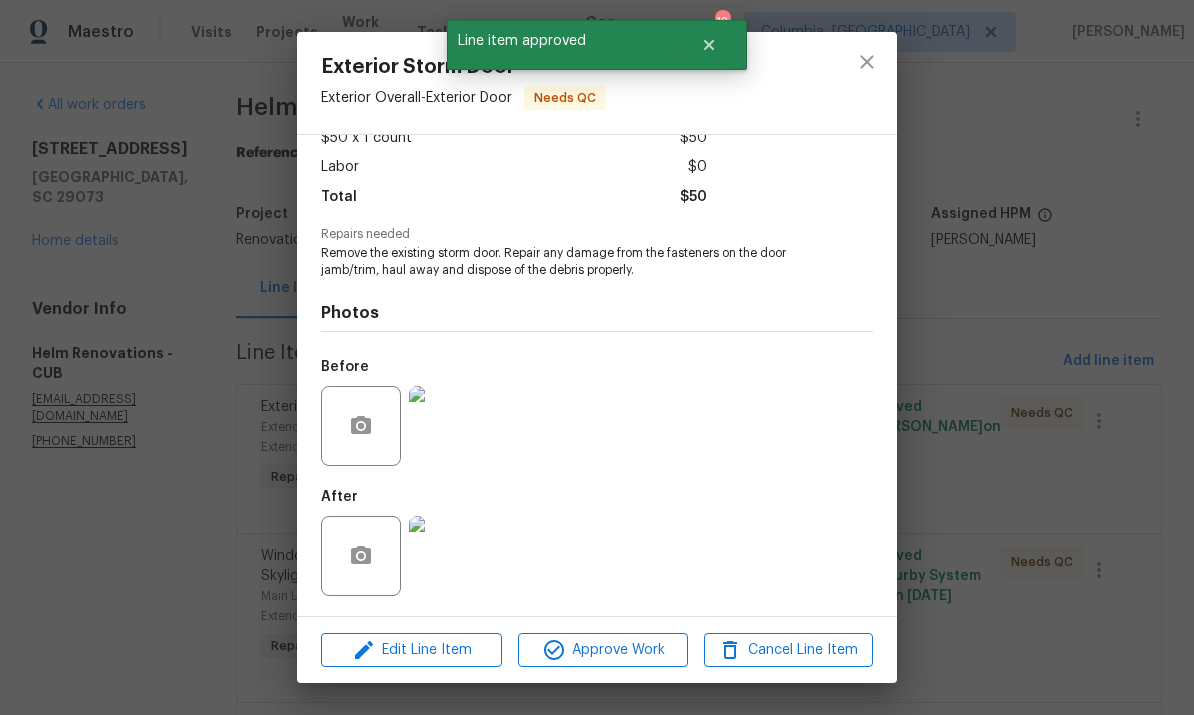 scroll, scrollTop: 127, scrollLeft: 0, axis: vertical 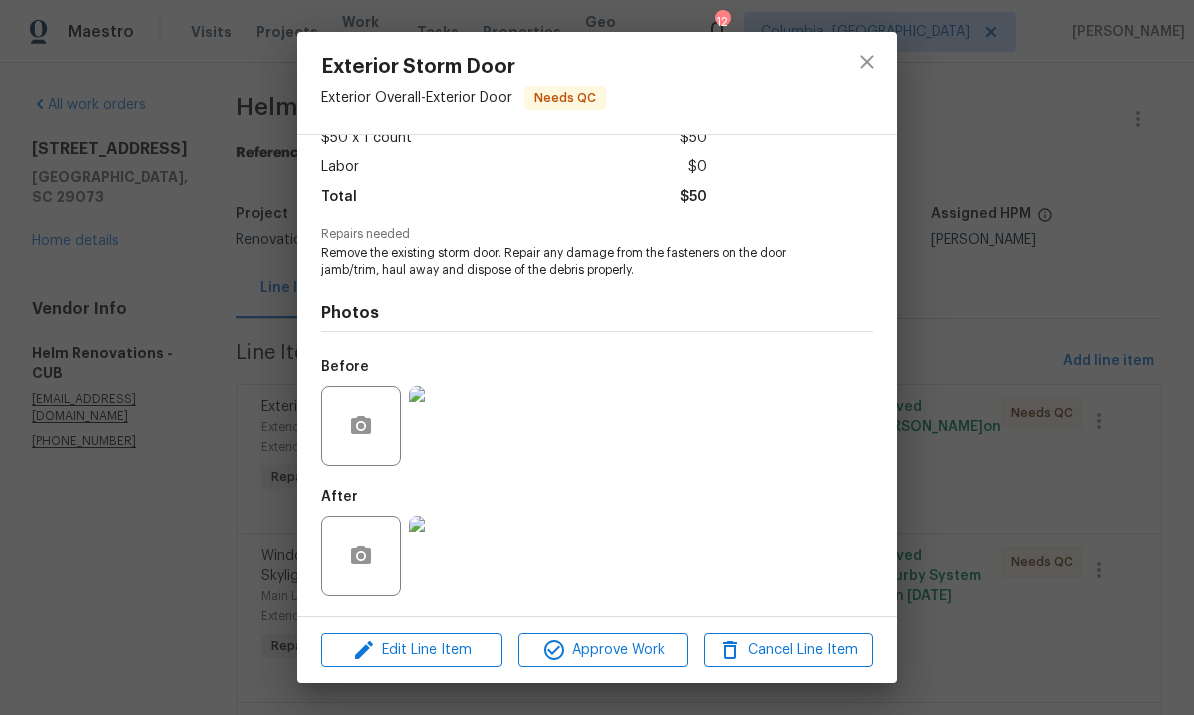 click at bounding box center [449, 556] 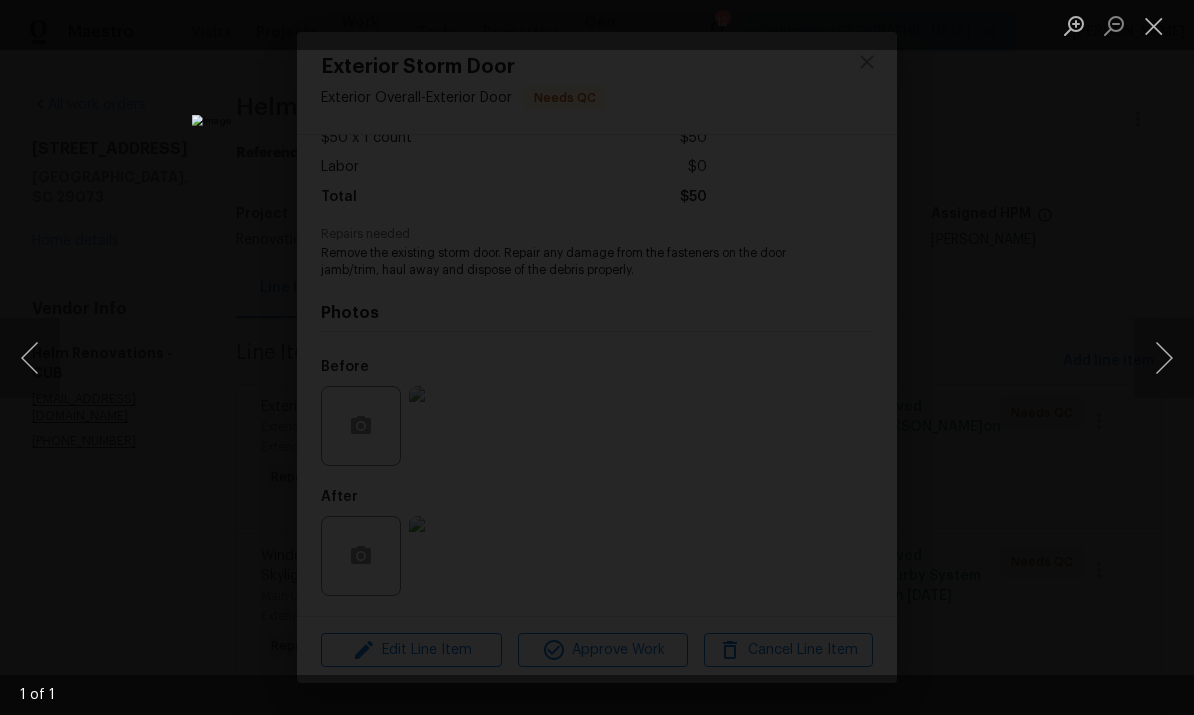 click at bounding box center (1154, 25) 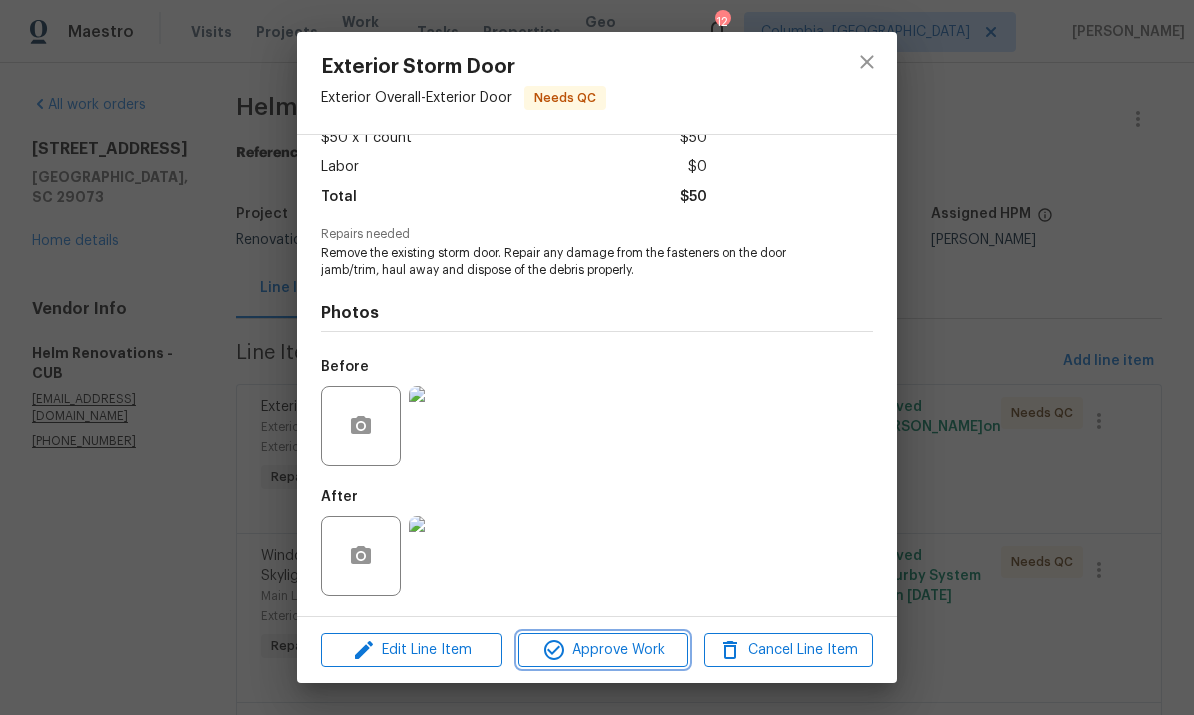 click on "Approve Work" at bounding box center [602, 650] 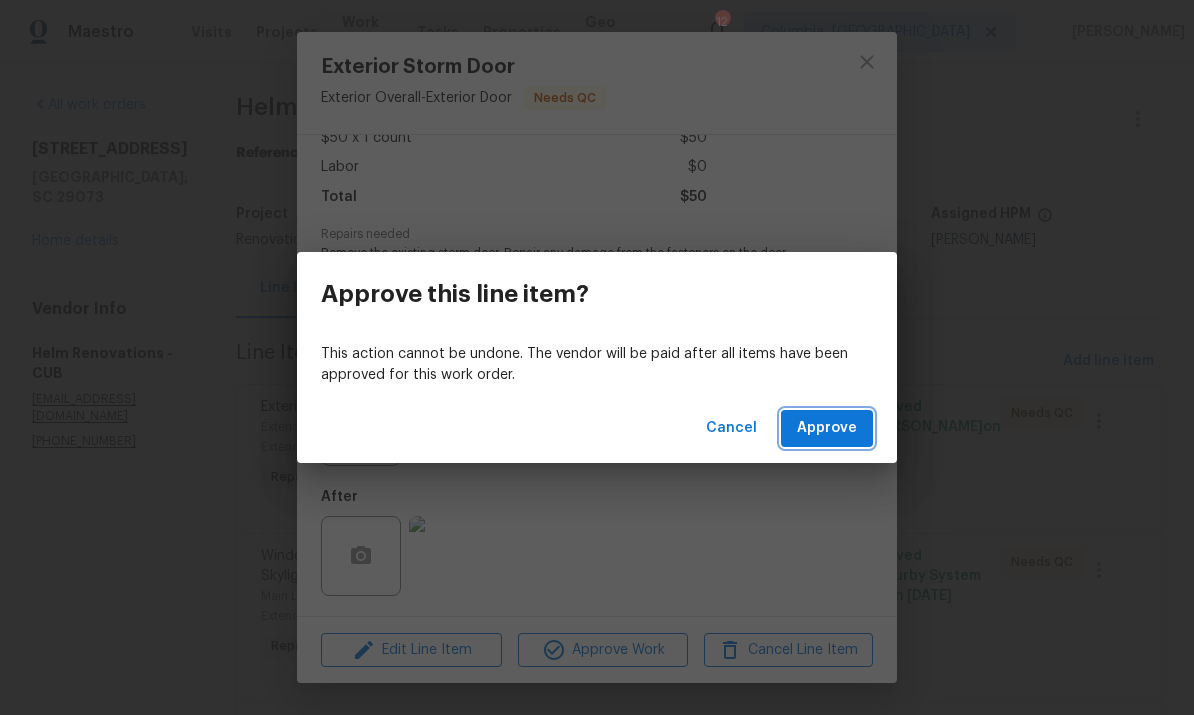 click on "Approve" at bounding box center [827, 428] 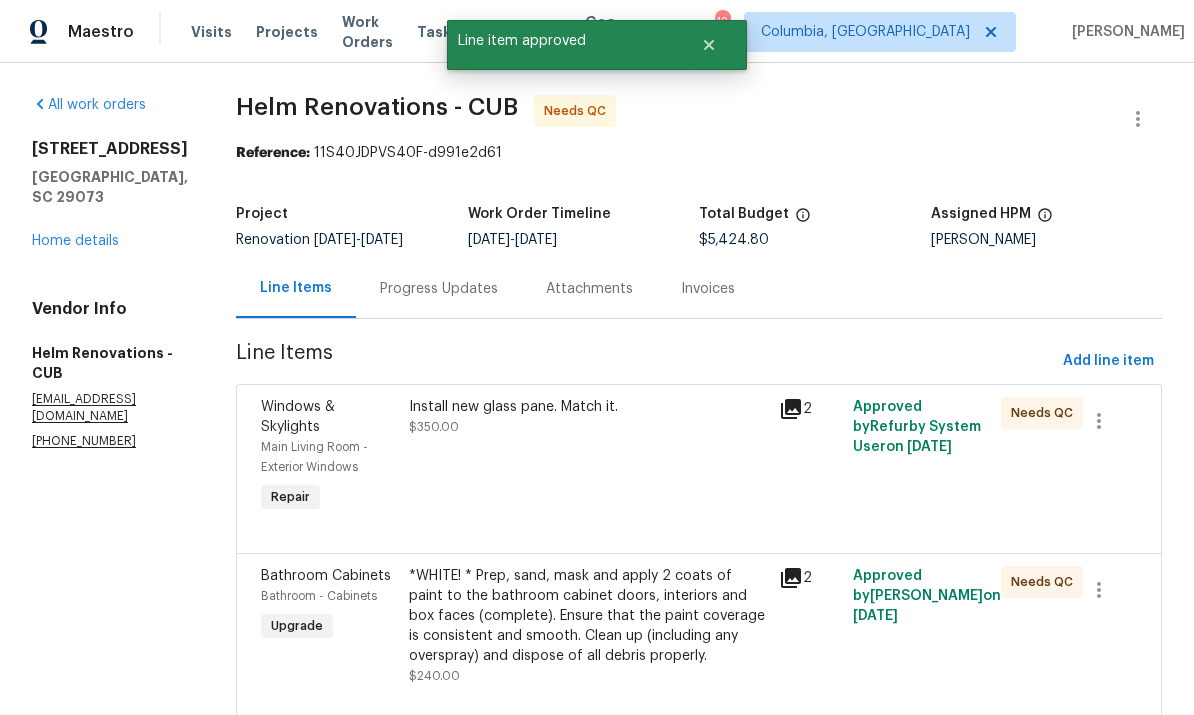 click on "Install new glass pane. Match it. $350.00" at bounding box center [588, 457] 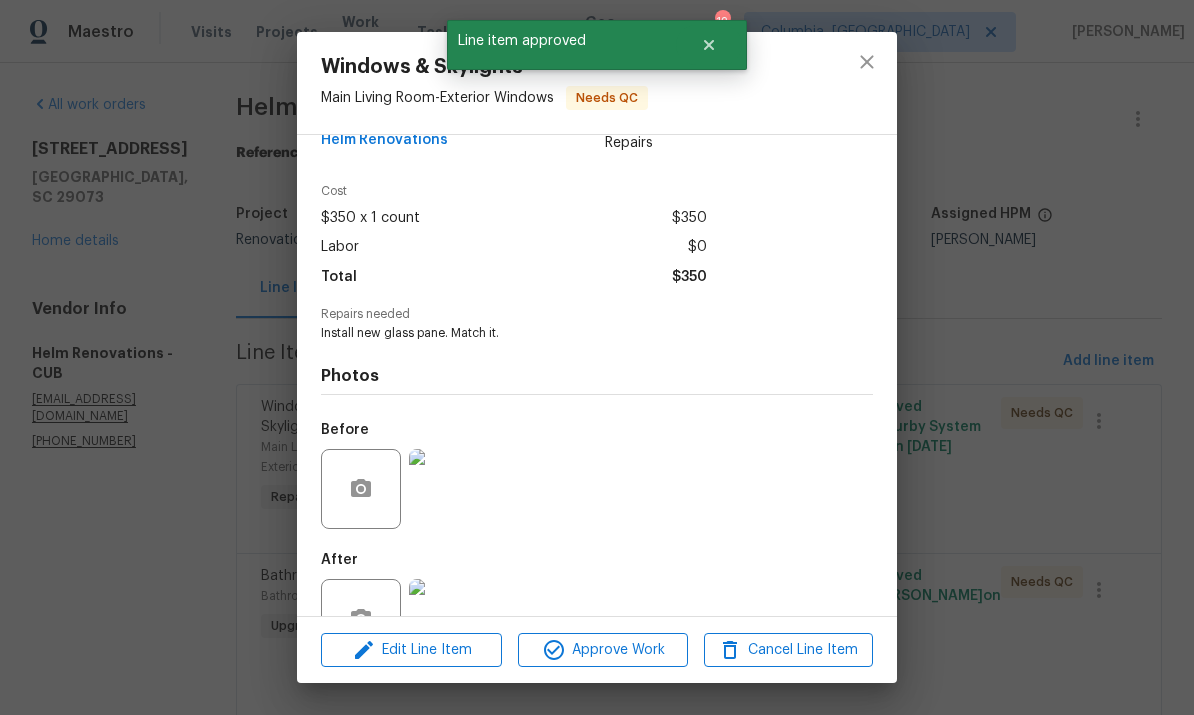 scroll, scrollTop: 98, scrollLeft: 0, axis: vertical 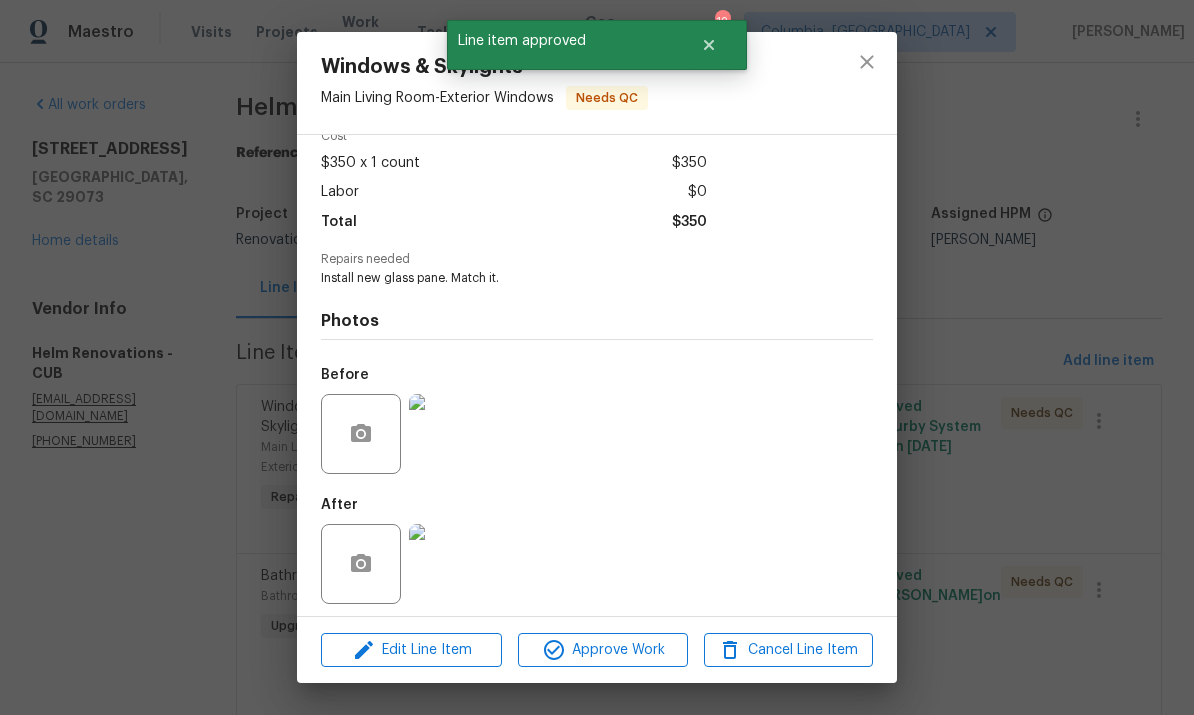 click at bounding box center (449, 564) 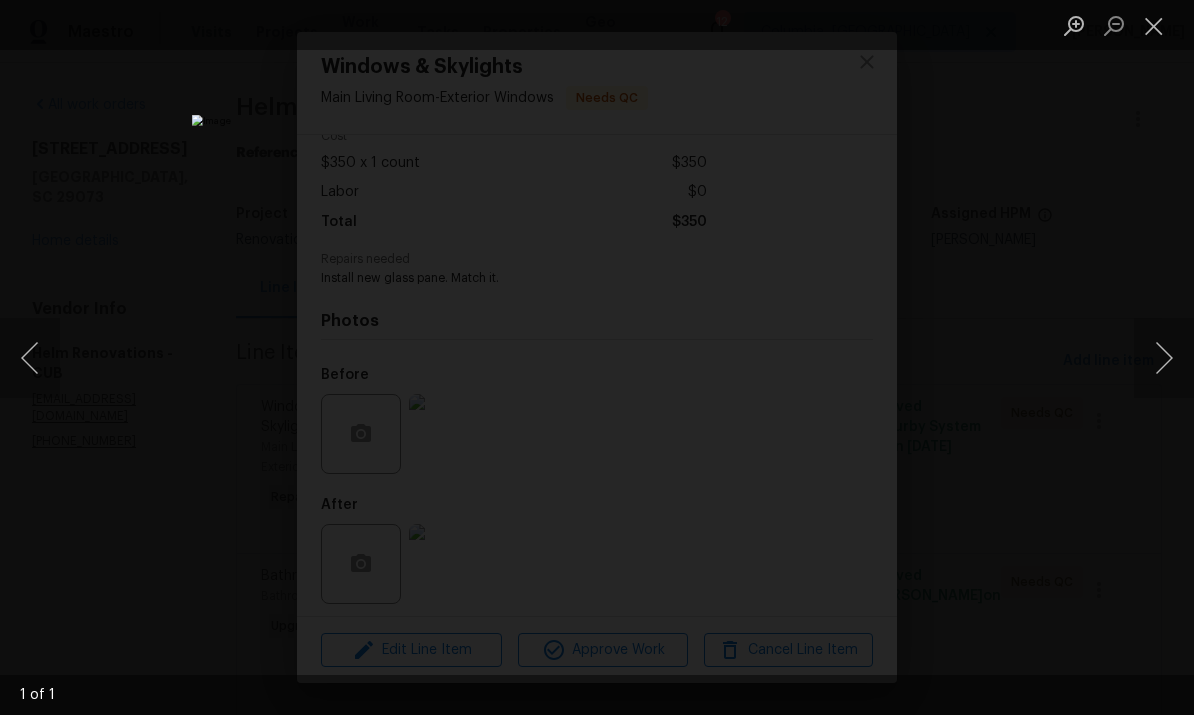 click at bounding box center [1154, 25] 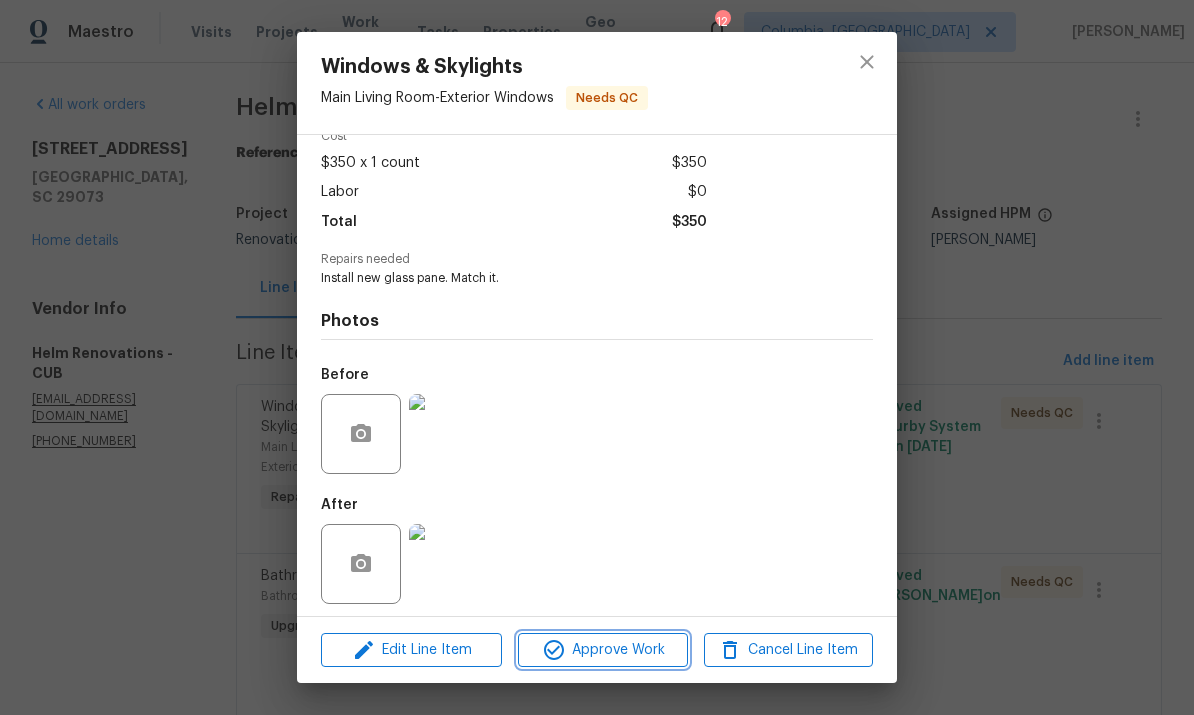 click on "Approve Work" at bounding box center [602, 650] 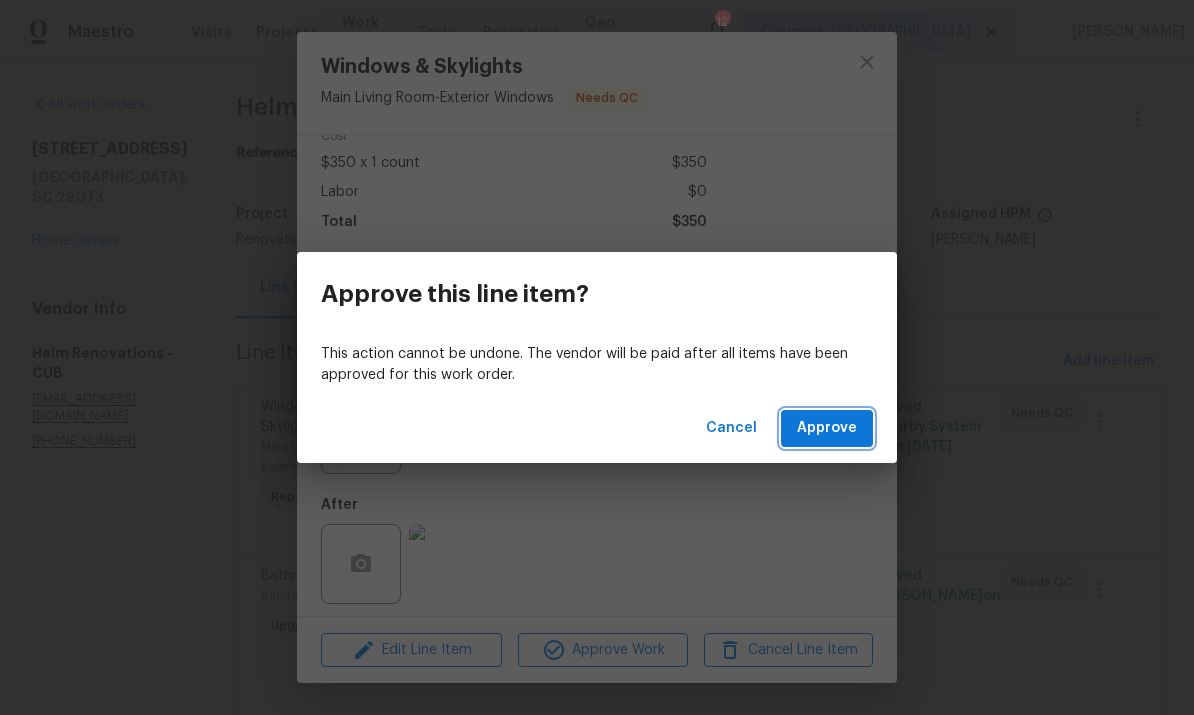 click on "Approve" at bounding box center [827, 428] 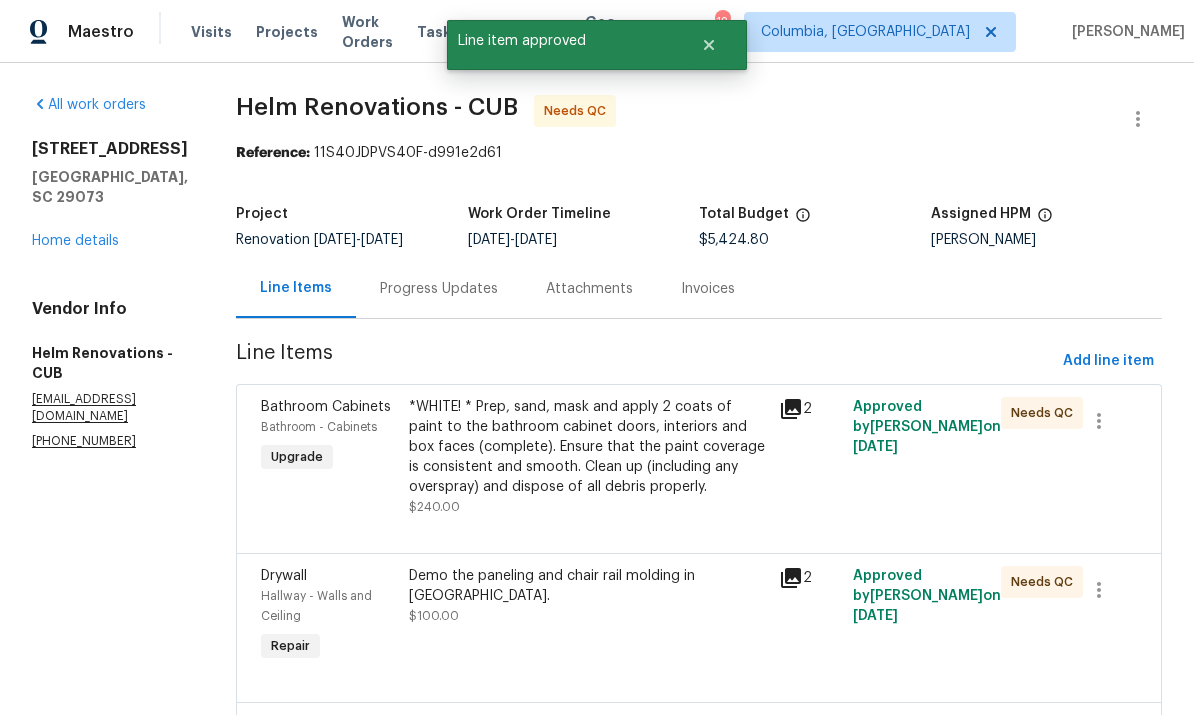 click on "*WHITE! * Prep, sand, mask and apply 2 coats of paint to the bathroom cabinet doors, interiors and box faces (complete). Ensure that the paint coverage is consistent and smooth. Clean up (including any overspray) and dispose of all debris properly." at bounding box center (588, 447) 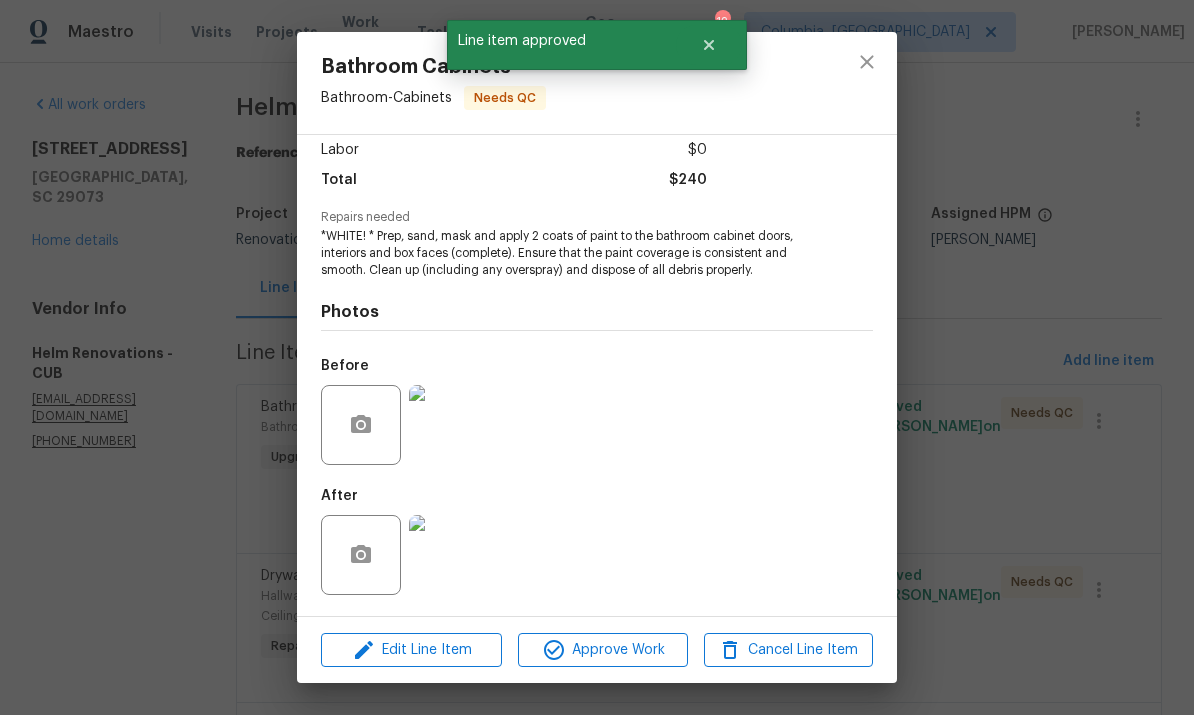 scroll, scrollTop: 143, scrollLeft: 0, axis: vertical 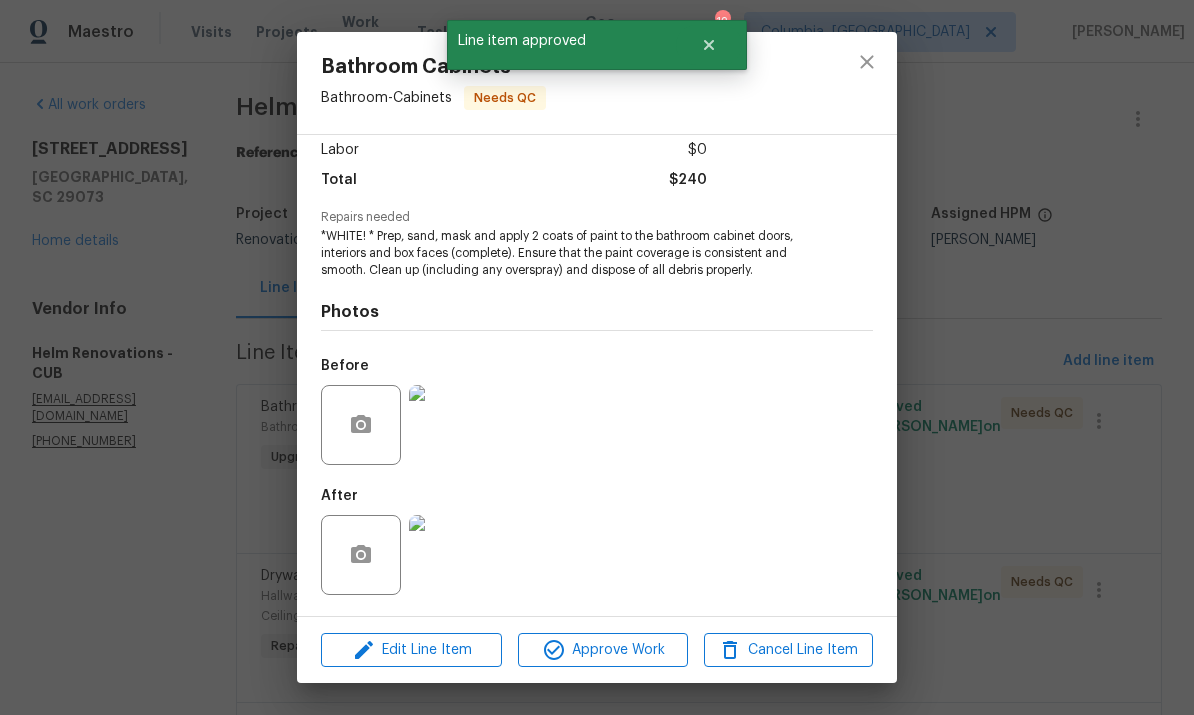 click at bounding box center (449, 555) 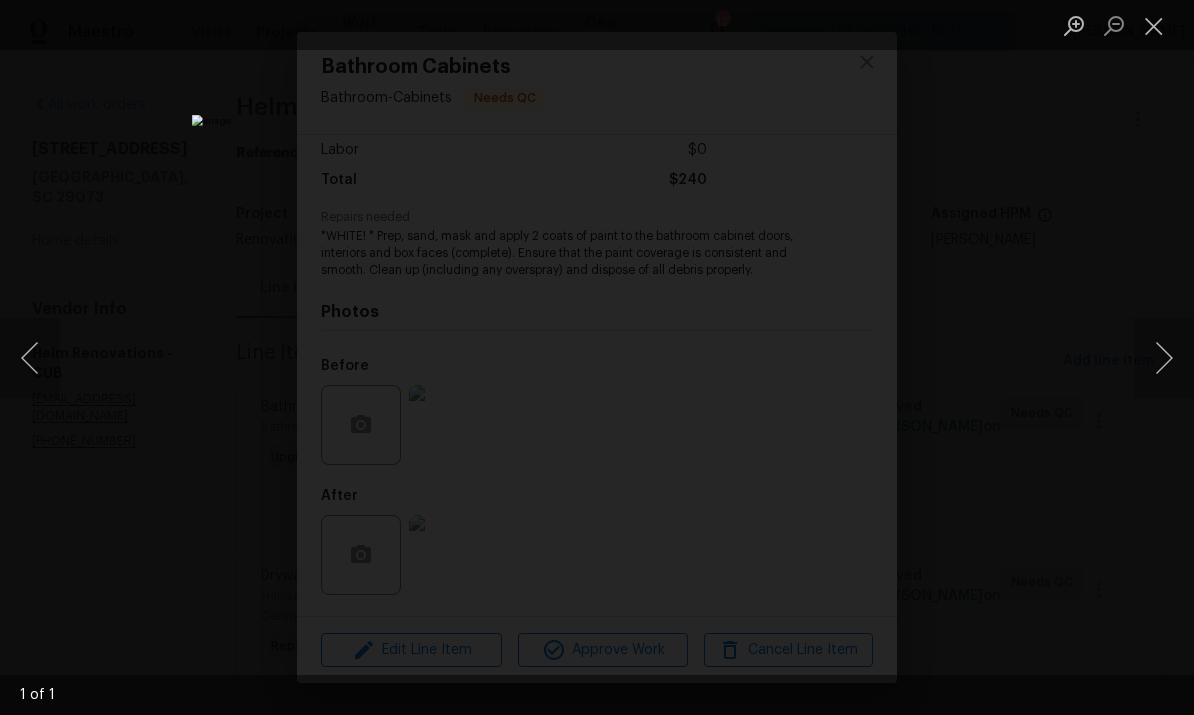 click at bounding box center (1154, 25) 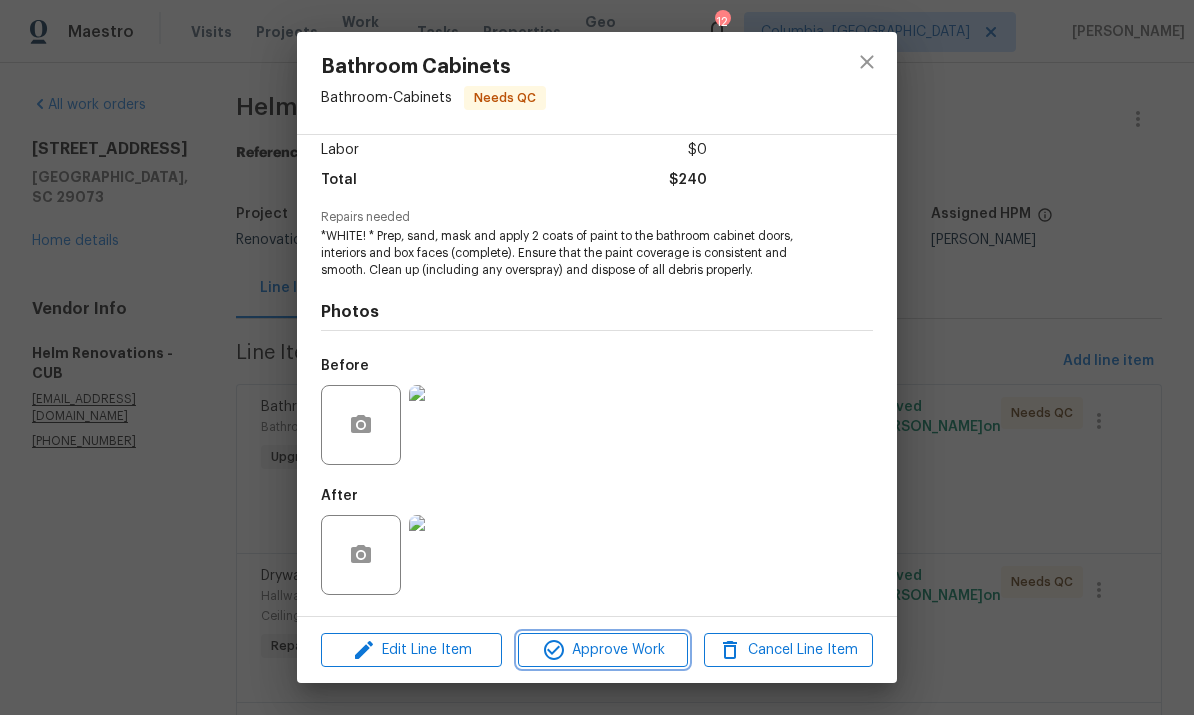 click on "Approve Work" at bounding box center [602, 650] 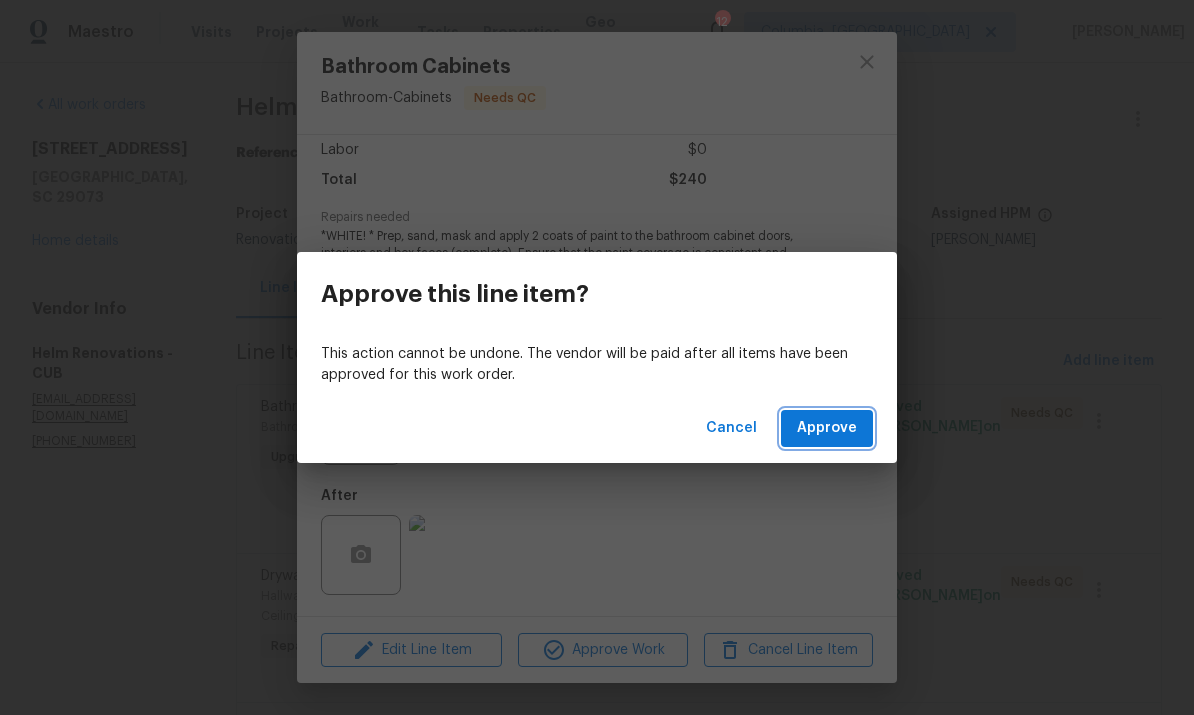 click on "Approve" at bounding box center [827, 428] 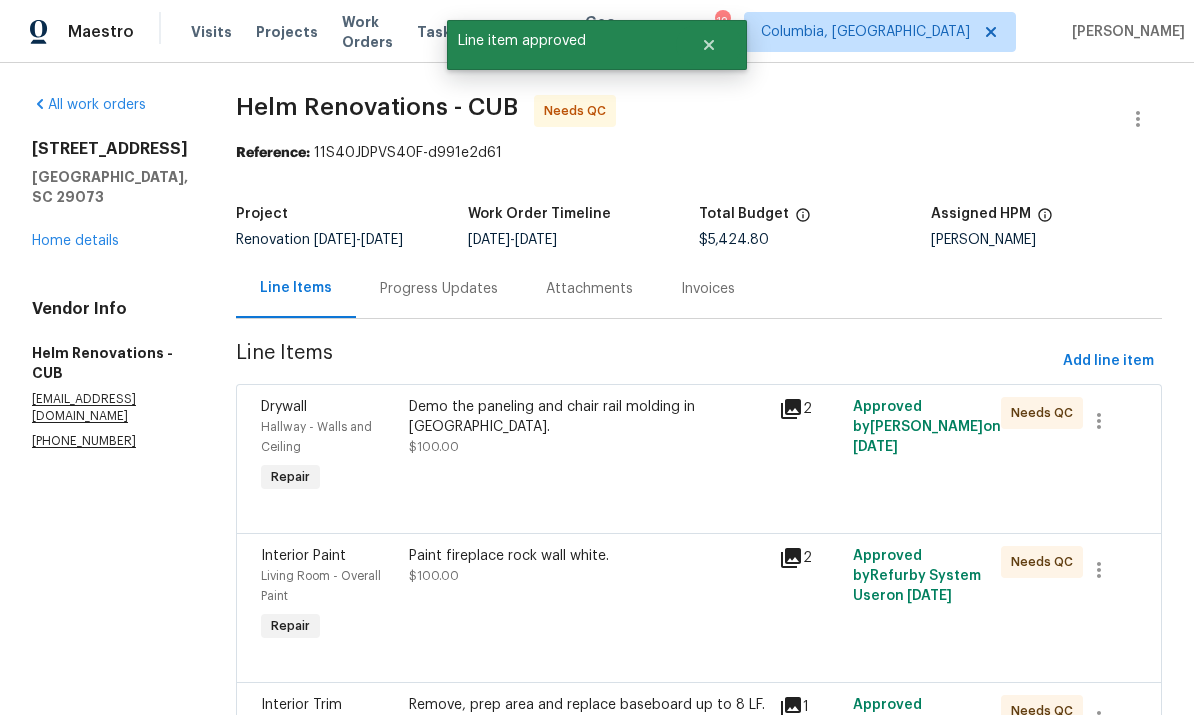 click on "Demo the paneling and chair rail molding in hallway. $100.00" at bounding box center [588, 447] 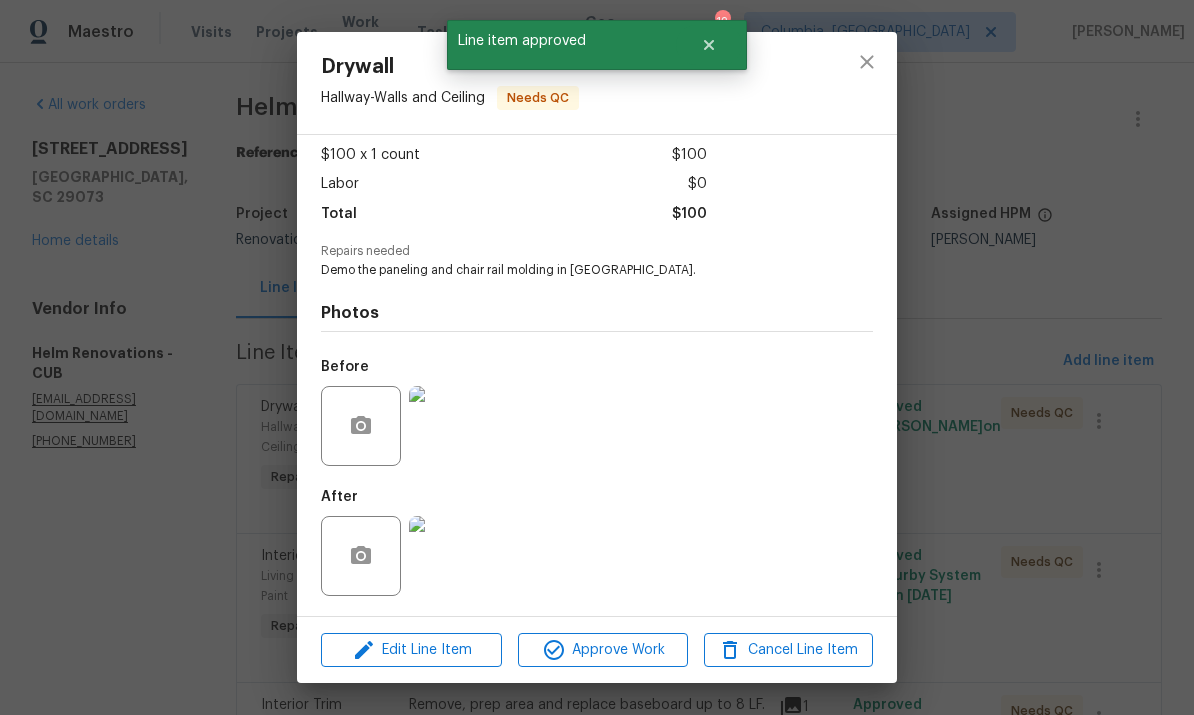 scroll, scrollTop: 111, scrollLeft: 0, axis: vertical 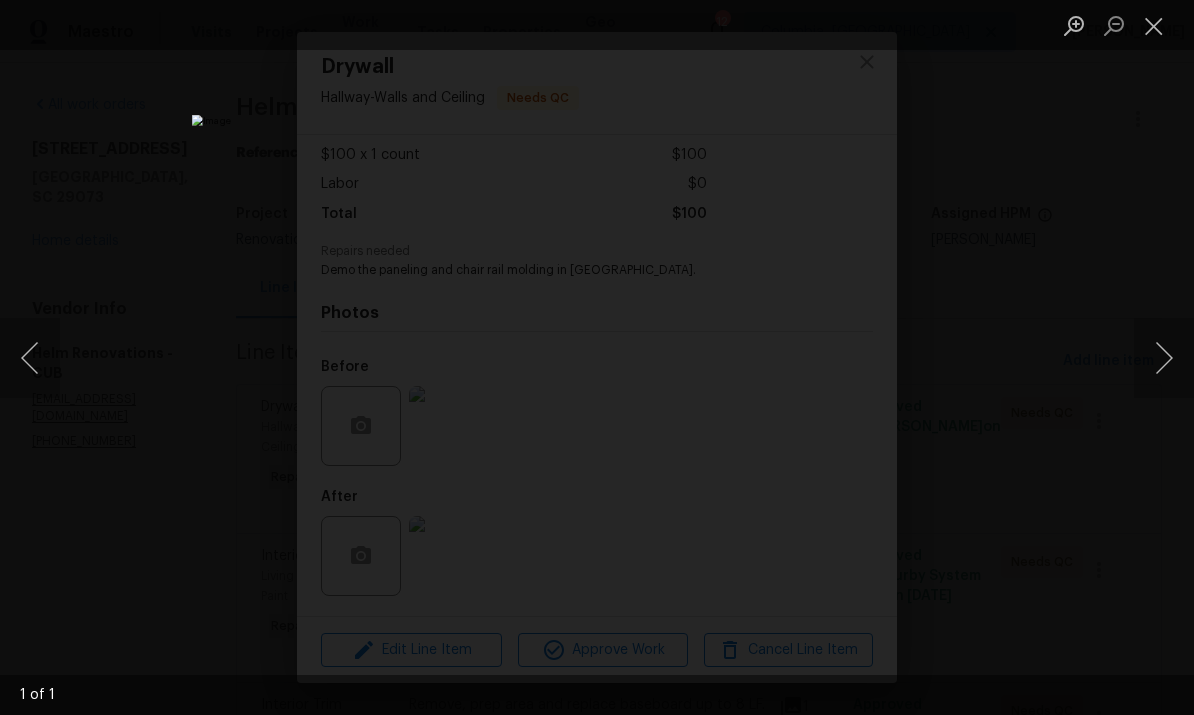 click at bounding box center [1154, 25] 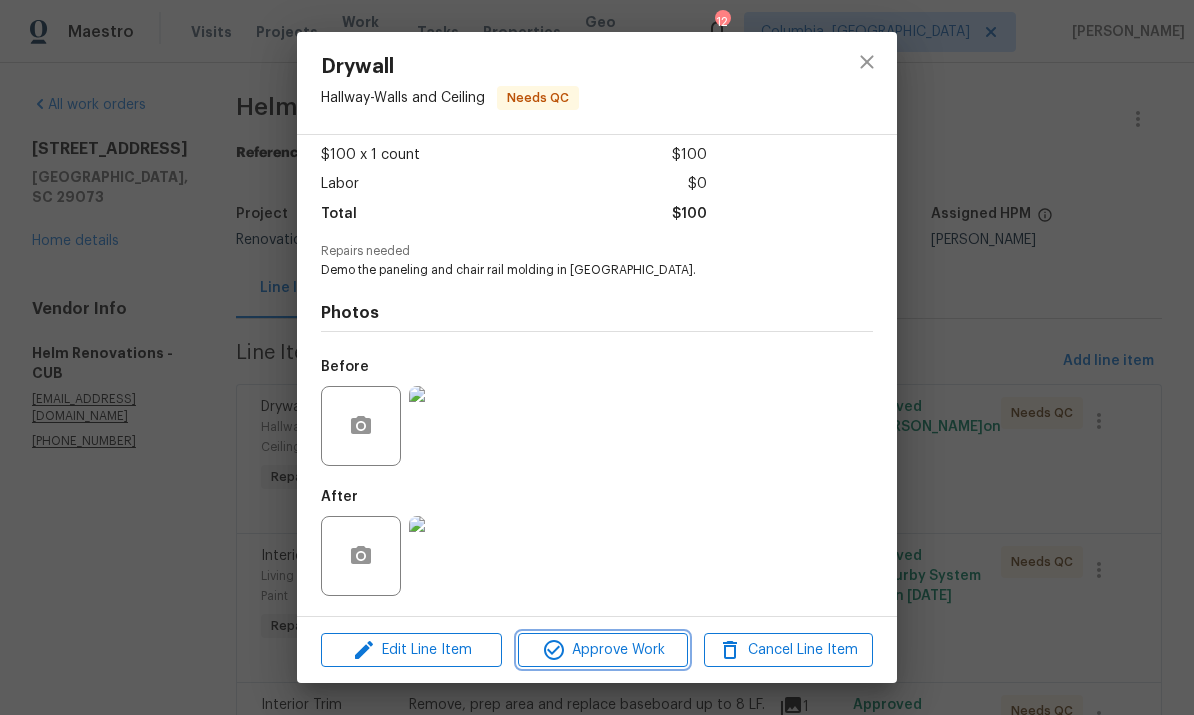 click on "Approve Work" at bounding box center (602, 650) 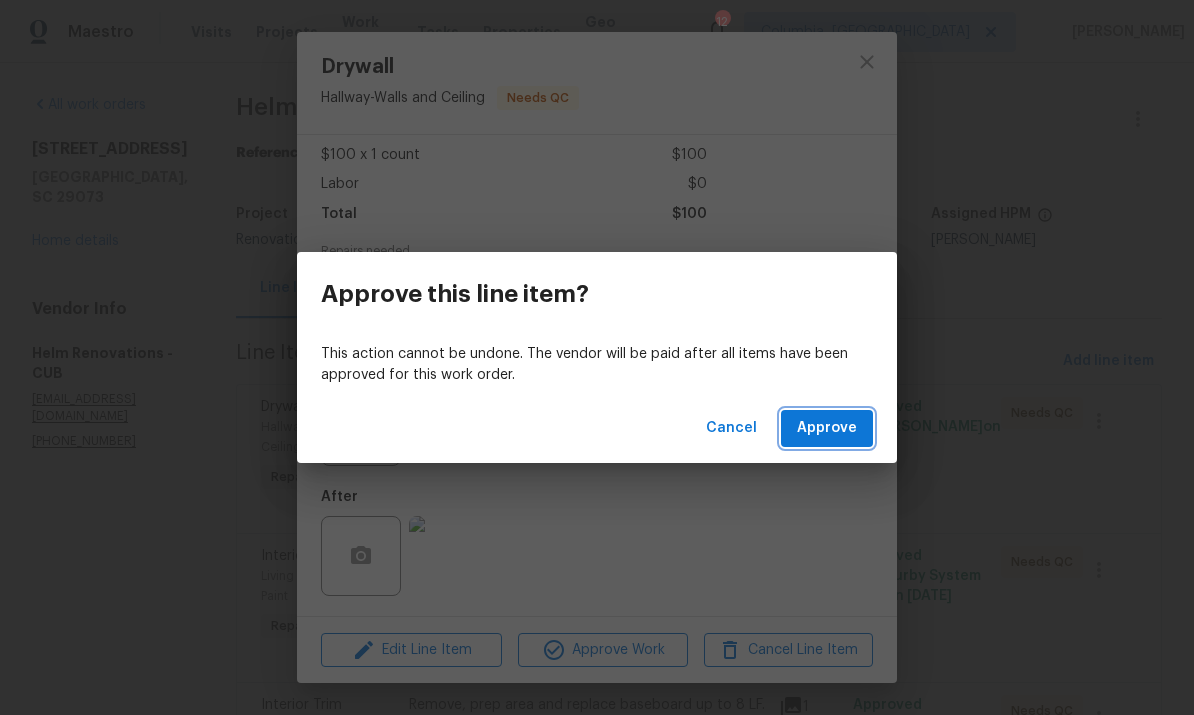 click on "Approve" at bounding box center [827, 428] 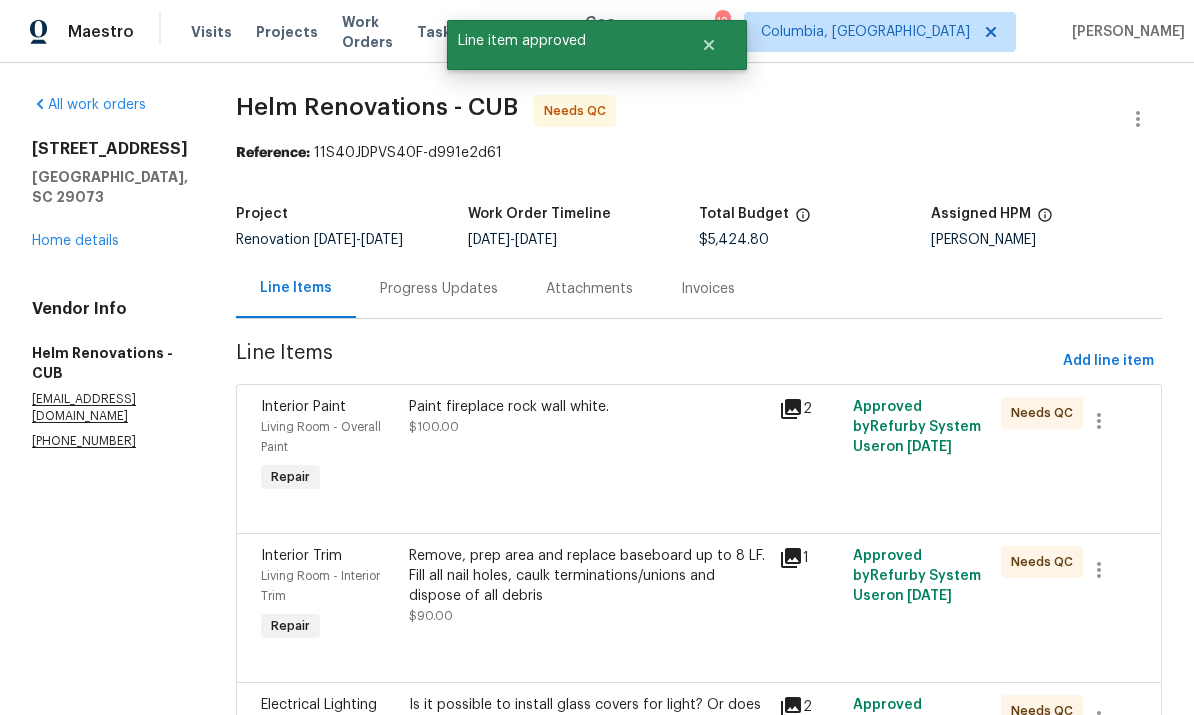 click on "Paint fireplace rock wall white. $100.00" at bounding box center (588, 447) 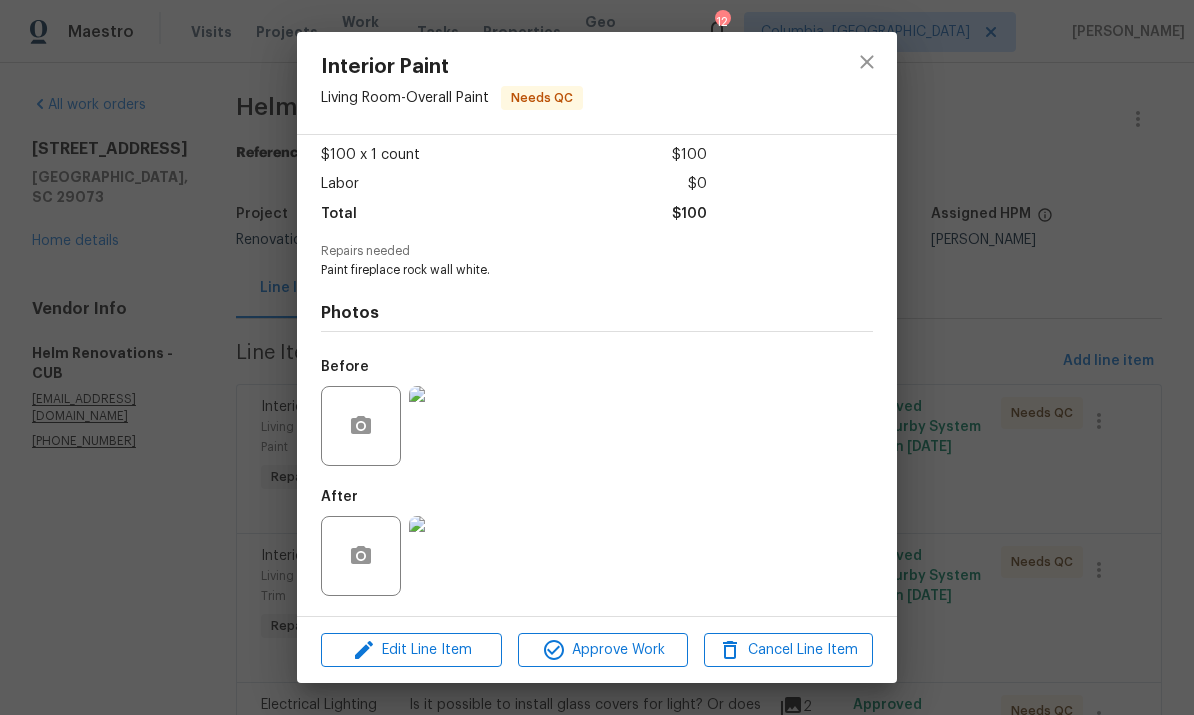 scroll, scrollTop: 111, scrollLeft: 0, axis: vertical 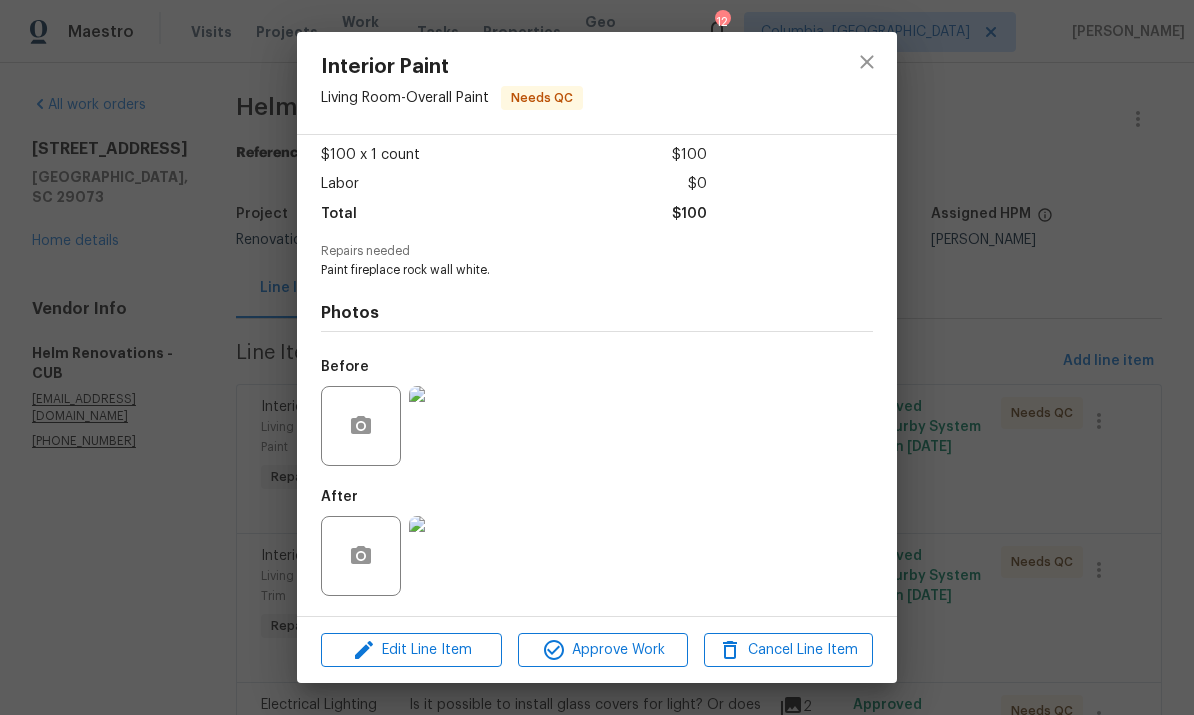 click at bounding box center (449, 556) 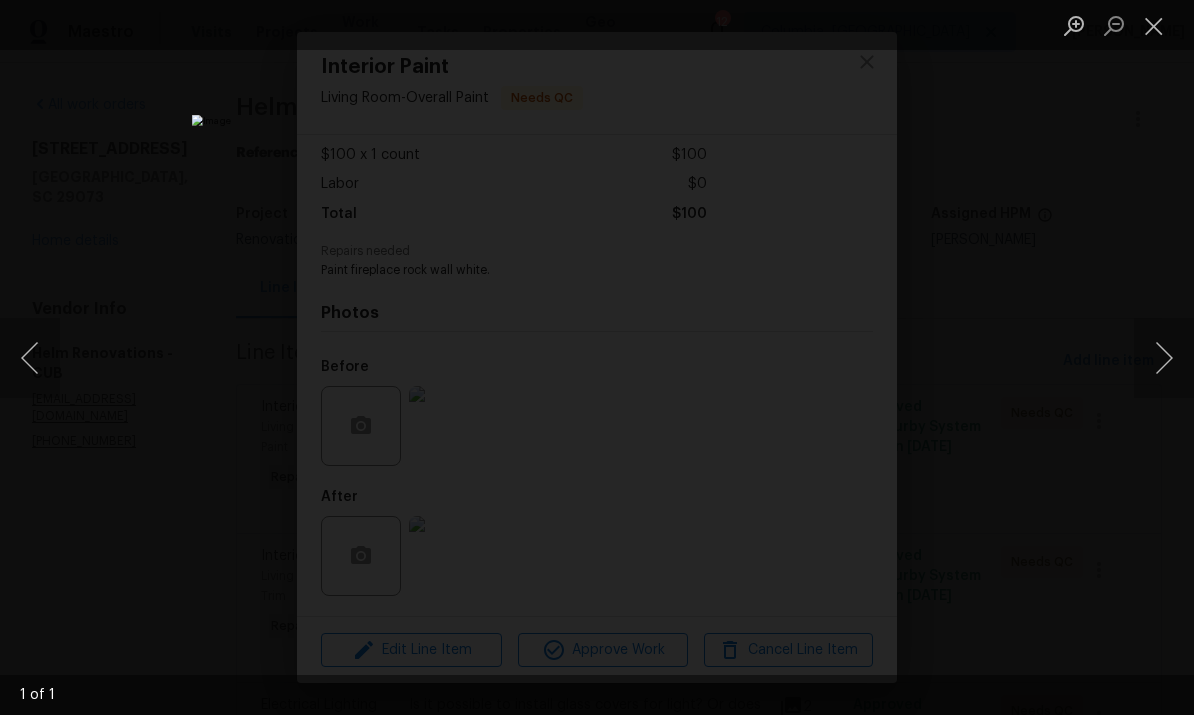 click at bounding box center (1154, 25) 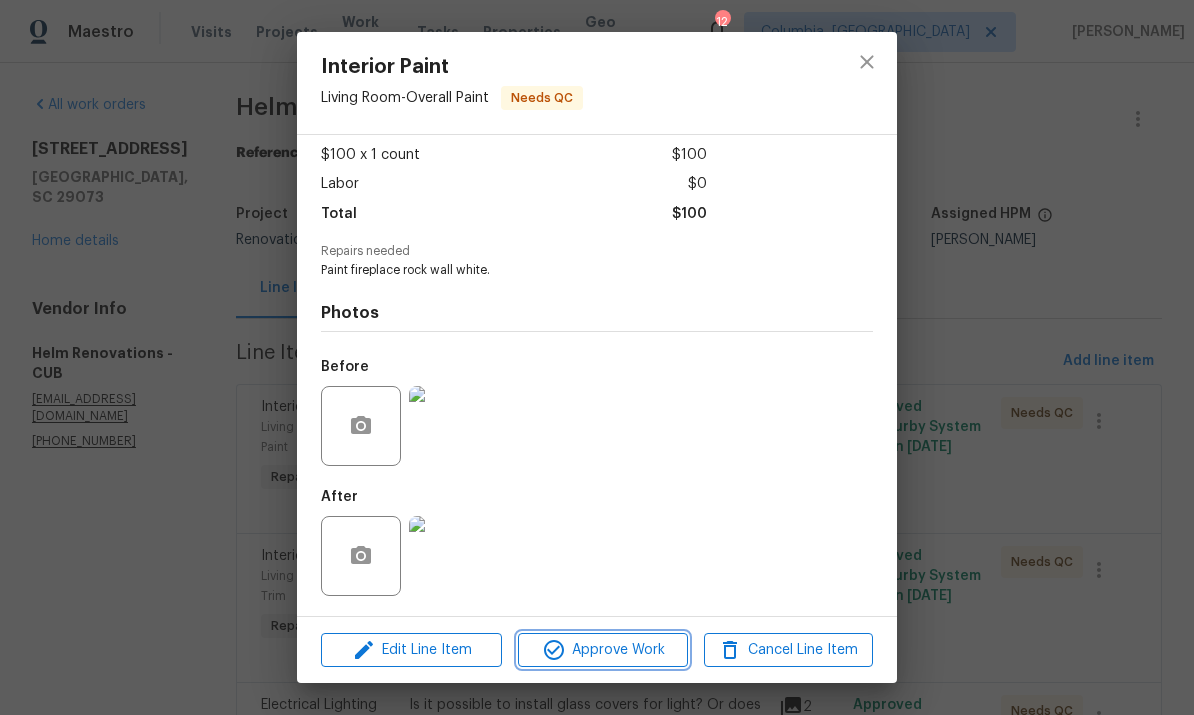 click on "Approve Work" at bounding box center [602, 650] 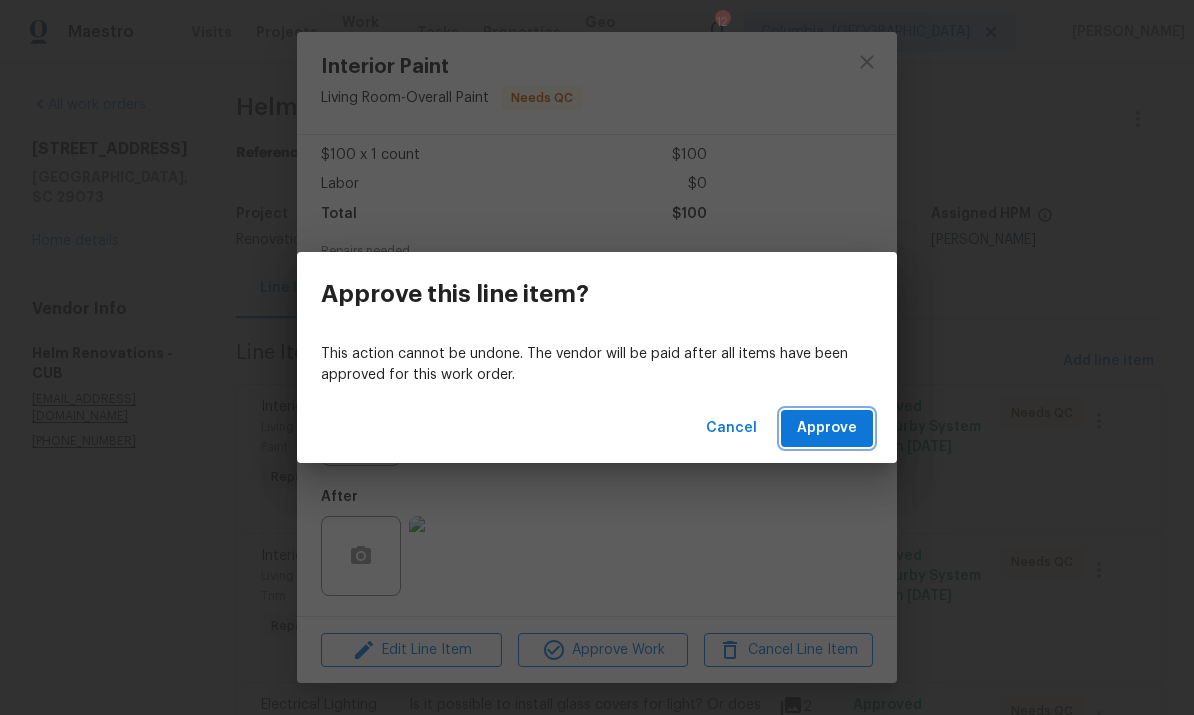 click on "Approve" at bounding box center [827, 428] 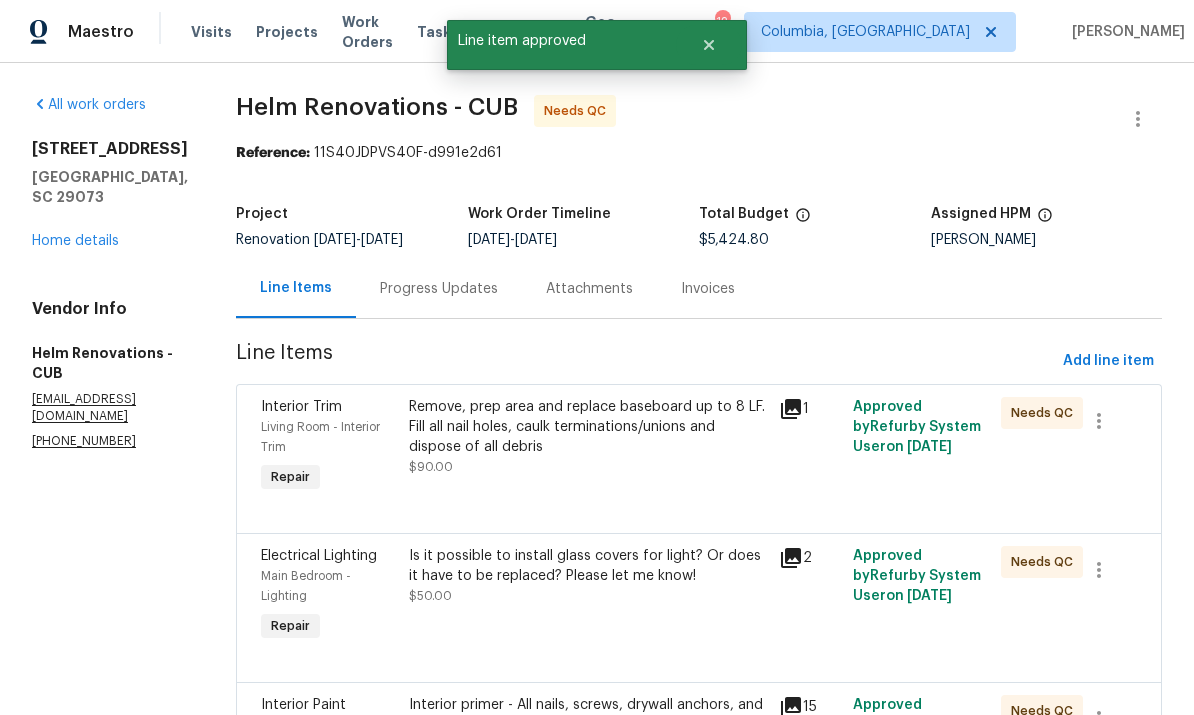 click on "Remove, prep area and replace baseboard up to 8 LF. Fill all nail holes, caulk terminations/unions and dispose of all debris" at bounding box center (588, 427) 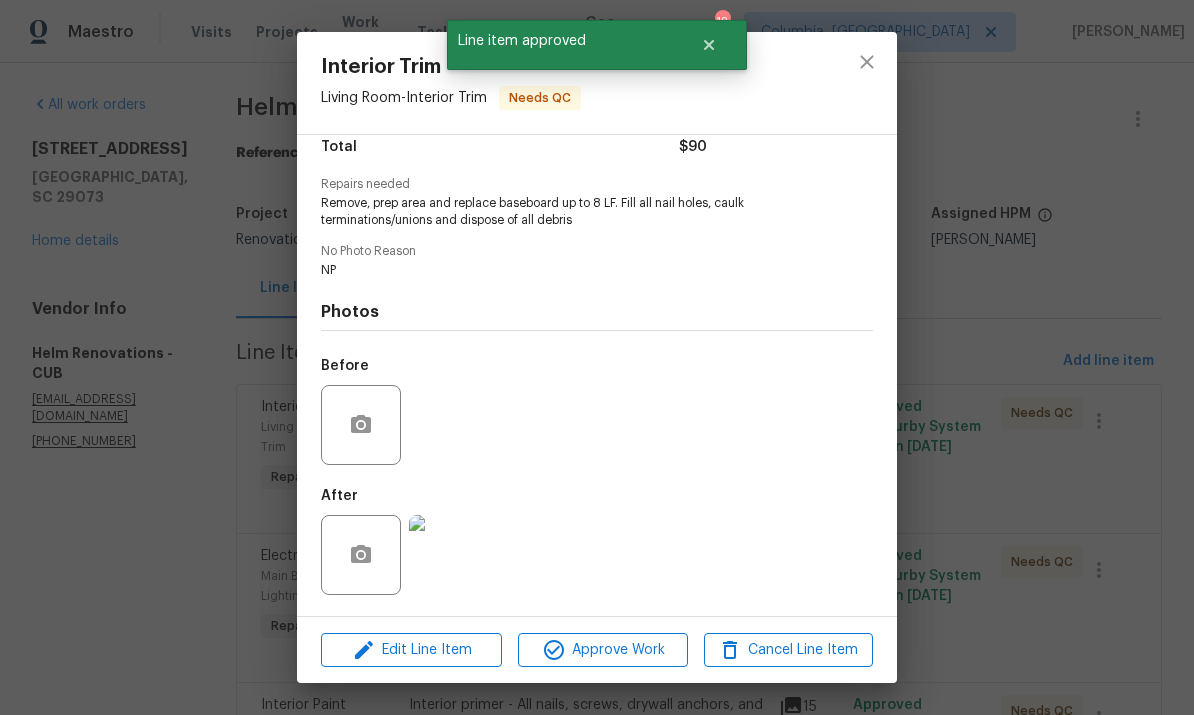 scroll, scrollTop: 177, scrollLeft: 0, axis: vertical 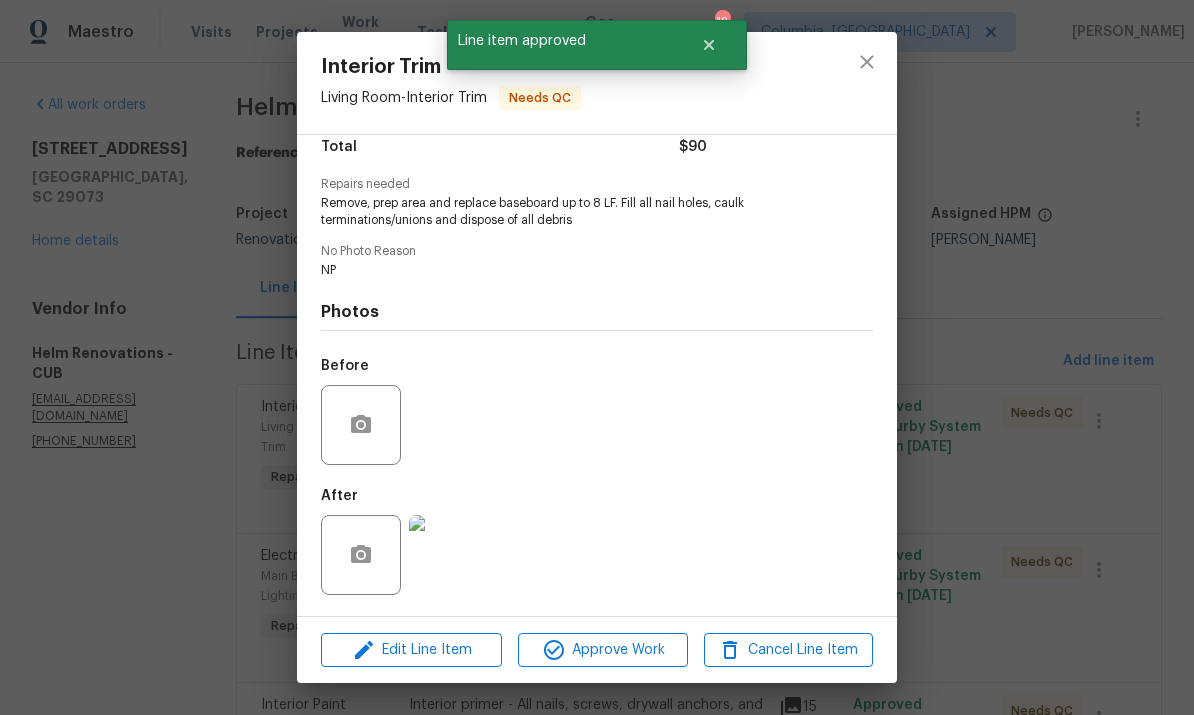 click at bounding box center [449, 555] 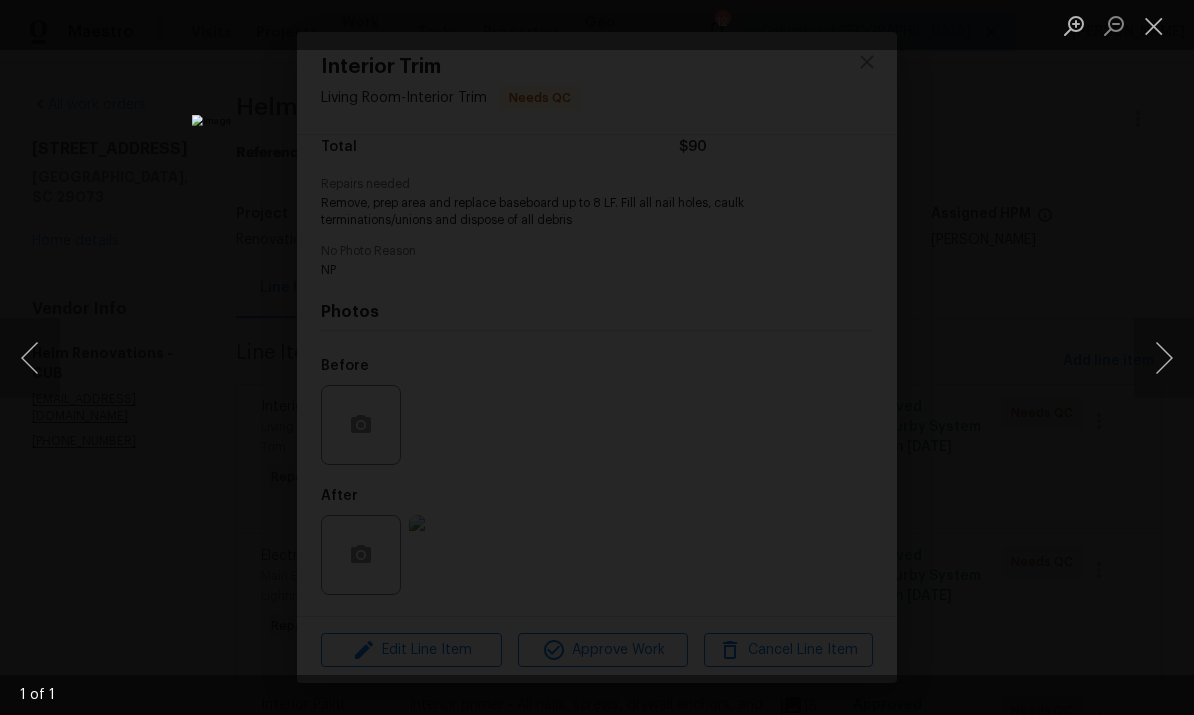 click at bounding box center [1154, 25] 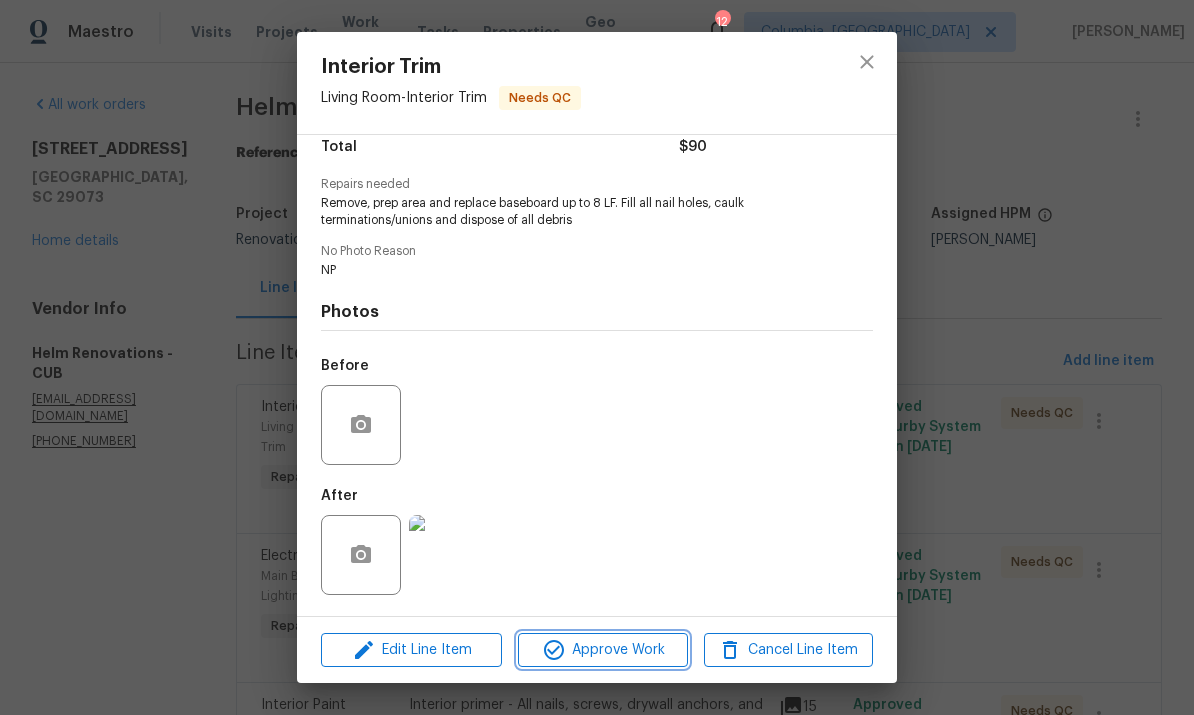 click on "Approve Work" at bounding box center (602, 650) 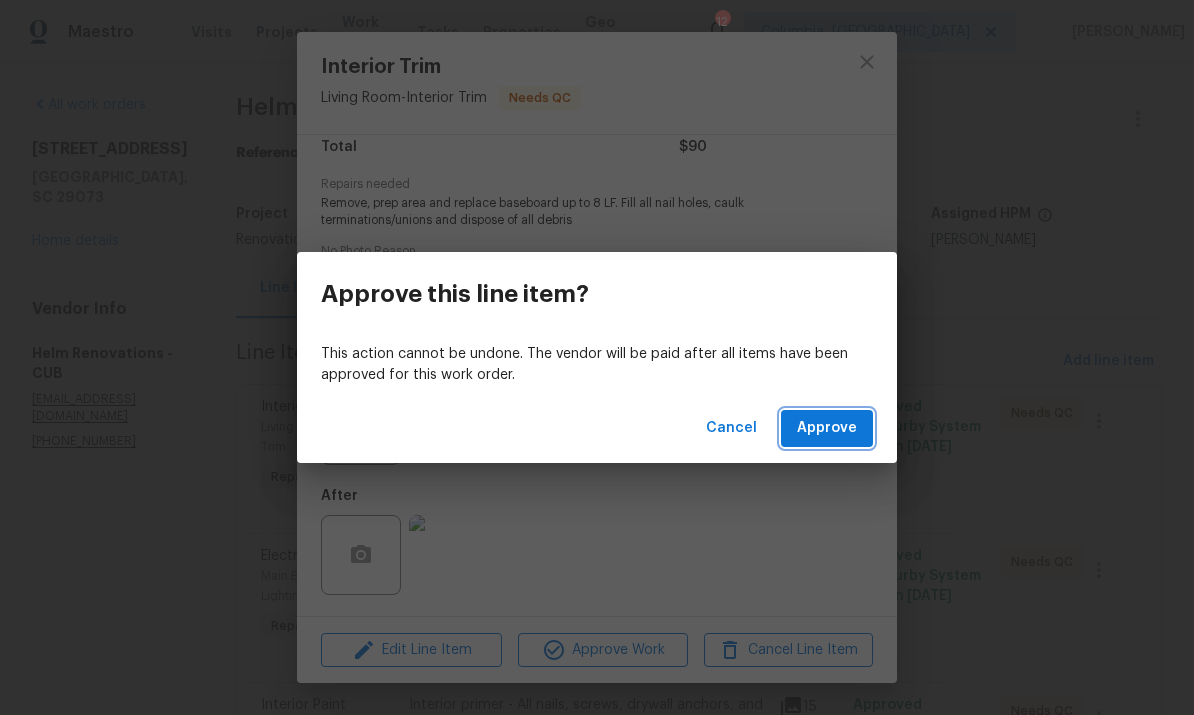 click on "Approve" at bounding box center (827, 428) 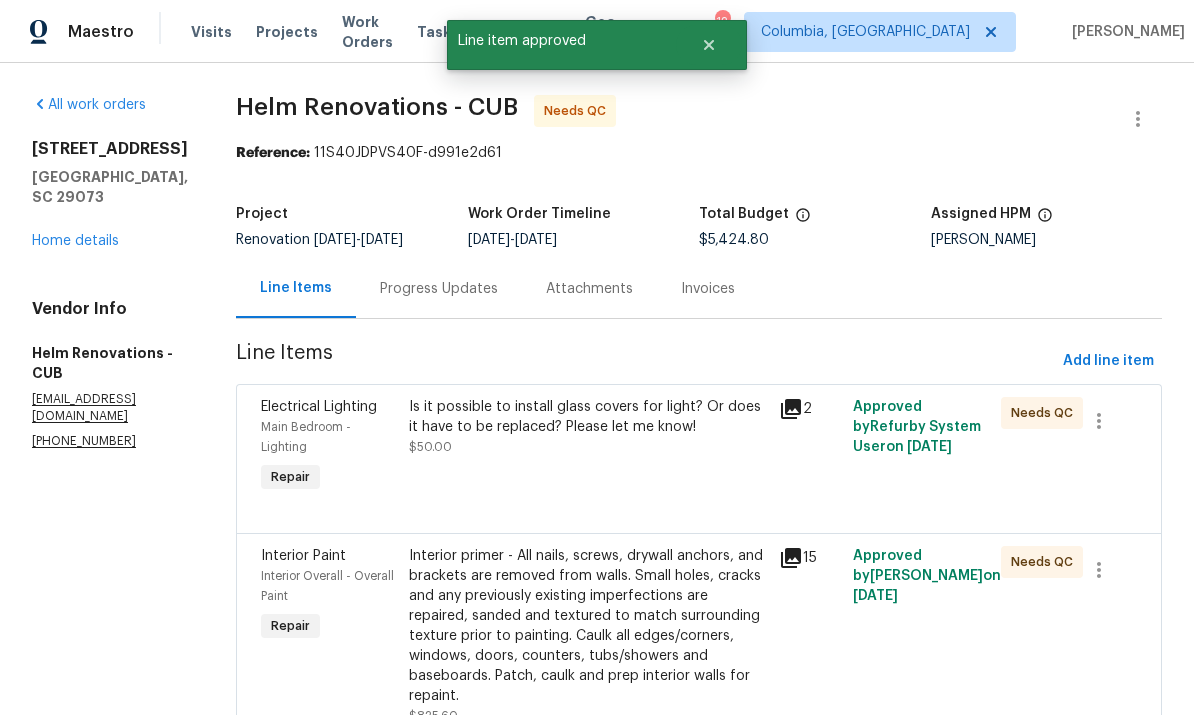 click on "Is it possible to install glass covers for light? Or does it have to be replaced? Please let me know! $50.00" at bounding box center (588, 447) 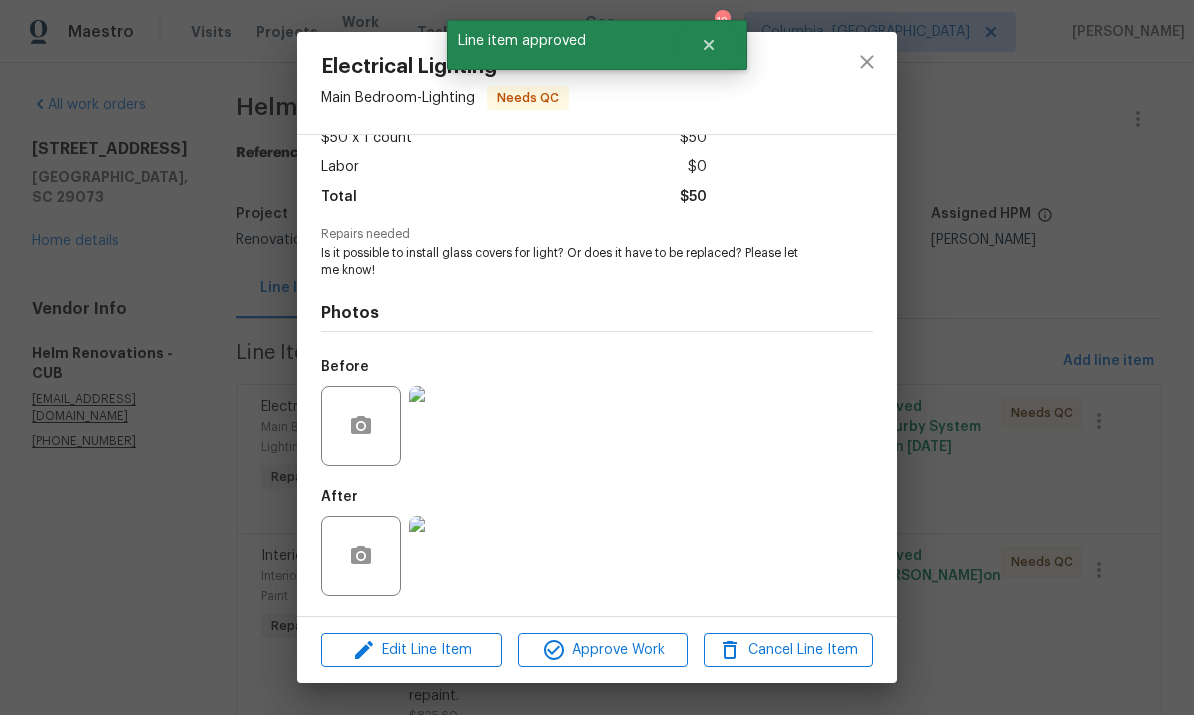 scroll, scrollTop: 127, scrollLeft: 0, axis: vertical 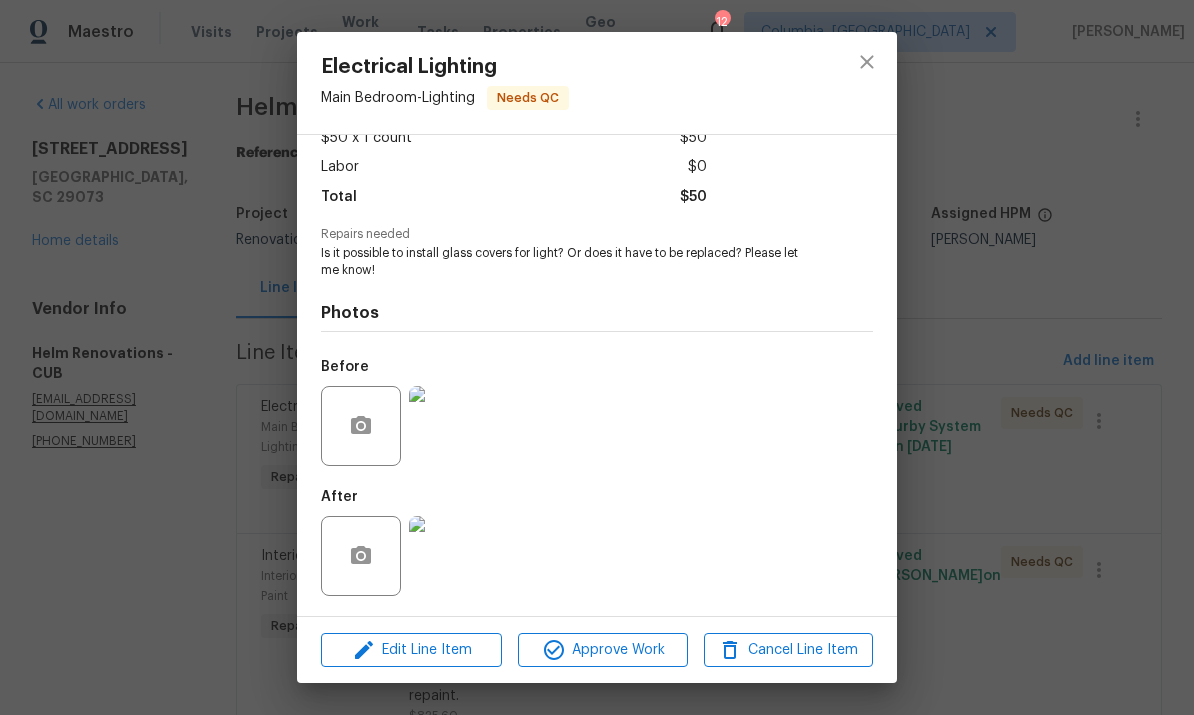 click at bounding box center [449, 556] 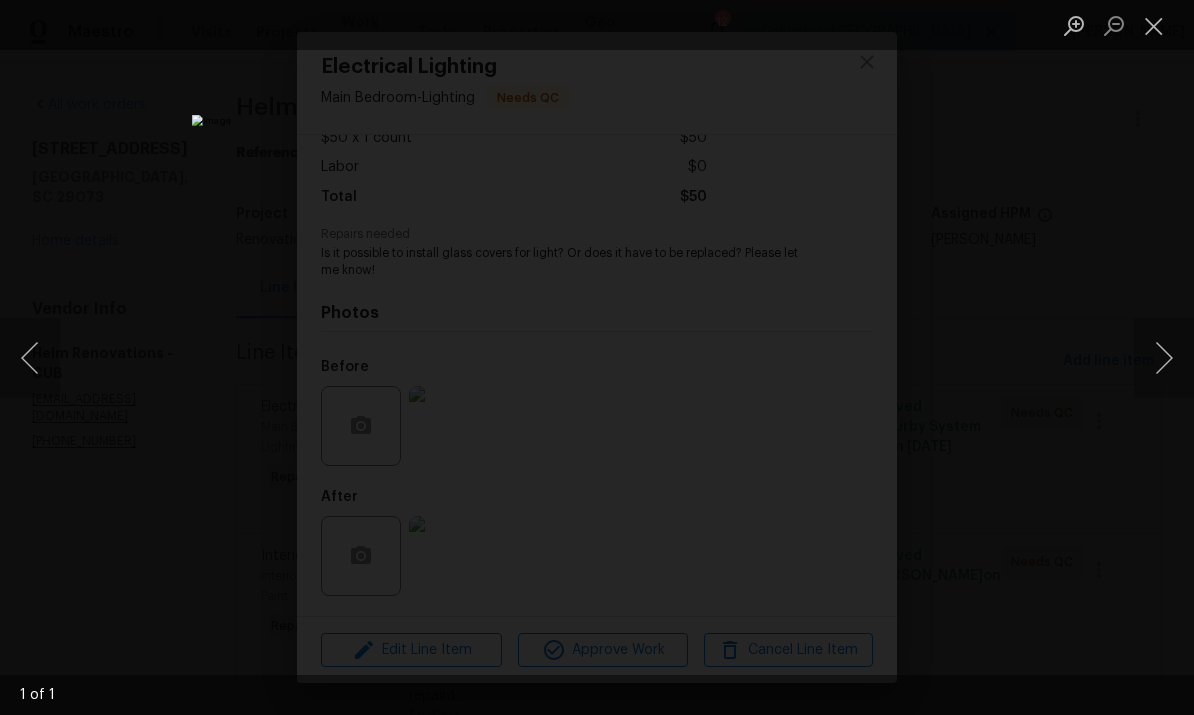 click at bounding box center [1154, 25] 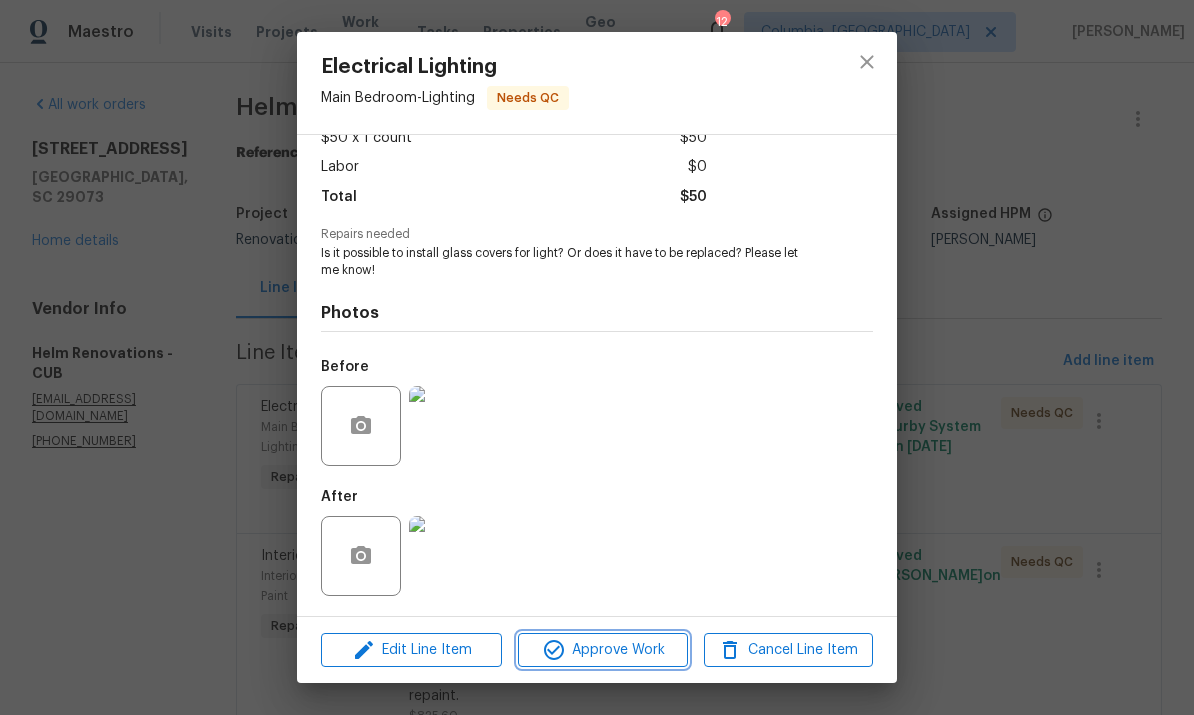 click on "Approve Work" at bounding box center (602, 650) 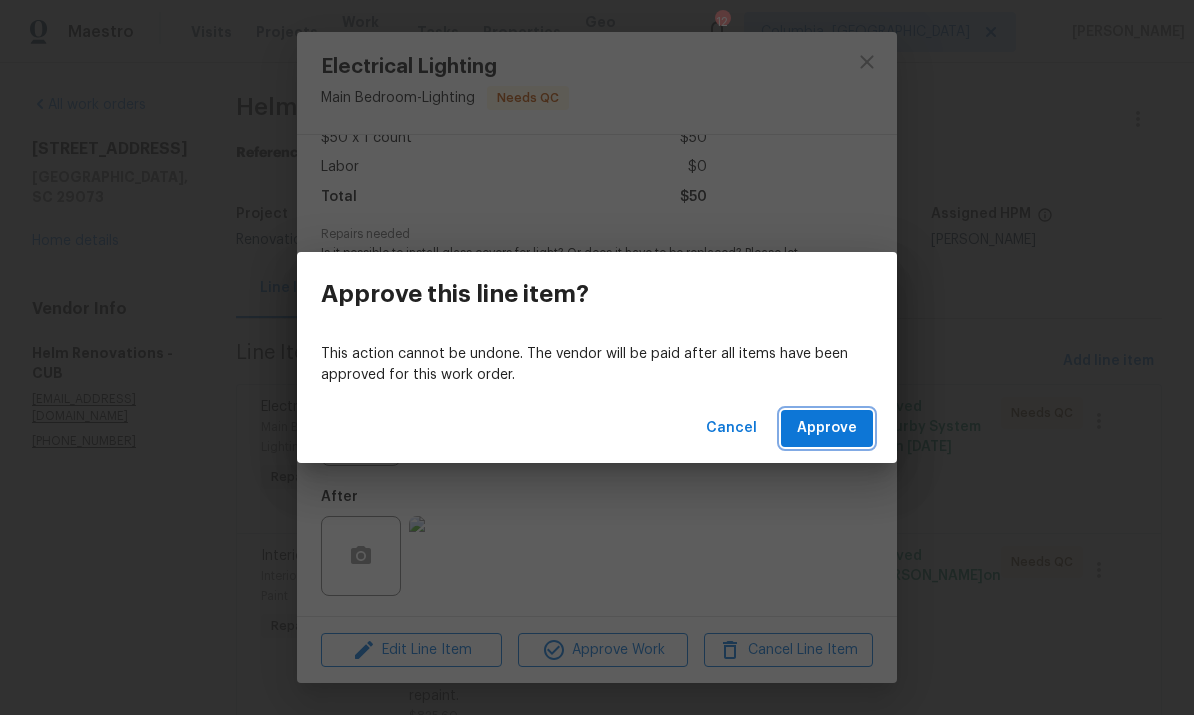 click on "Approve" at bounding box center [827, 428] 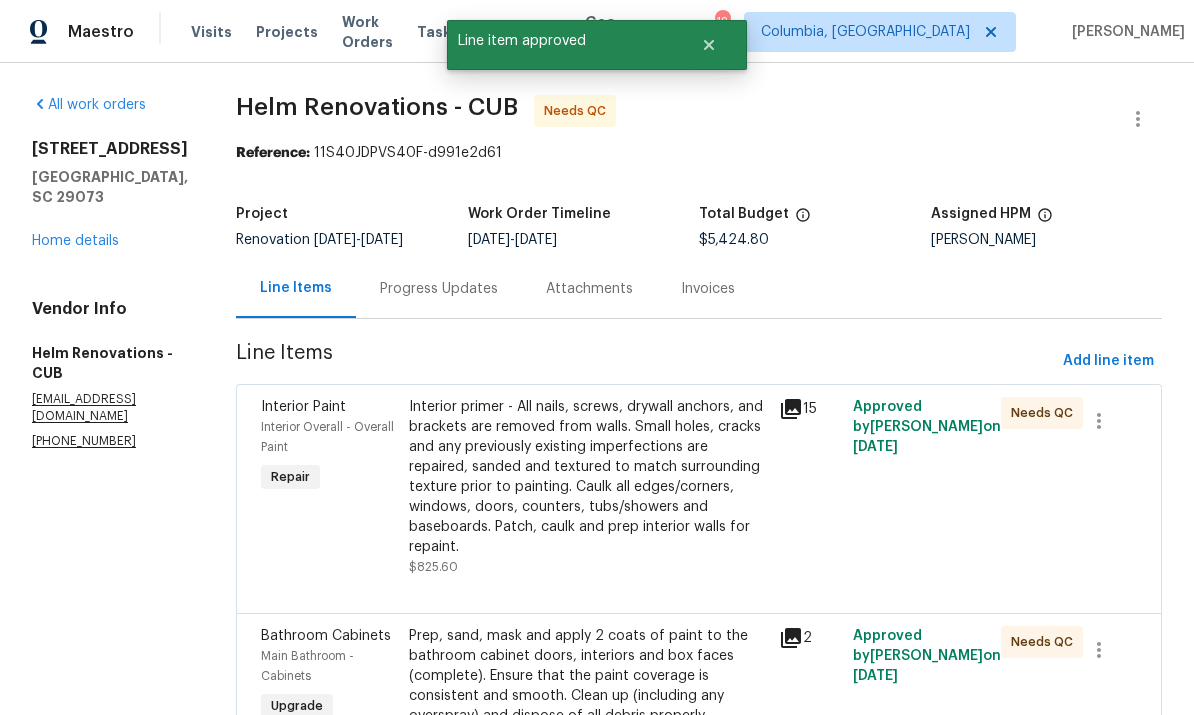 click on "Interior primer - All nails, screws, drywall anchors, and brackets are removed from walls. Small holes, cracks and any previously existing imperfections are repaired, sanded and textured to match surrounding texture prior to painting. Caulk all edges/corners, windows, doors, counters, tubs/showers and baseboards. Patch, caulk and prep interior walls for repaint." at bounding box center (588, 477) 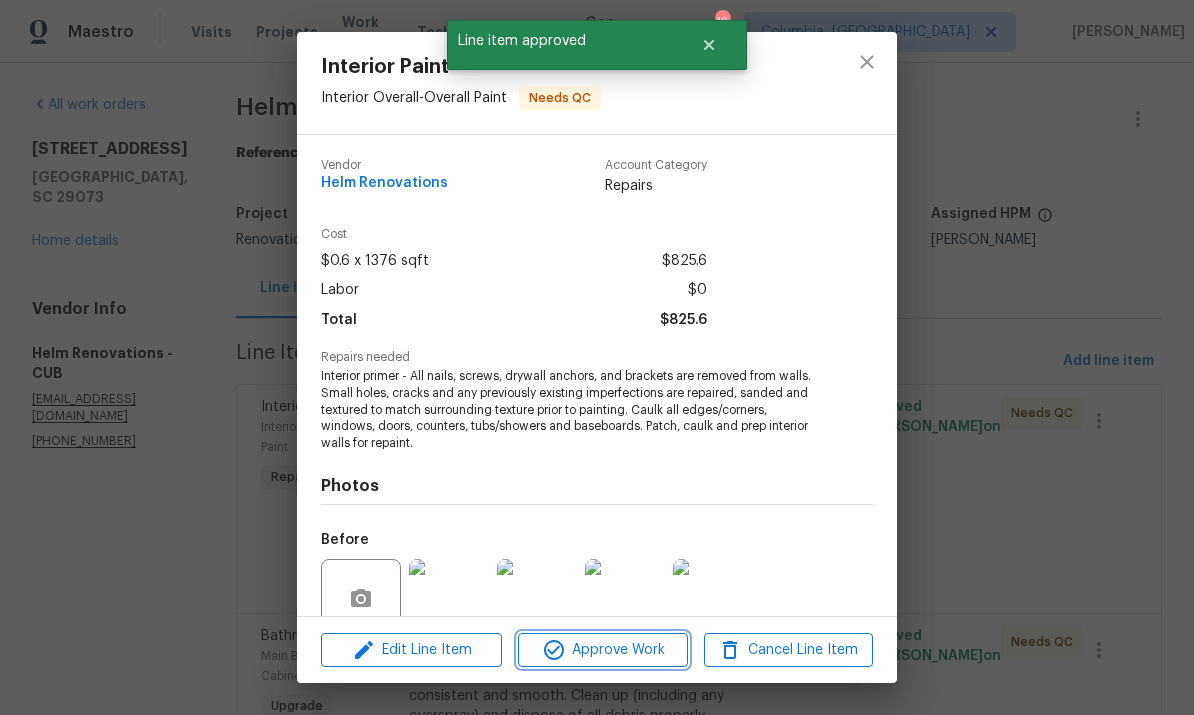 click on "Approve Work" at bounding box center (602, 650) 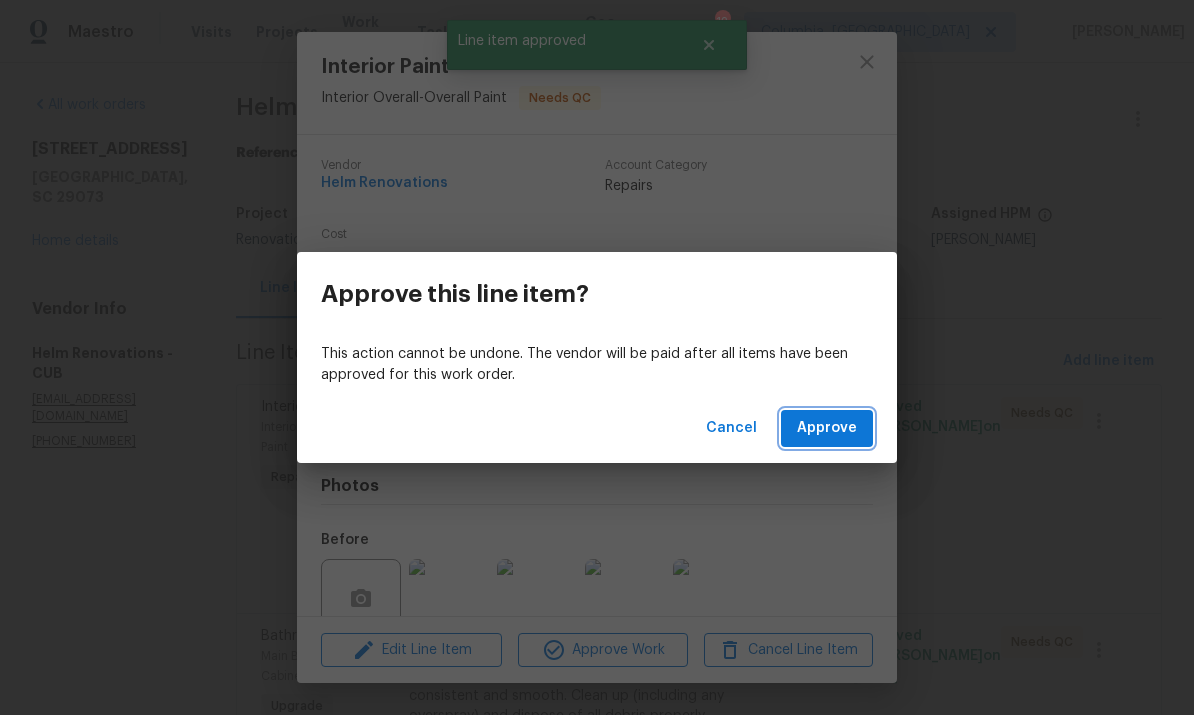 click on "Approve" at bounding box center (827, 428) 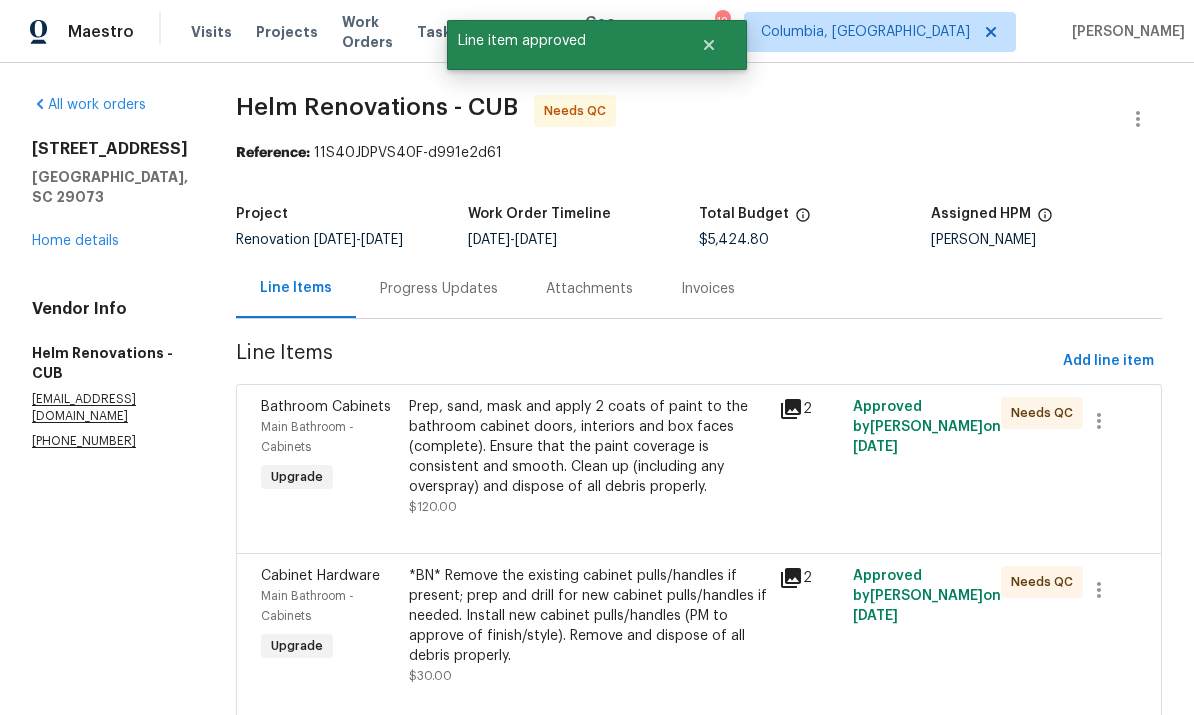 click on "Prep, sand, mask and apply 2 coats of paint to the bathroom cabinet doors, interiors and box faces (complete). Ensure that the paint coverage is consistent and smooth. Clean up (including any overspray) and dispose of all debris properly." at bounding box center (588, 447) 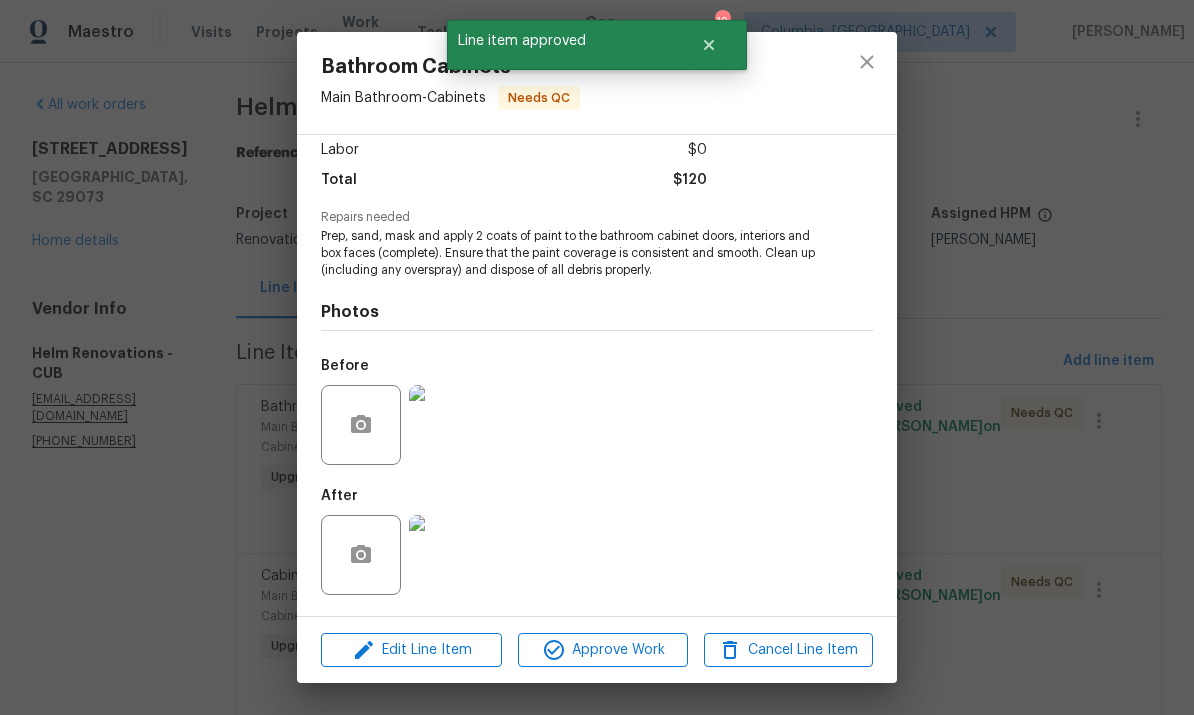 scroll, scrollTop: 143, scrollLeft: 0, axis: vertical 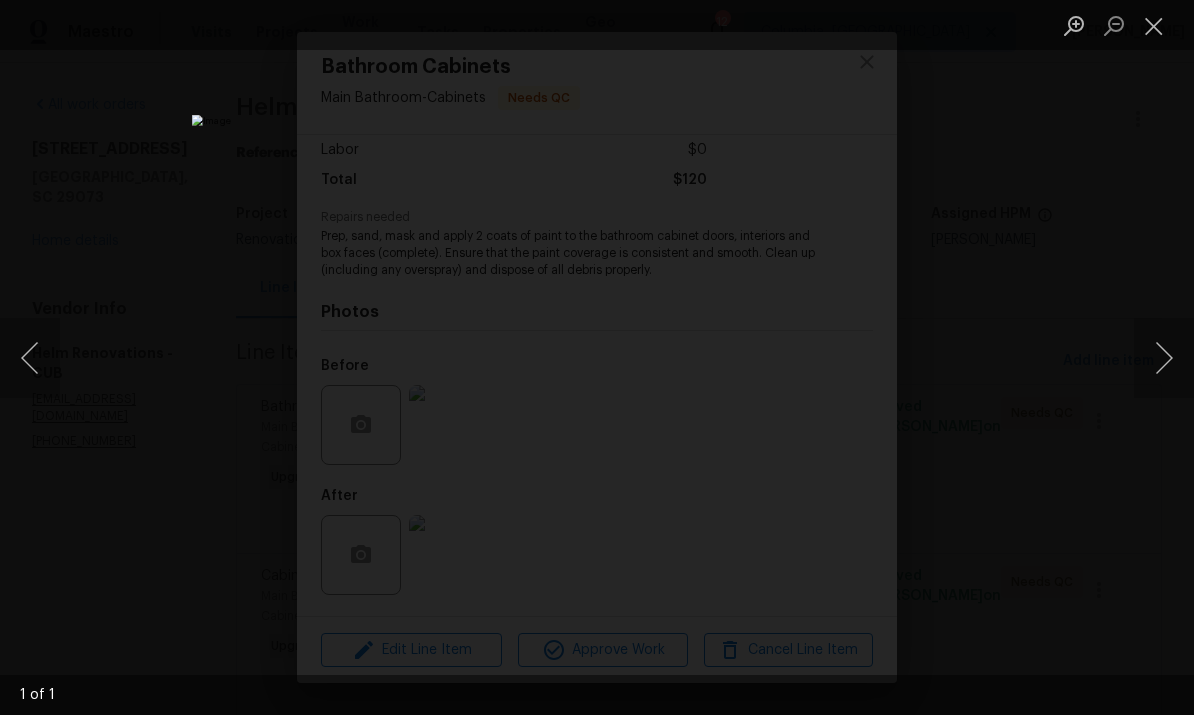 click at bounding box center [1154, 25] 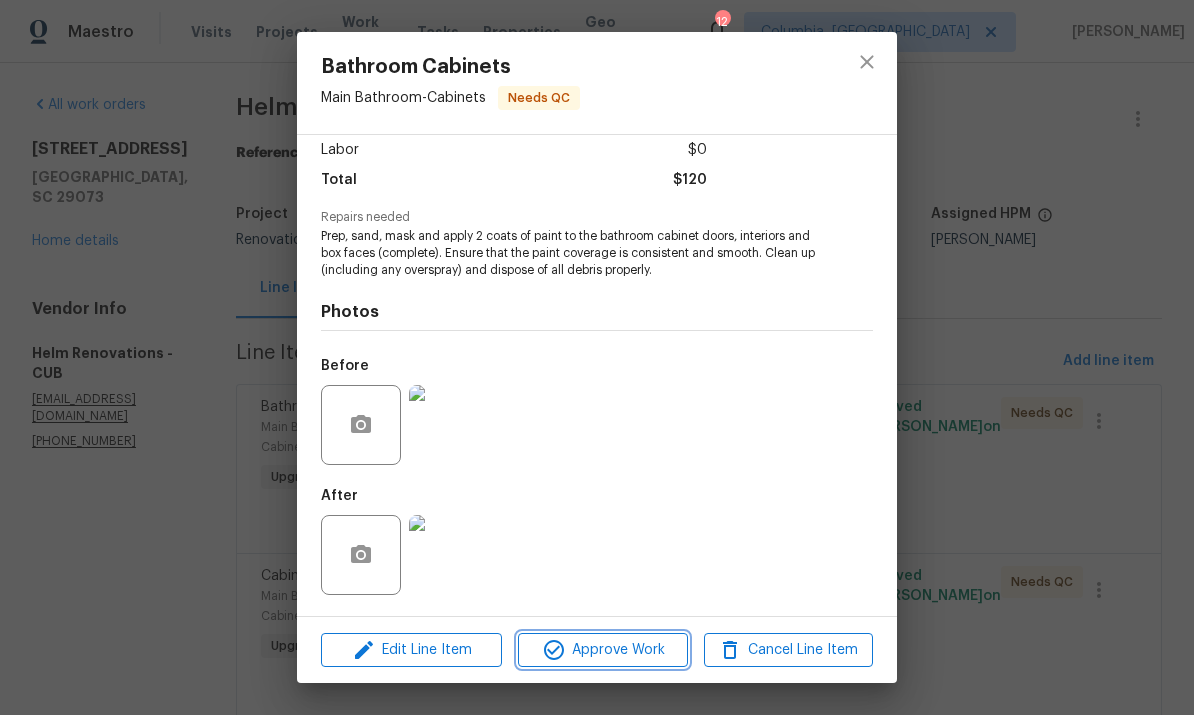 click on "Approve Work" at bounding box center (602, 650) 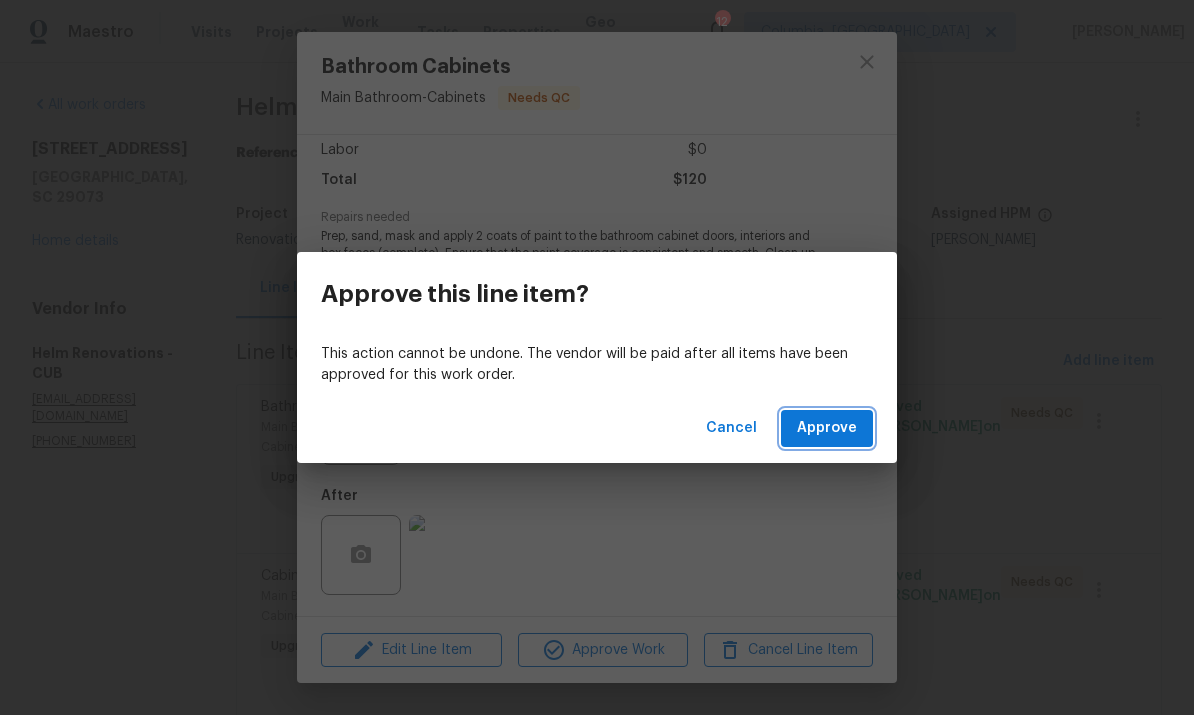 click on "Approve" at bounding box center (827, 428) 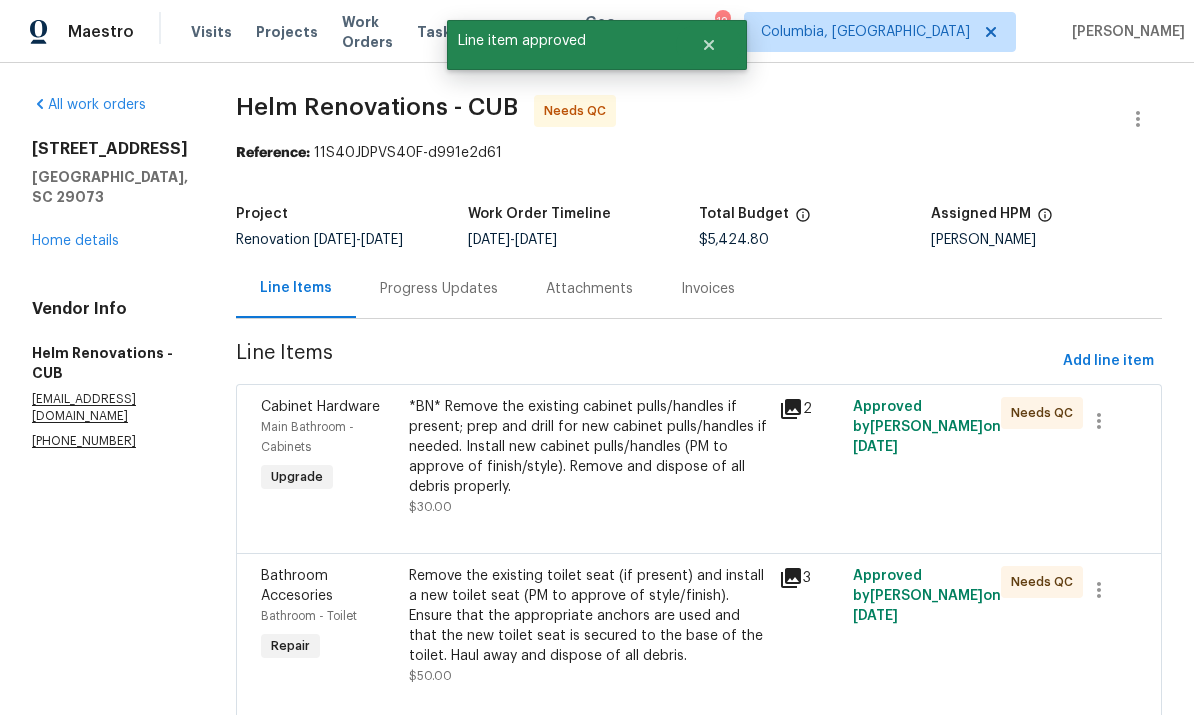 click on "*BN* Remove the existing cabinet pulls/handles if present; prep and drill for new cabinet pulls/handles if needed. Install new cabinet pulls/handles (PM to approve of finish/style). Remove and dispose of all debris properly." at bounding box center (588, 447) 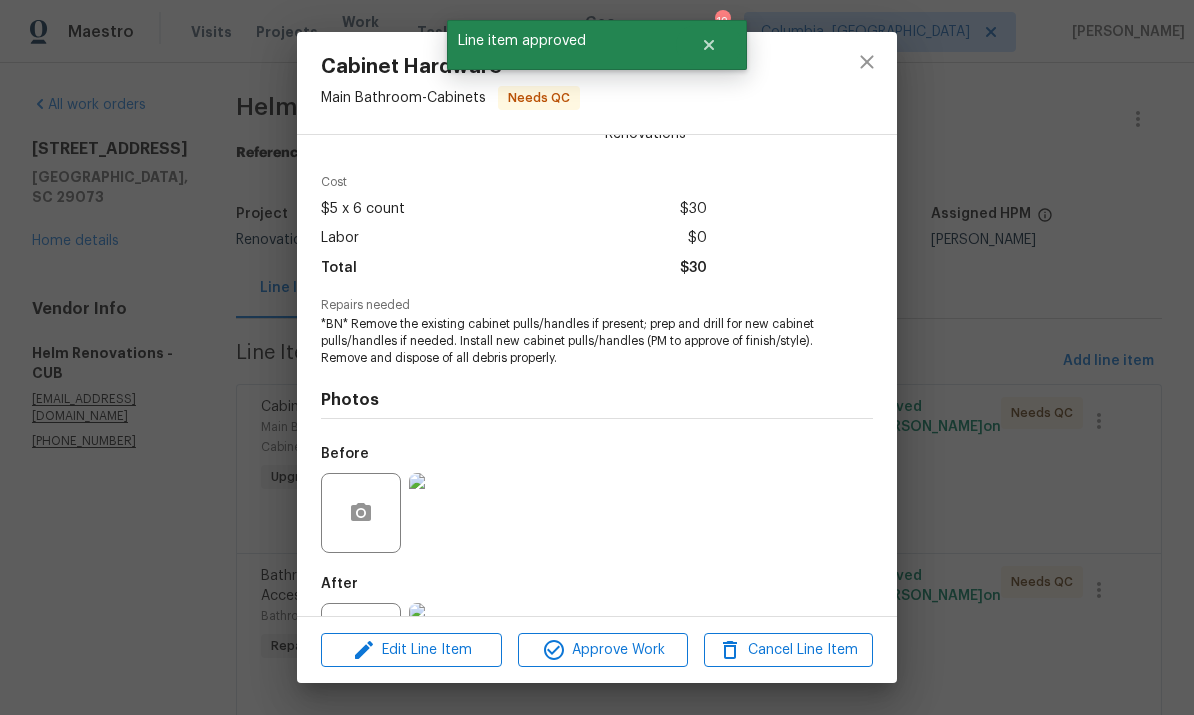 scroll, scrollTop: 68, scrollLeft: 0, axis: vertical 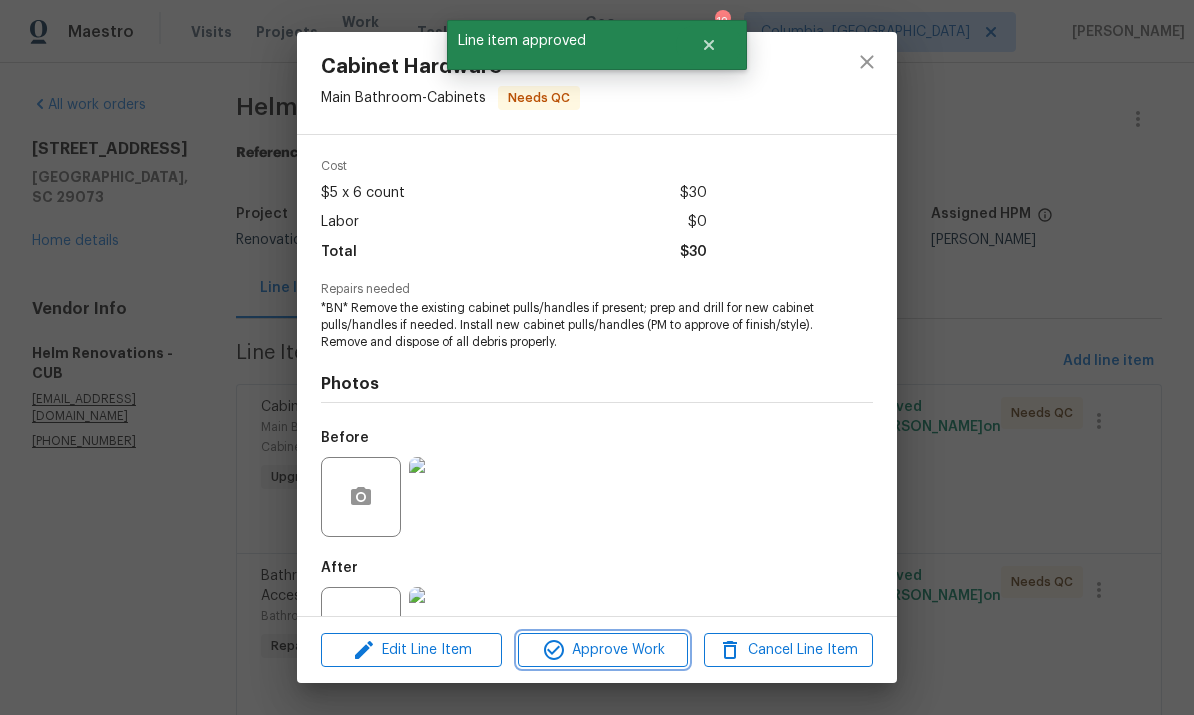 click on "Approve Work" at bounding box center (602, 650) 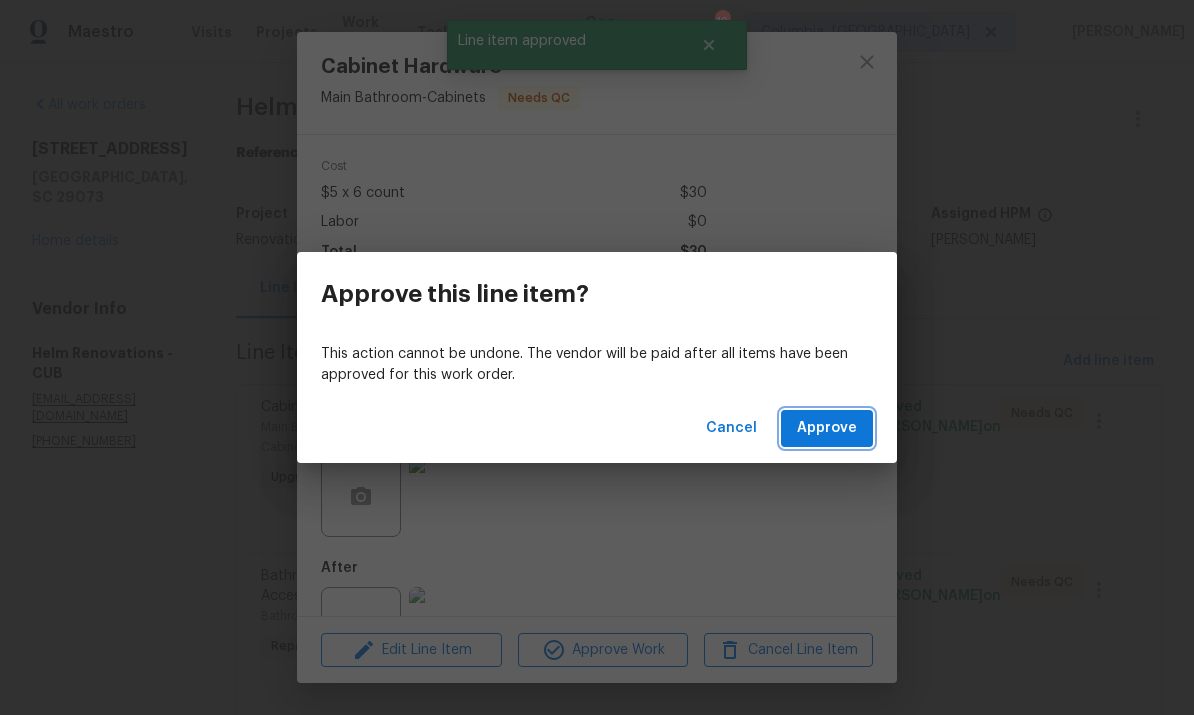 click on "Approve" at bounding box center (827, 428) 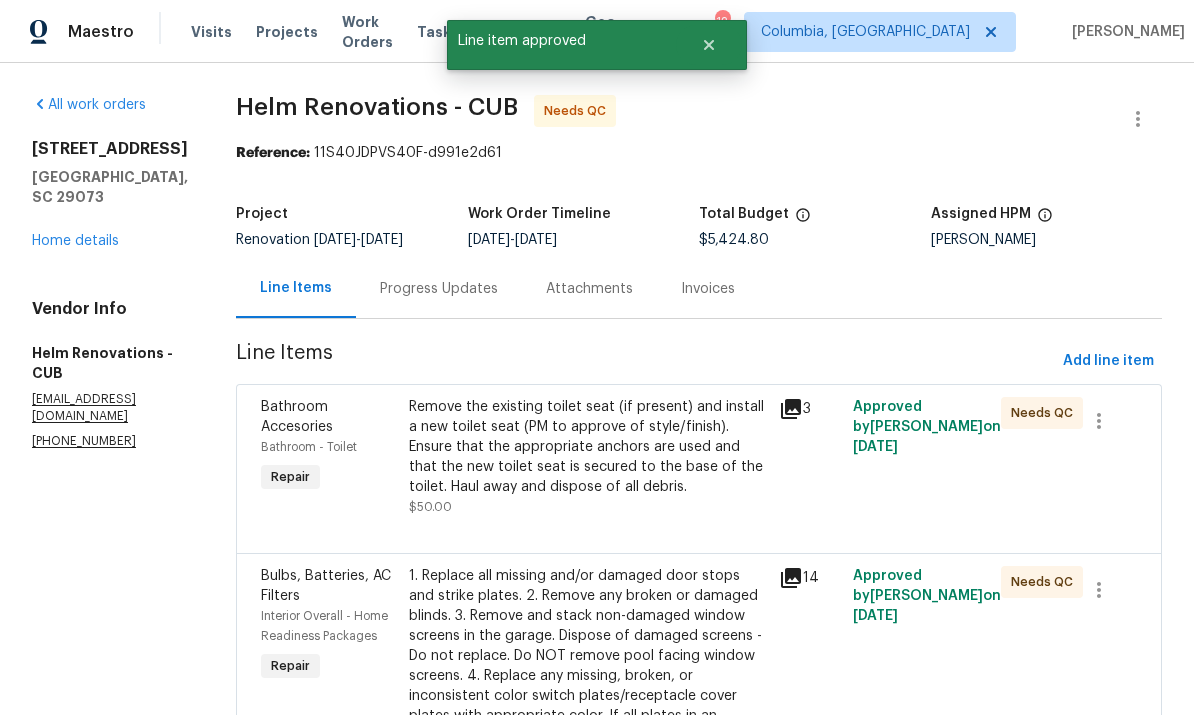 click on "Remove the existing toilet seat (if present) and install a new toilet seat (PM to approve of style/finish). Ensure that the appropriate anchors are used and that the new toilet seat is secured to the base of the toilet. Haul away and dispose of all debris." at bounding box center (588, 447) 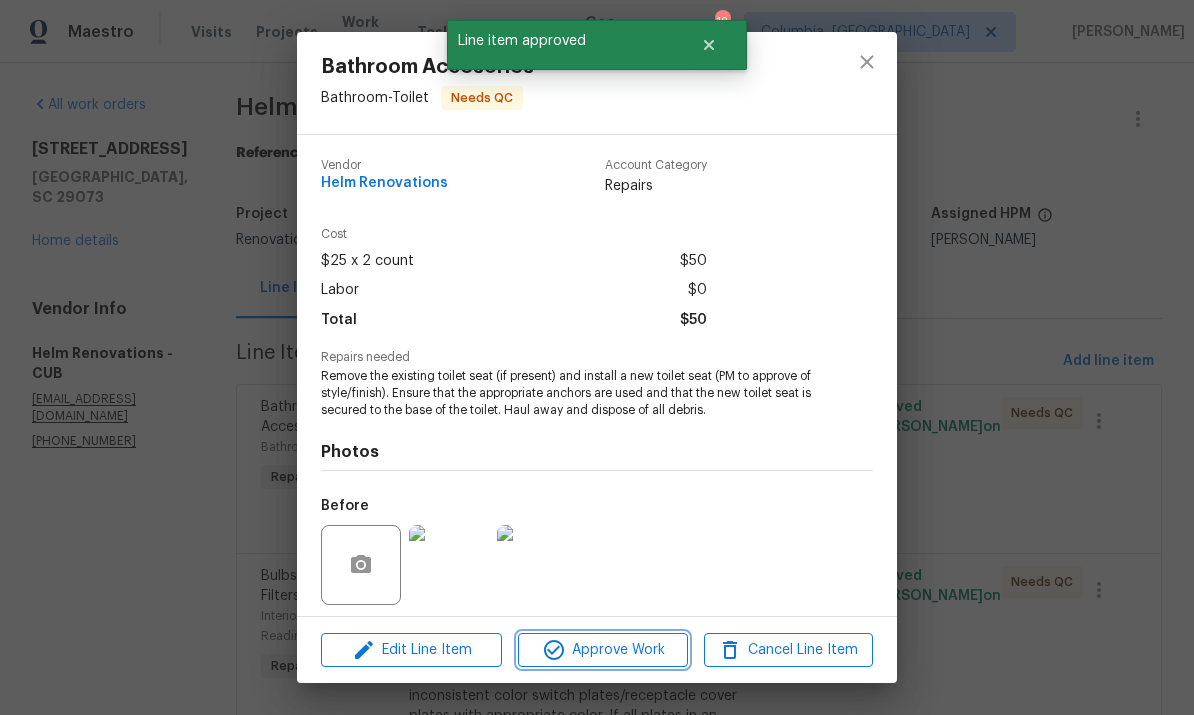 click on "Approve Work" at bounding box center [602, 650] 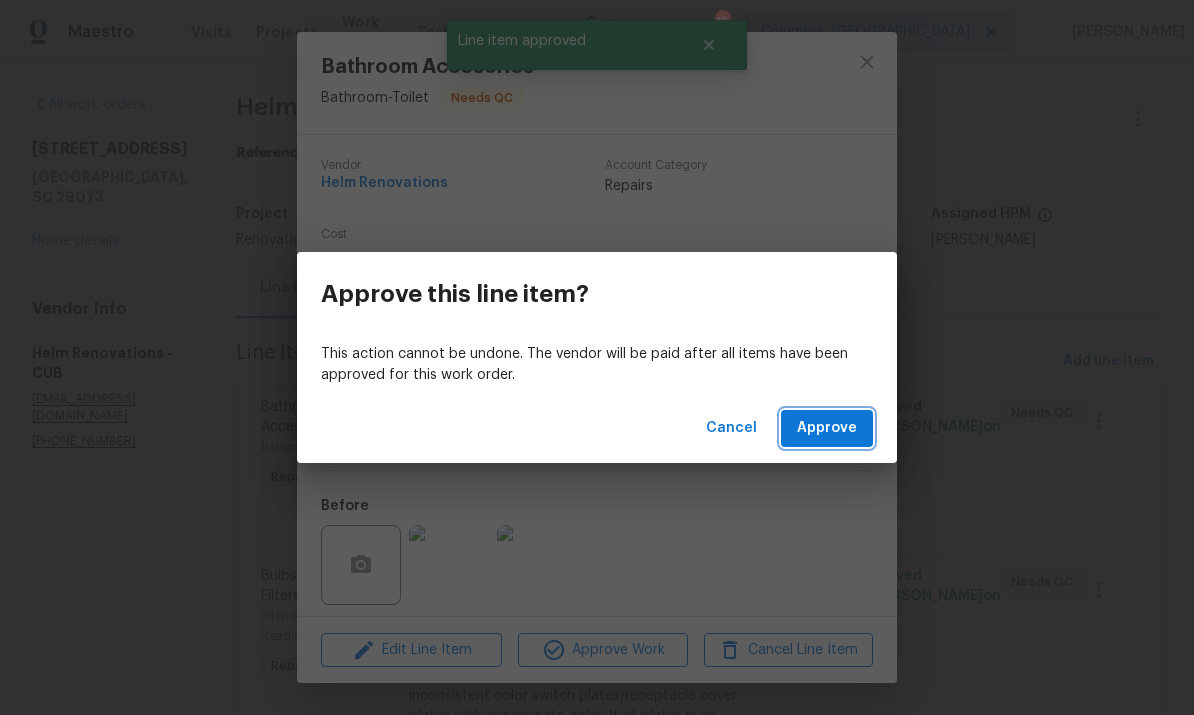 click on "Approve" at bounding box center (827, 428) 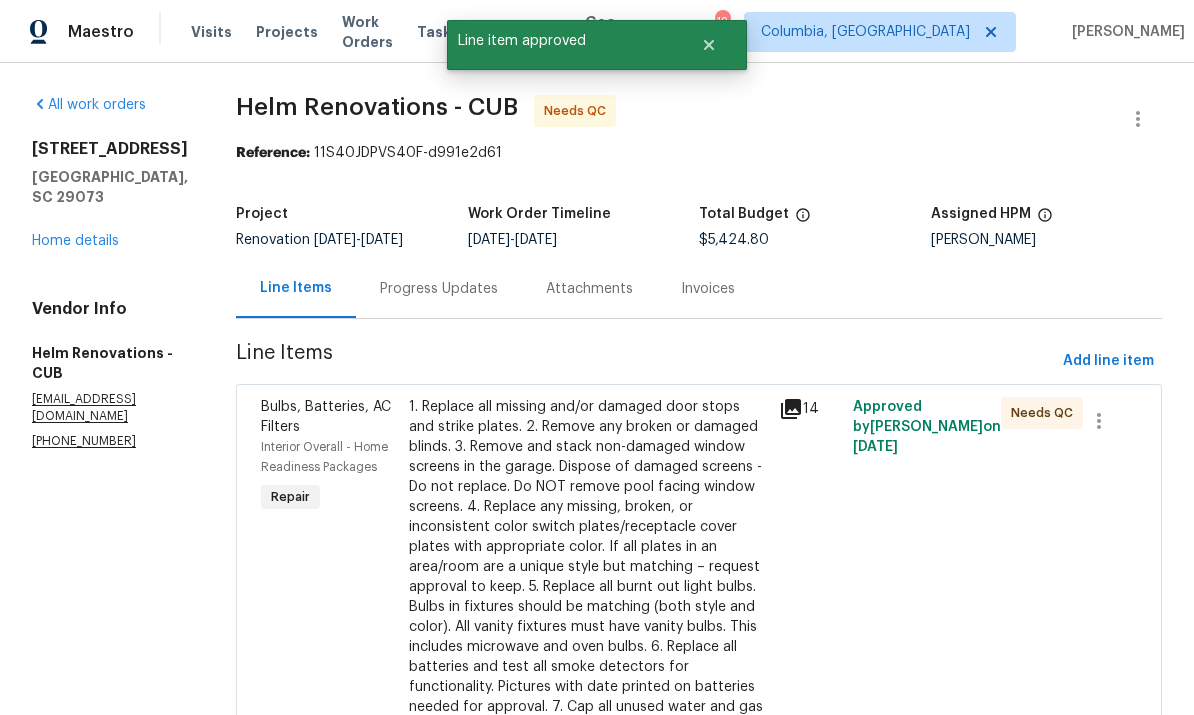 click on "1. Replace all missing and/or damaged door stops and strike plates.  2. Remove any broken or damaged blinds.  3. Remove and stack non-damaged window screens in the garage. Dispose of damaged screens - Do not replace. Do NOT remove pool facing window screens.  4. Replace any missing, broken, or inconsistent color switch plates/receptacle cover plates with appropriate color. If all plates in an area/room are a unique style but matching – request approval to keep.  5. Replace all burnt out light bulbs. Bulbs in fixtures should be matching (both style and color). All vanity fixtures must have vanity bulbs. This includes microwave and oven bulbs.  6. Replace all batteries and test all smoke detectors for functionality. Pictures with date printed on batteries needed for approval.  7. Cap all unused water and gas lines (i.e. refrigerator, water heater, washer supply hot/cold, gas line for dryer, etc).  8. Install new pleated HVAC air filters" at bounding box center [588, 587] 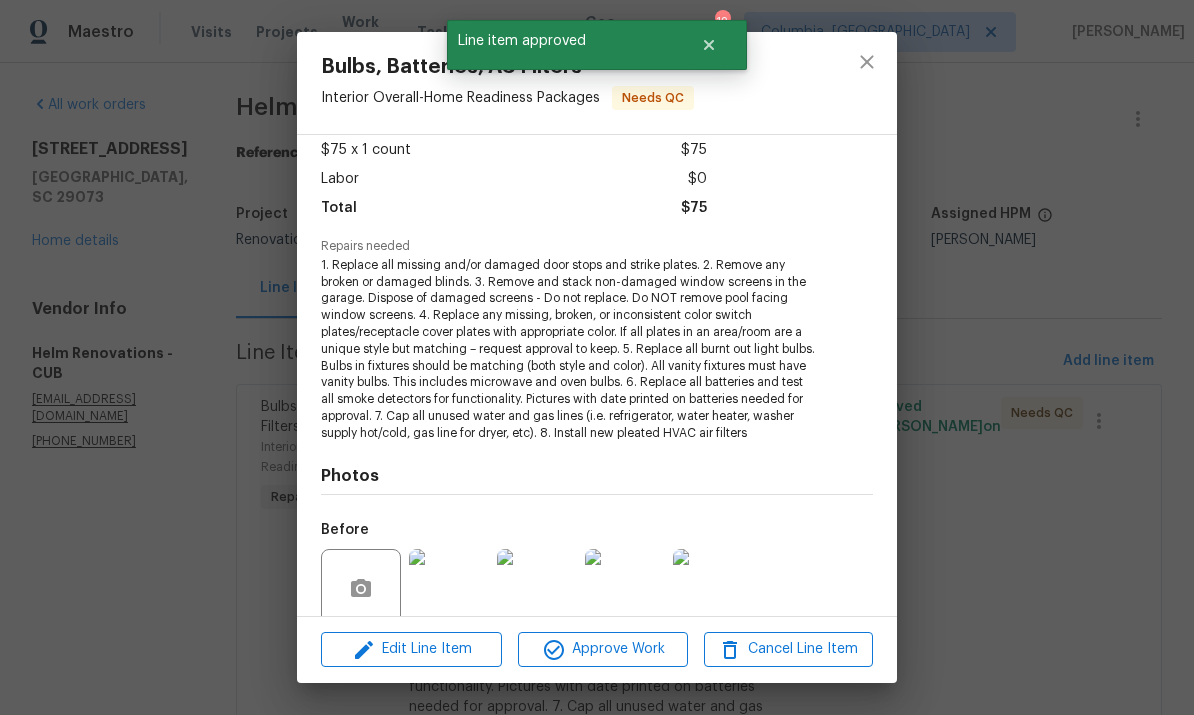 scroll, scrollTop: 131, scrollLeft: 0, axis: vertical 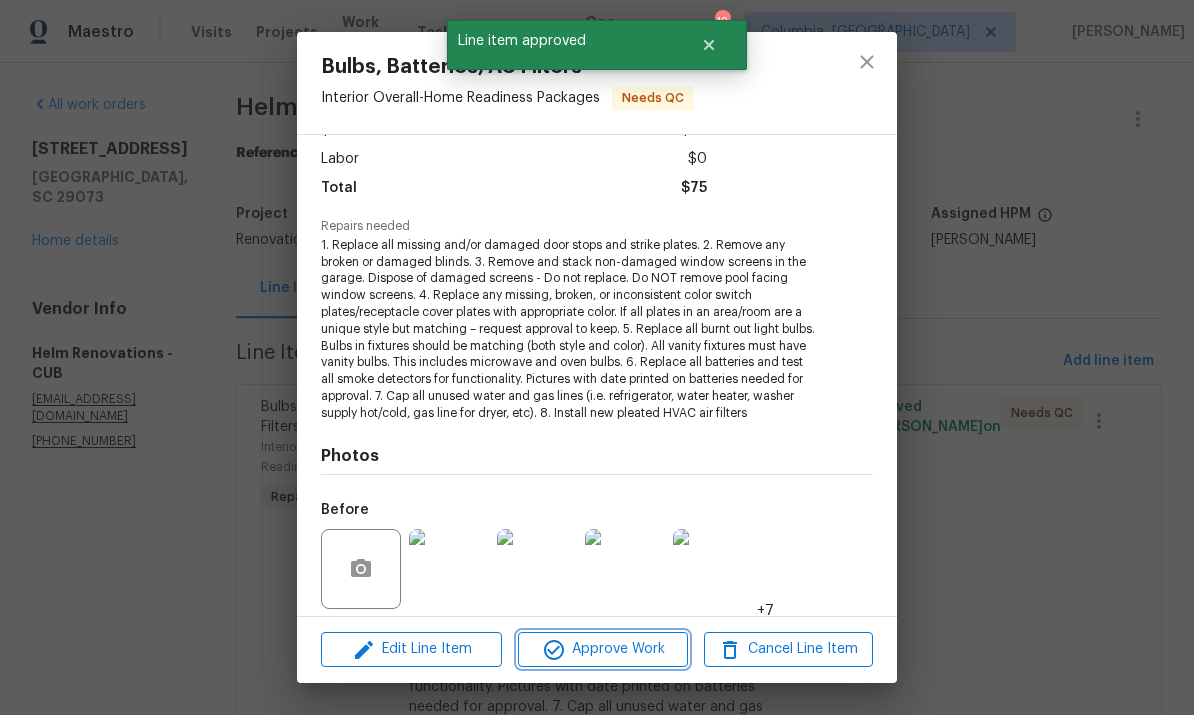 click on "Approve Work" at bounding box center (602, 649) 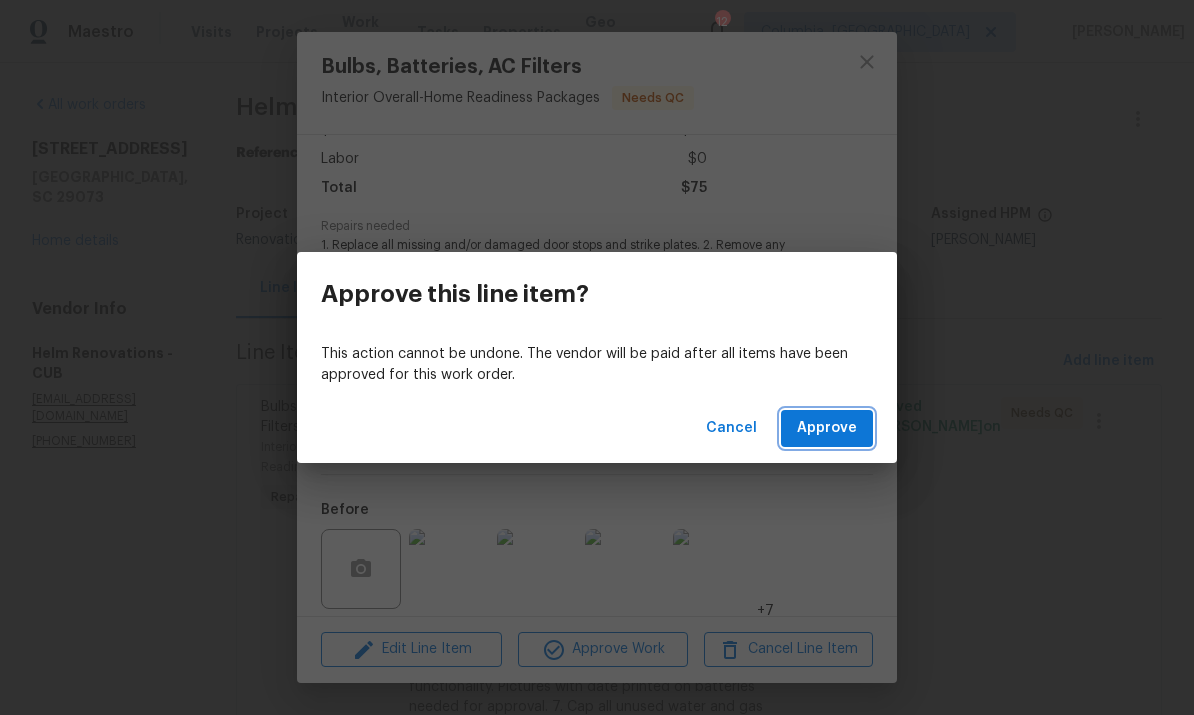 click on "Approve" at bounding box center (827, 428) 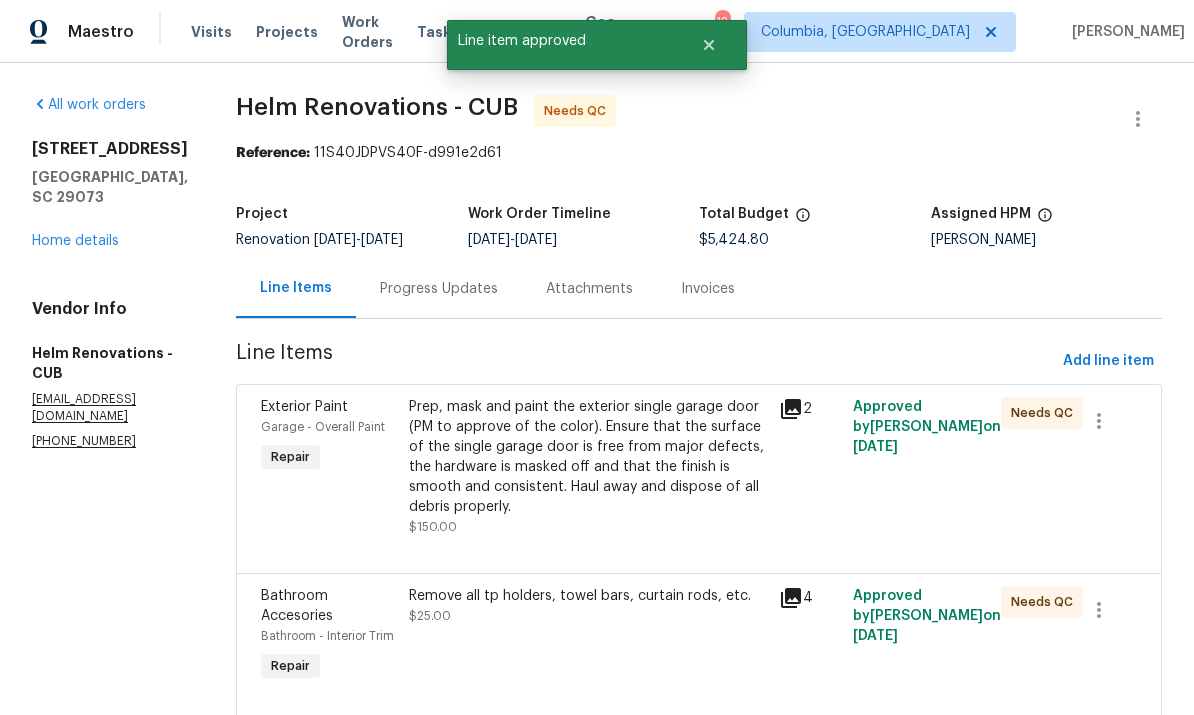 click on "Prep, mask and paint  the exterior single garage door (PM to approve of the color). Ensure that the surface of the single garage door is free from major defects, the hardware is masked off and that the finish is smooth and consistent. Haul away and dispose of all debris properly." at bounding box center [588, 457] 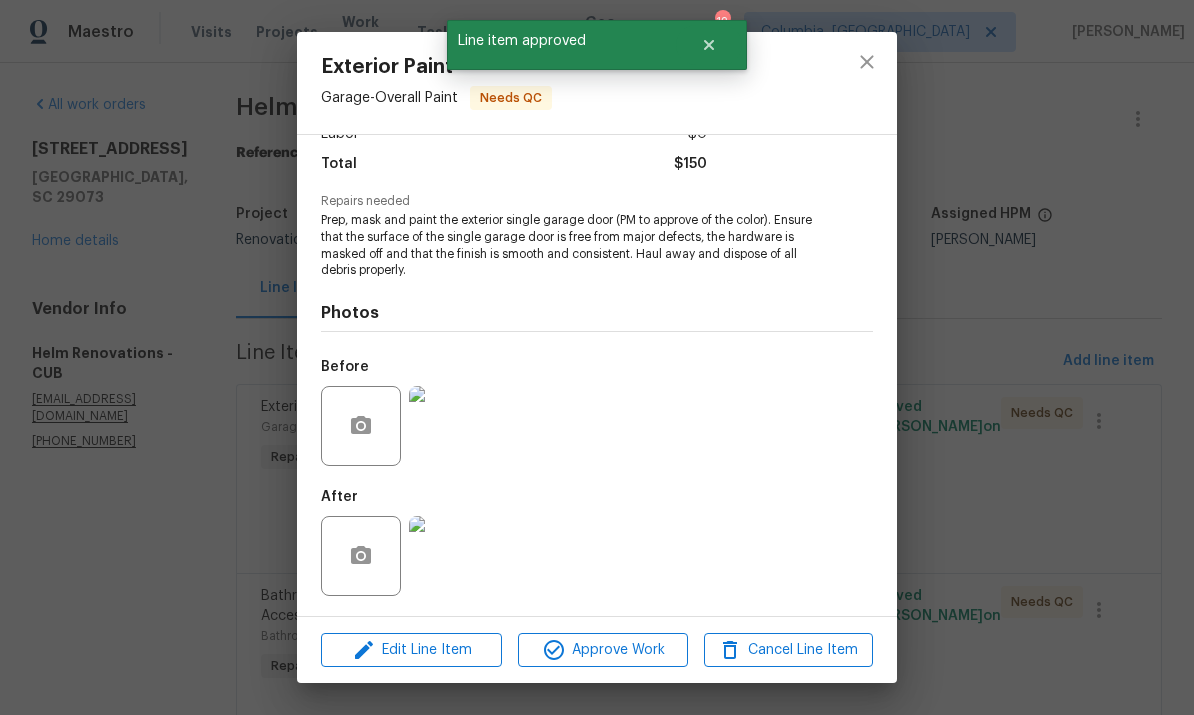 scroll, scrollTop: 158, scrollLeft: 0, axis: vertical 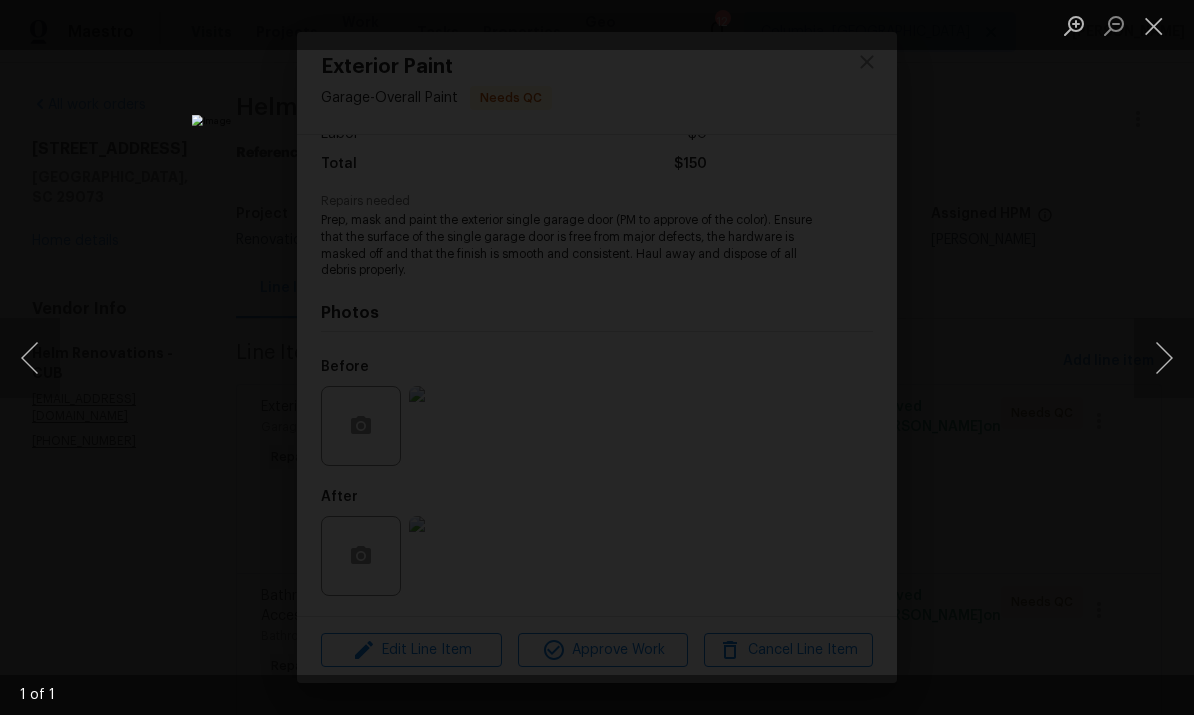 click at bounding box center [1154, 25] 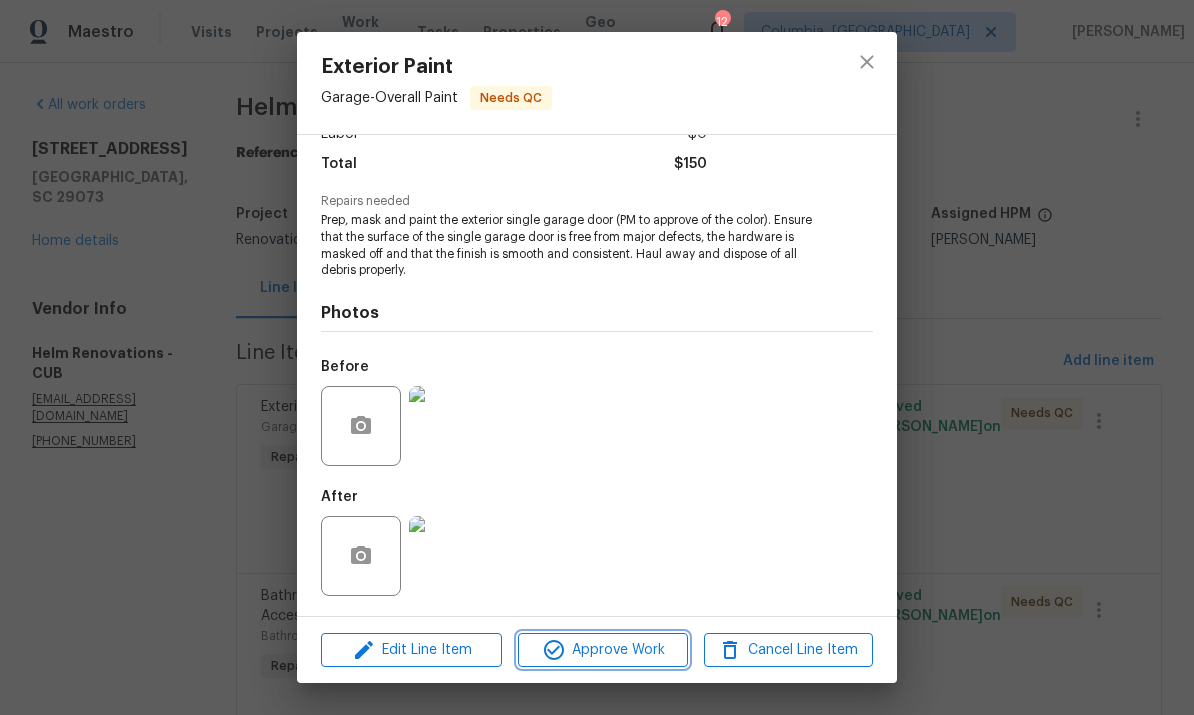 click on "Approve Work" at bounding box center (602, 650) 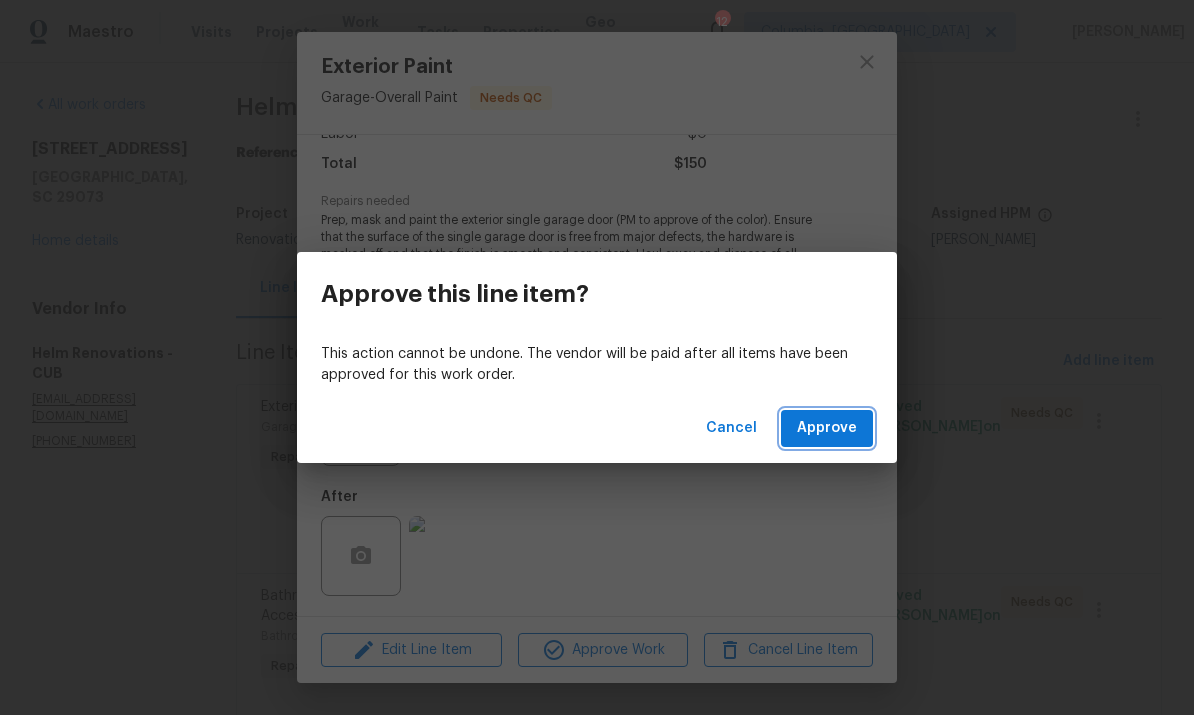 click on "Approve" at bounding box center [827, 428] 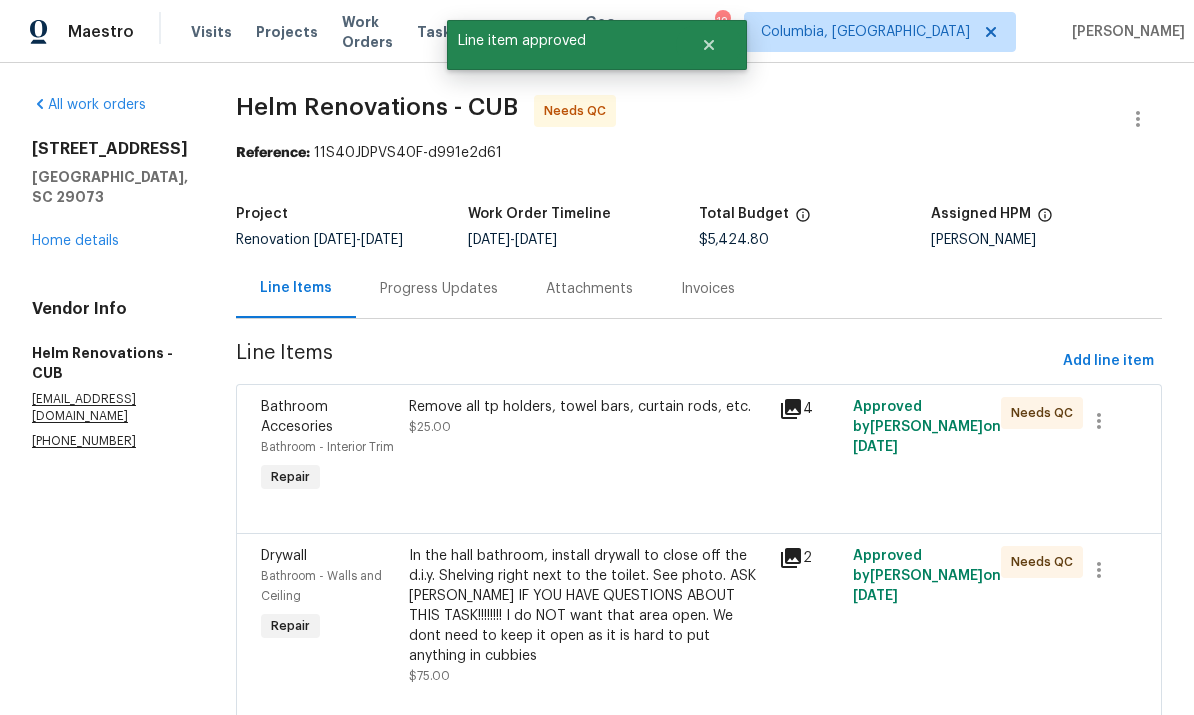 click on "Remove all tp holders, towel bars, curtain rods, etc. $25.00" at bounding box center [588, 447] 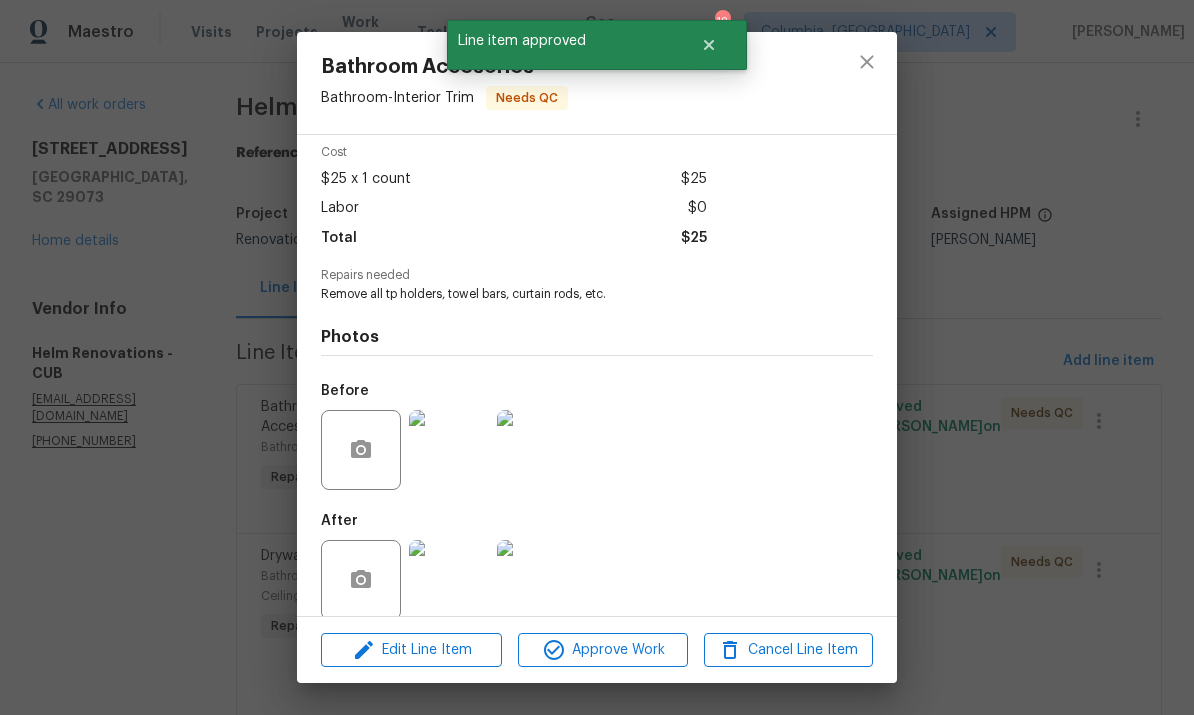 scroll, scrollTop: 108, scrollLeft: 0, axis: vertical 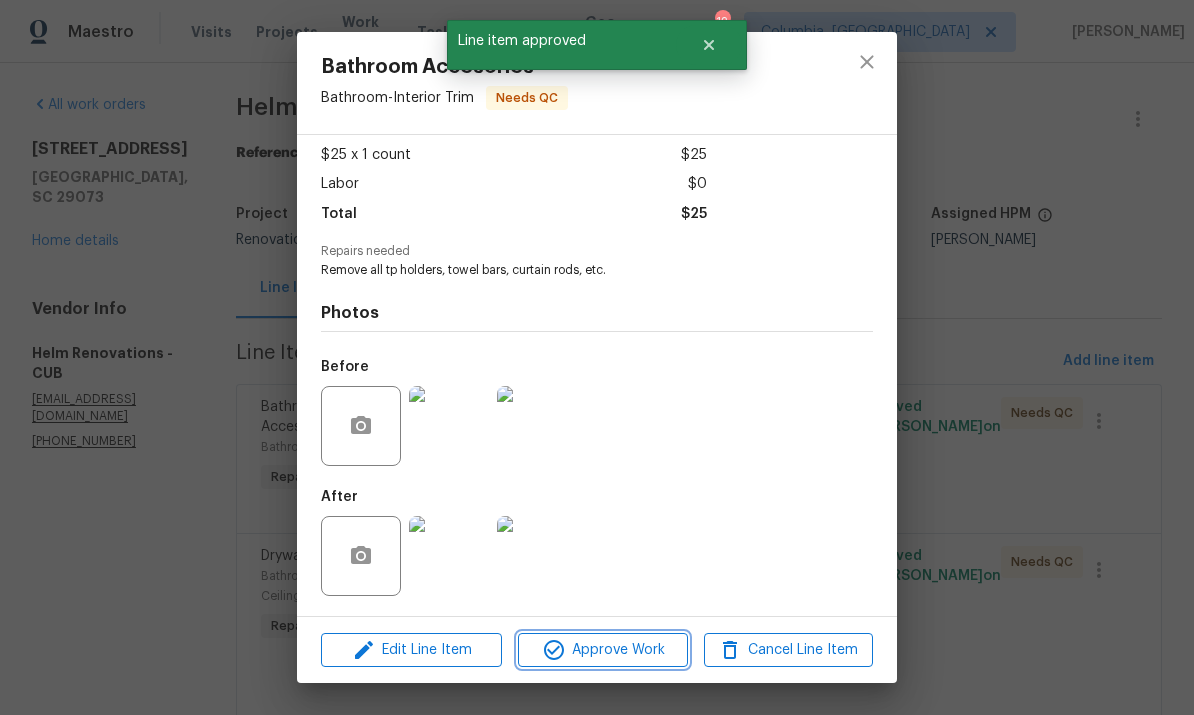 click on "Approve Work" at bounding box center [602, 650] 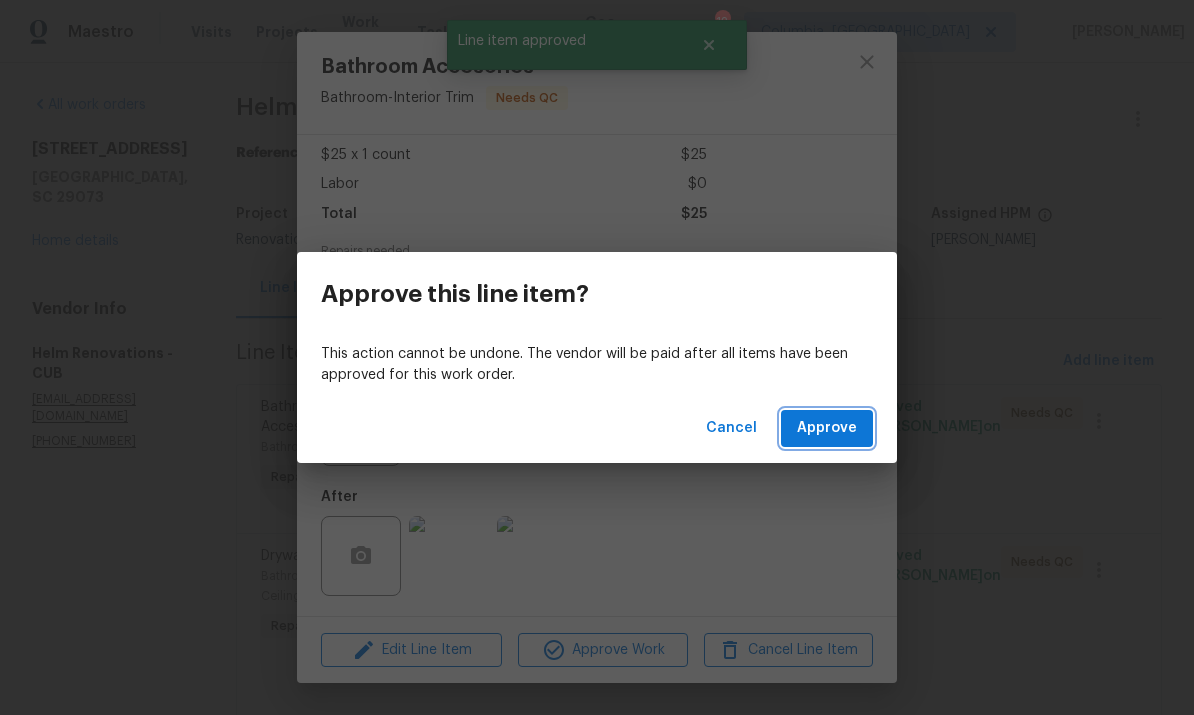 click on "Approve" at bounding box center (827, 428) 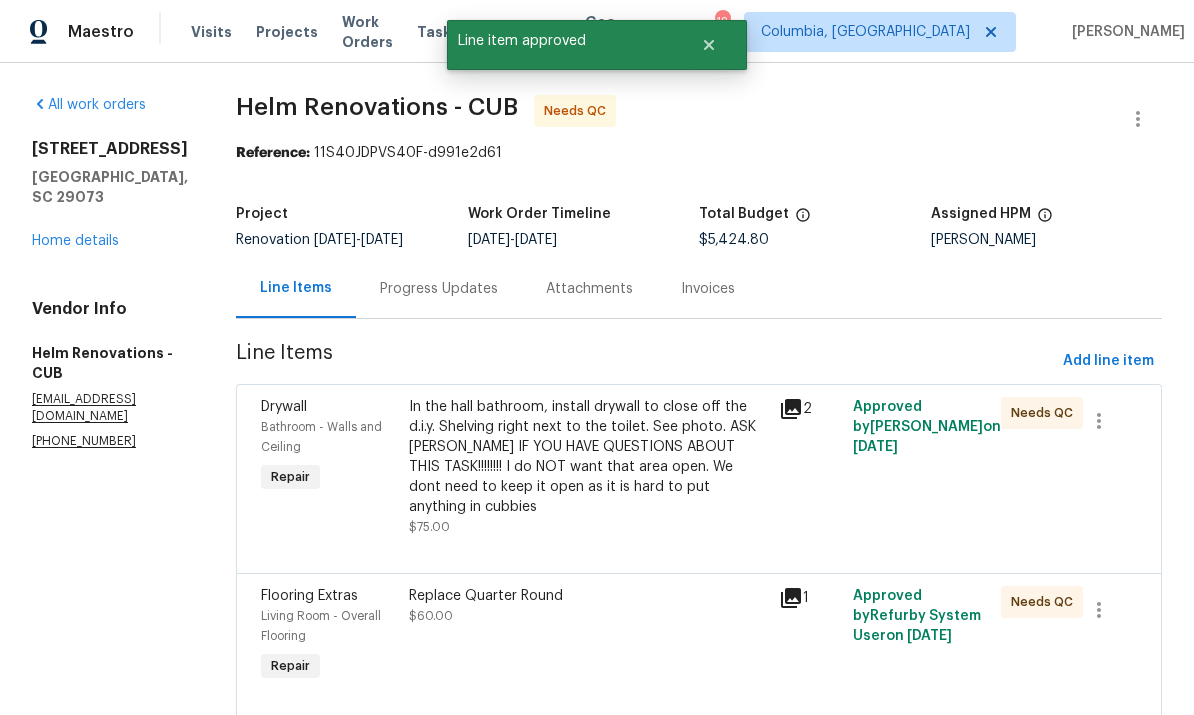 click on "In the hall bathroom, install drywall to close off the d.i.y. Shelving right next to the toilet. See photo. ASK KATI IF YOU HAVE QUESTIONS ABOUT THIS TASK!!!!!!!! I do NOT want that area open. We dont need to keep it open as it is hard to put anything in cubbies" at bounding box center (588, 457) 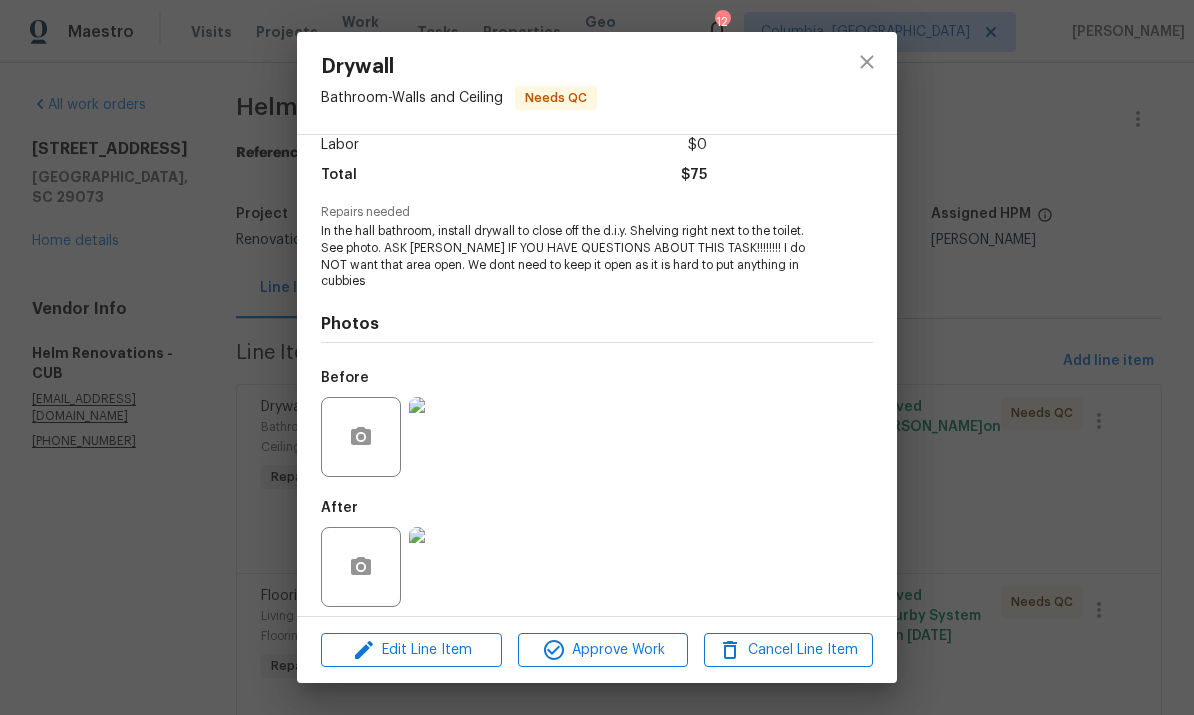 scroll, scrollTop: 143, scrollLeft: 0, axis: vertical 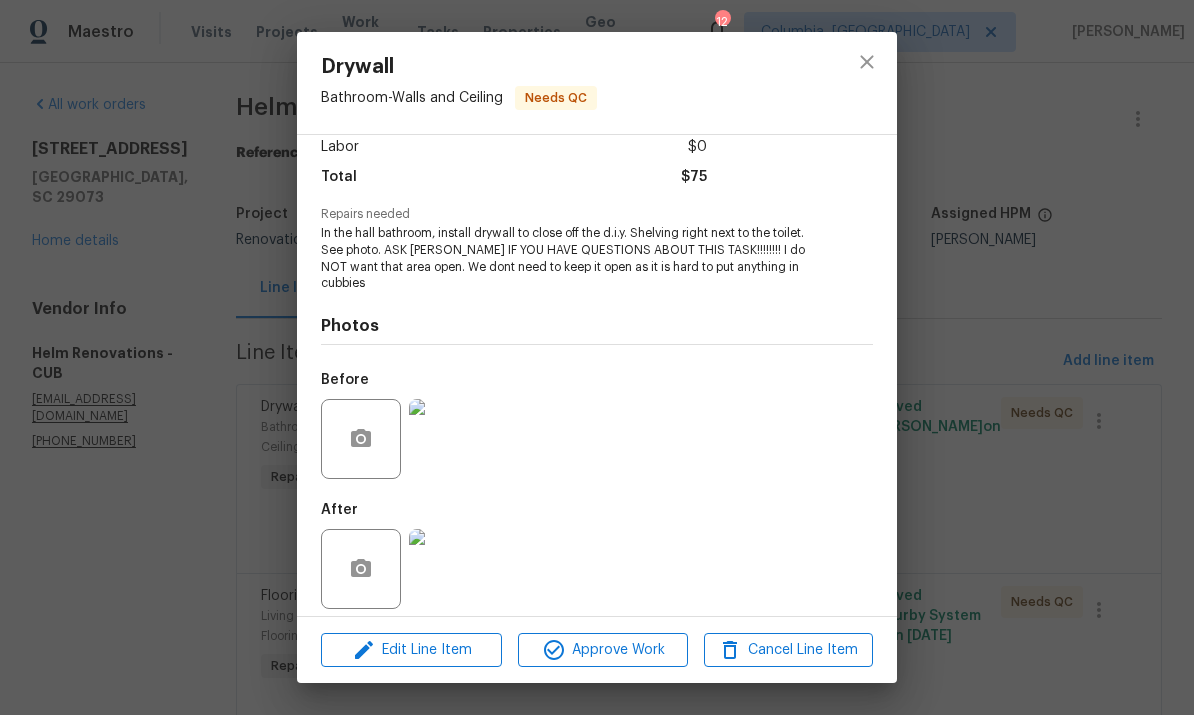 click at bounding box center [449, 569] 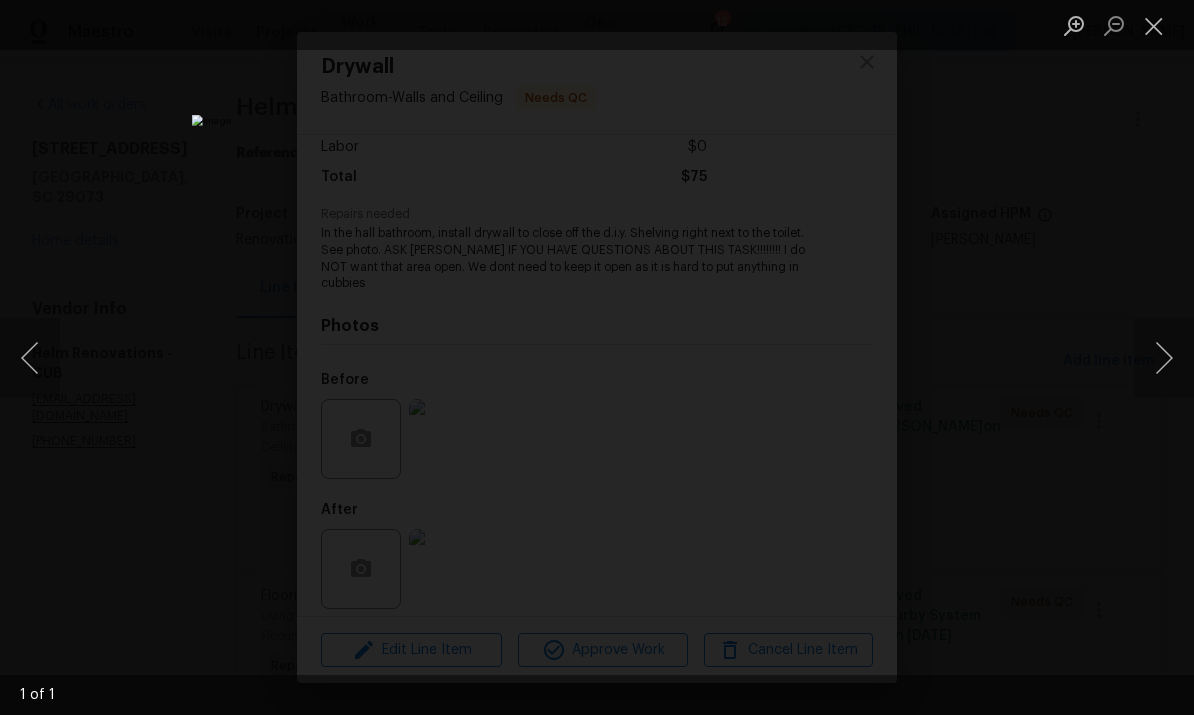 click at bounding box center [1154, 25] 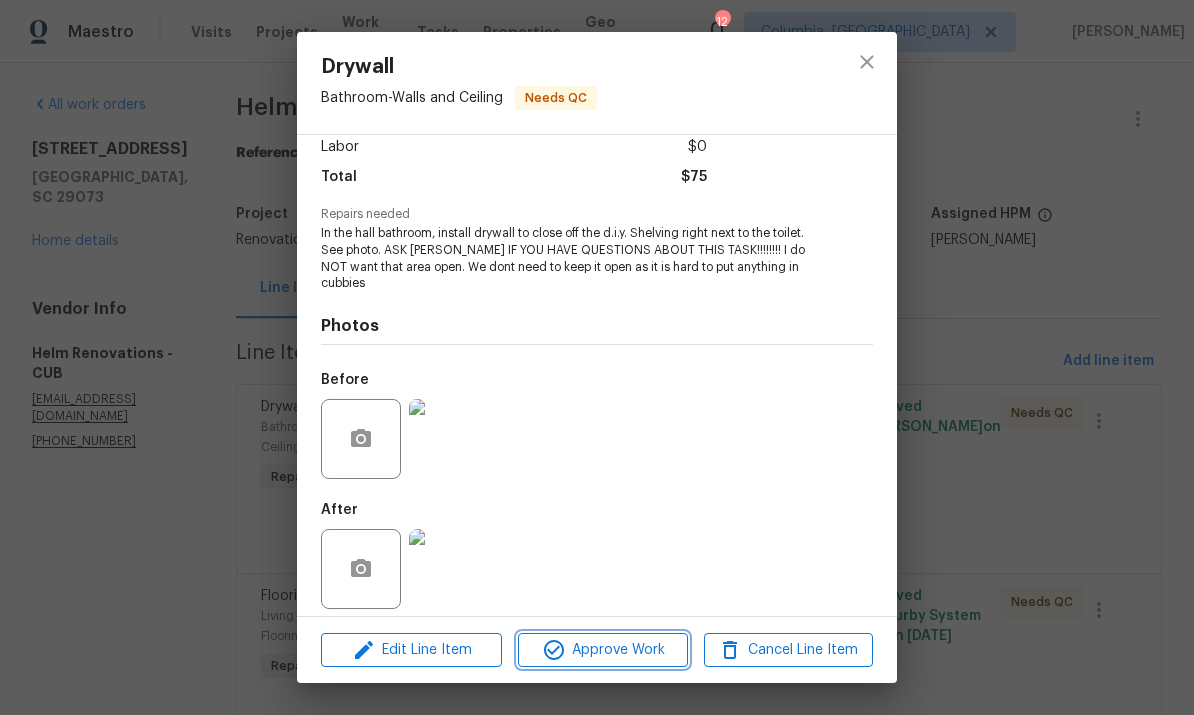 click on "Approve Work" at bounding box center (602, 650) 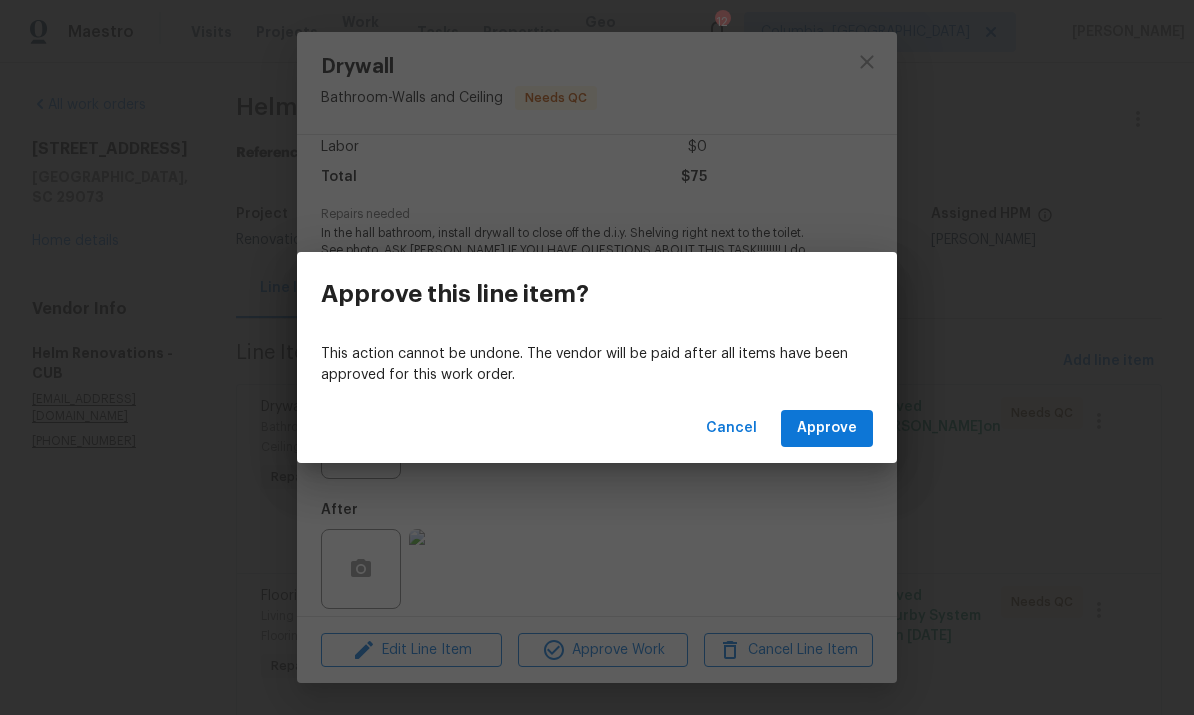 click on "Cancel Approve" at bounding box center (597, 428) 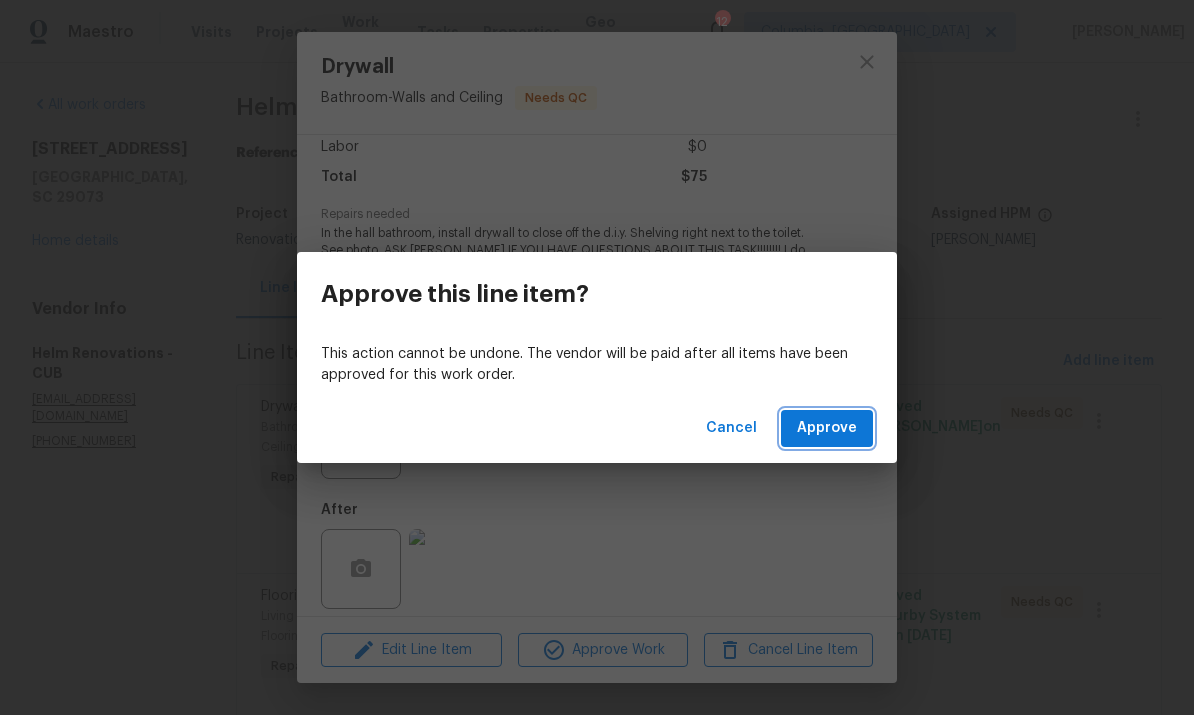 click on "Approve" at bounding box center (827, 428) 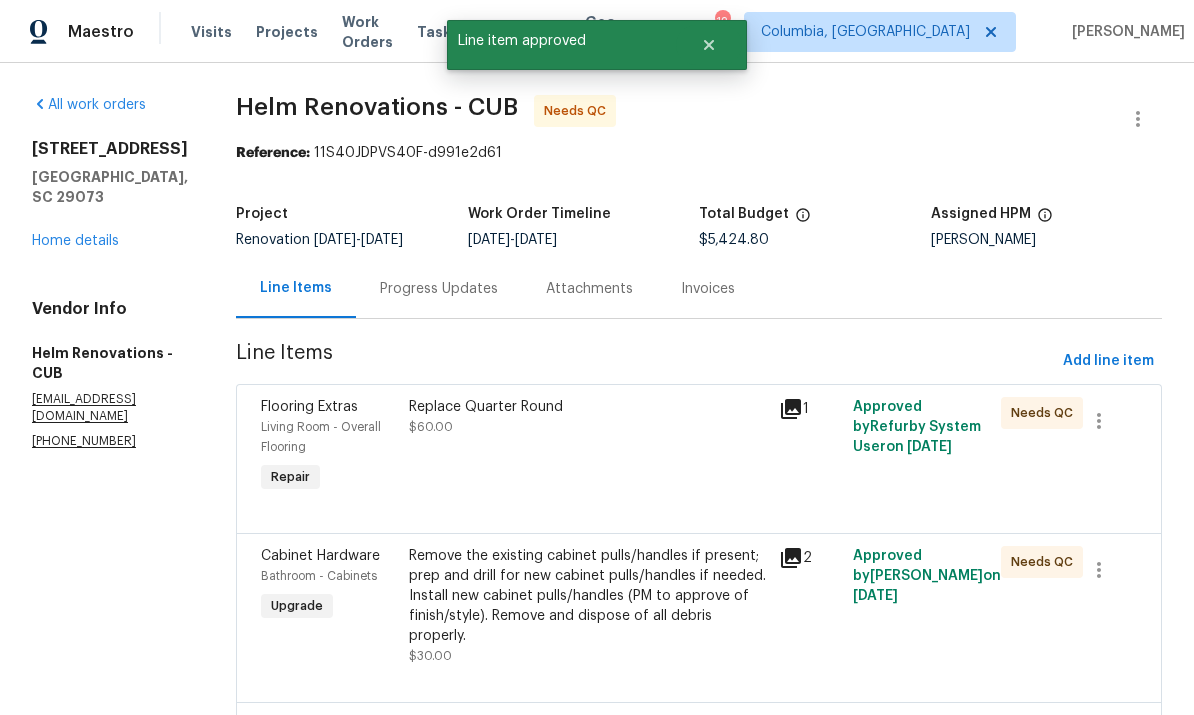 click on "Replace Quarter Round $60.00" at bounding box center (588, 447) 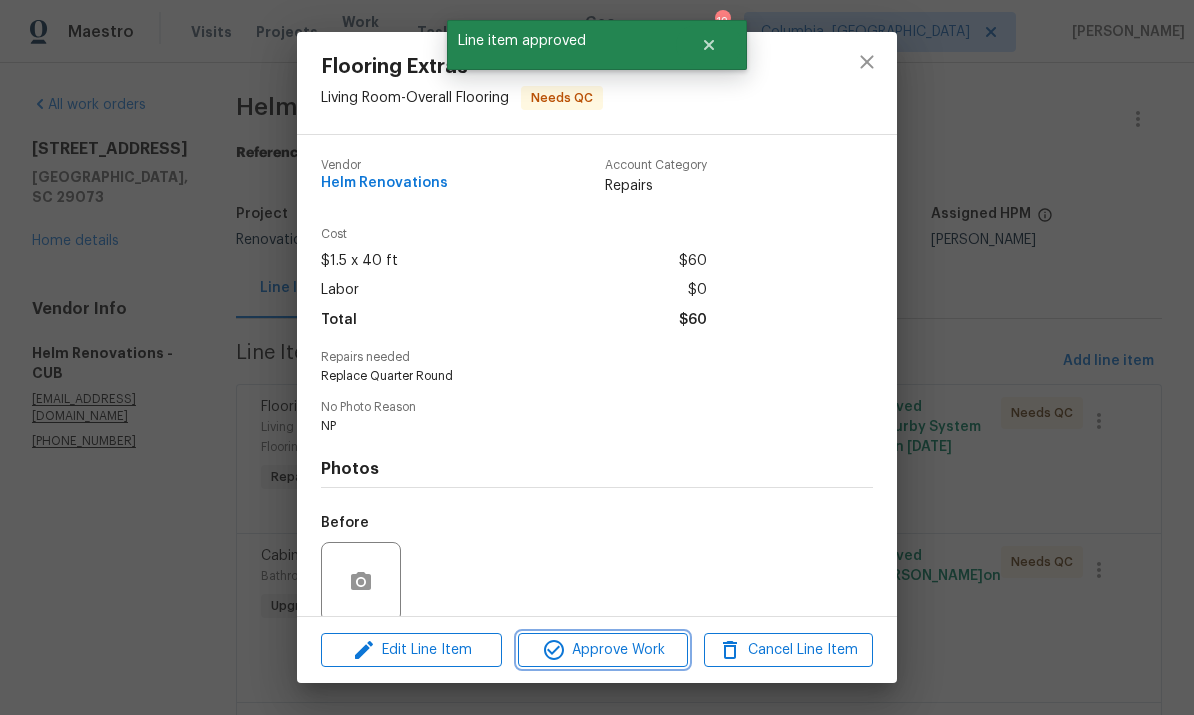 click on "Approve Work" at bounding box center [602, 650] 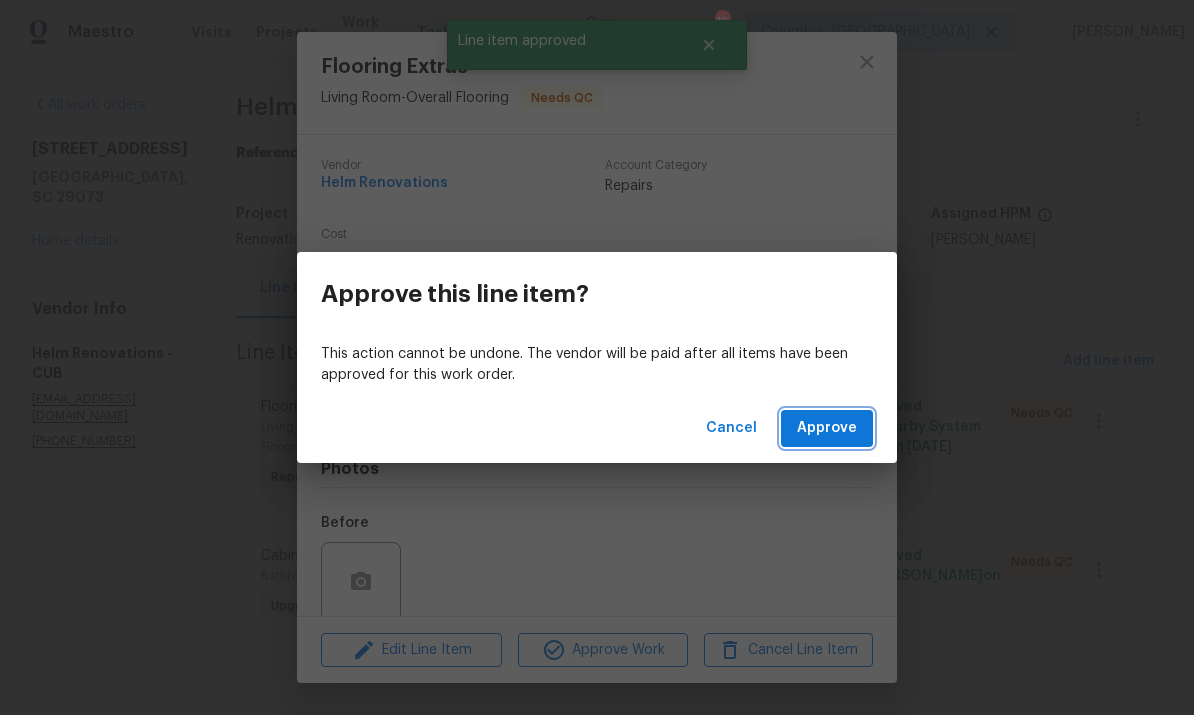 click on "Approve" at bounding box center (827, 428) 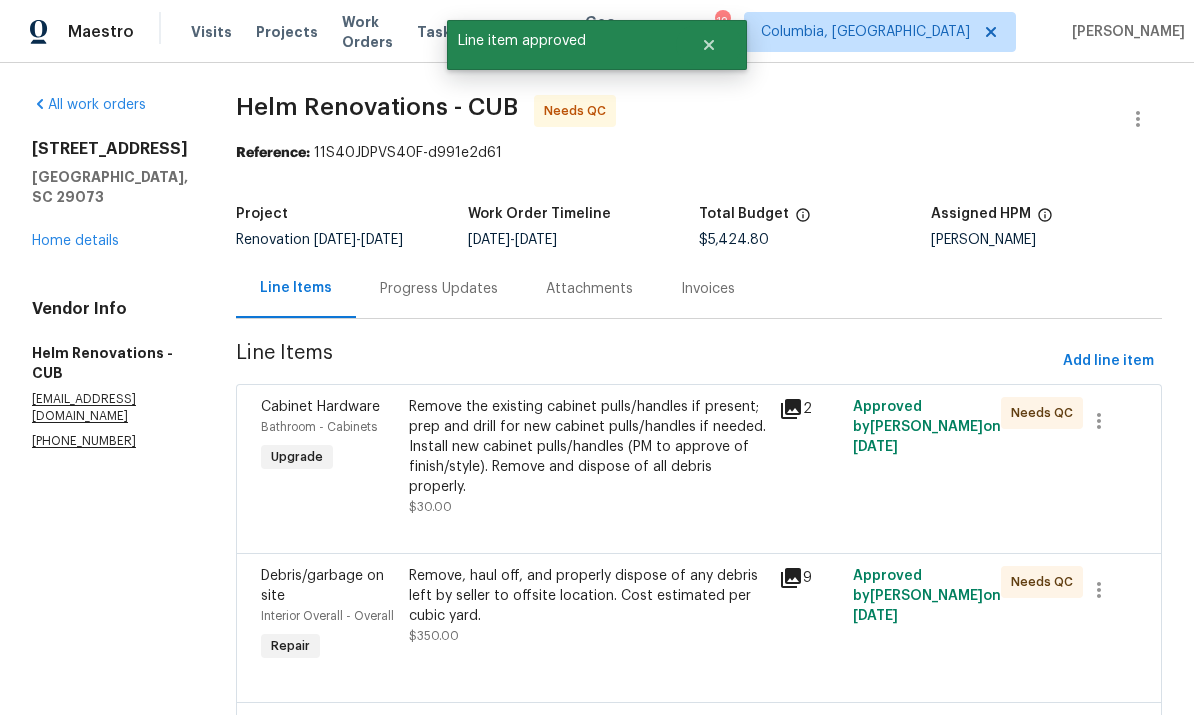 click on "Remove the existing cabinet pulls/handles if present; prep and drill for new cabinet pulls/handles if needed. Install new cabinet pulls/handles (PM to approve of finish/style). Remove and dispose of all debris properly." at bounding box center (588, 447) 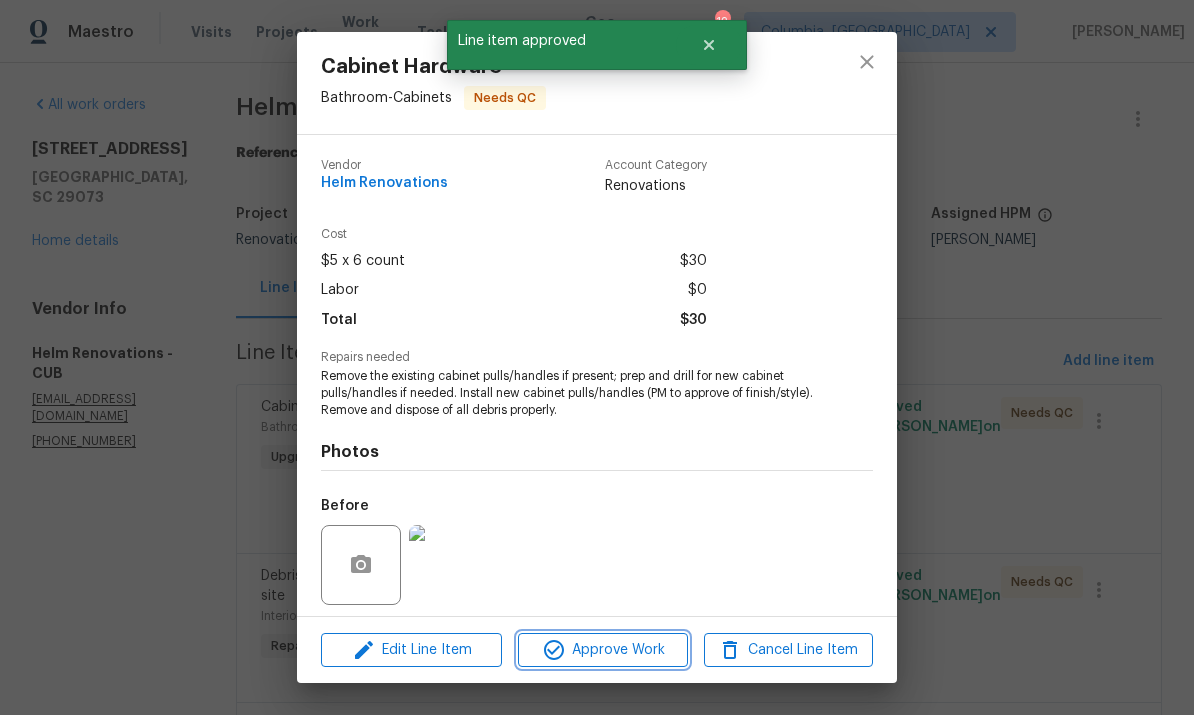 click on "Approve Work" at bounding box center (602, 650) 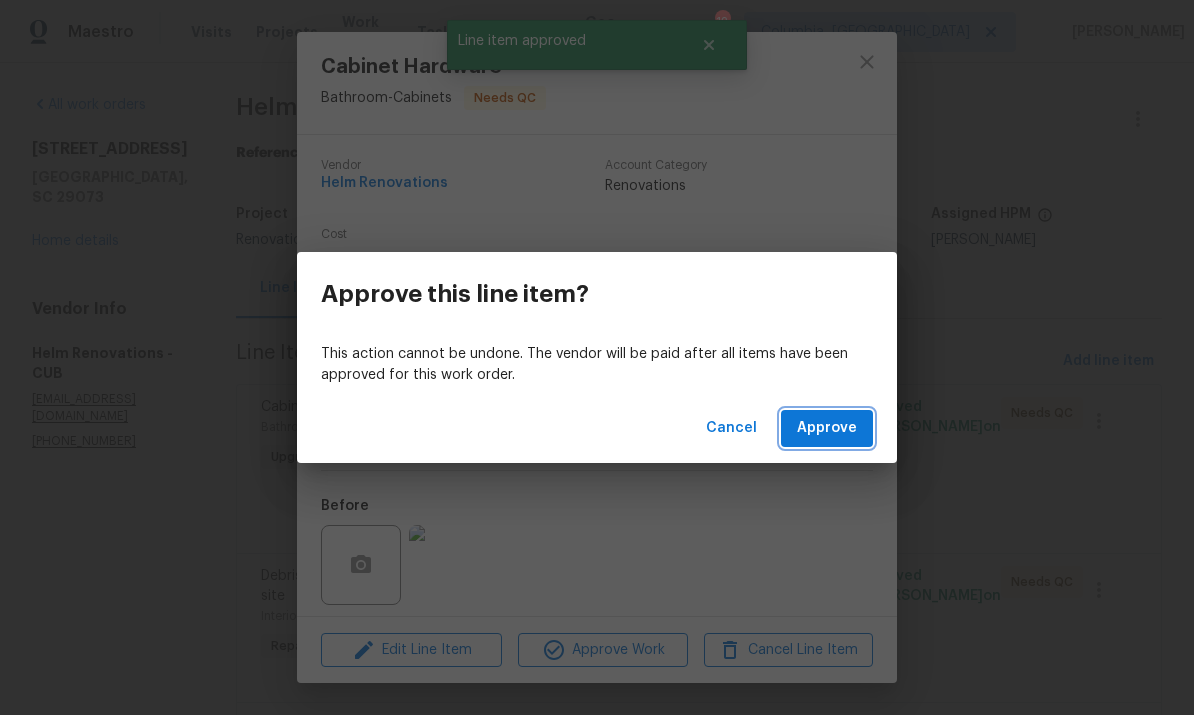click on "Approve" at bounding box center [827, 428] 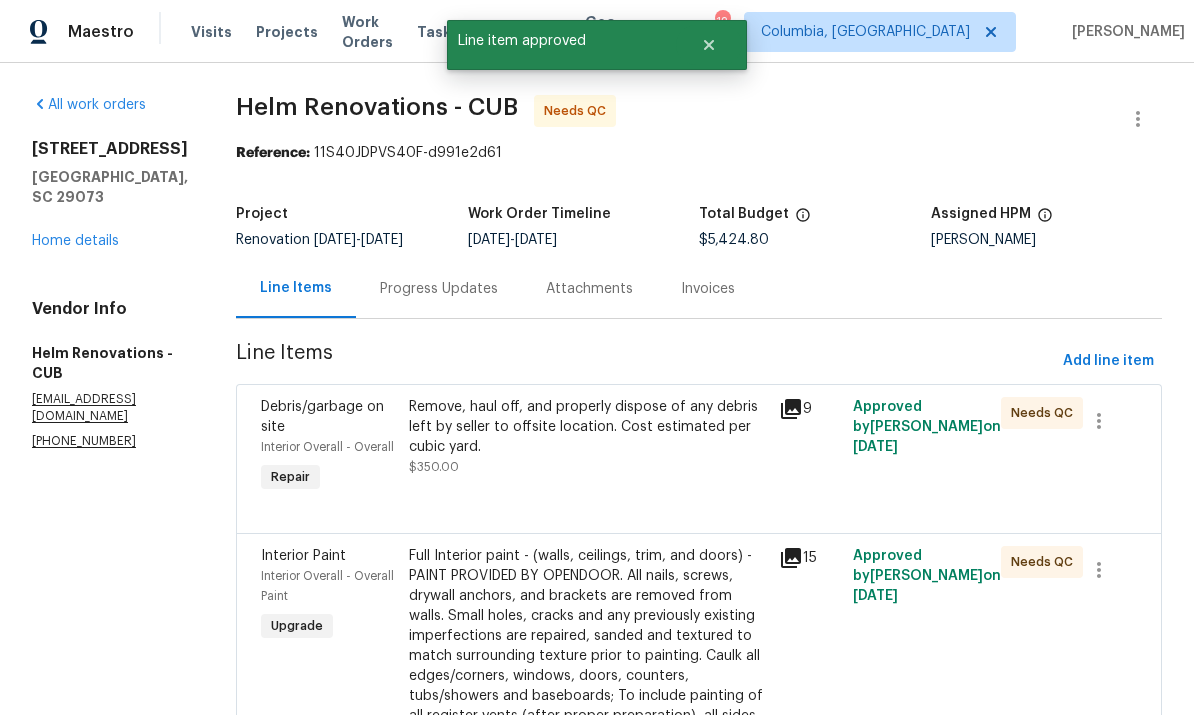 click on "Remove, haul off, and properly dispose of any debris left by seller to offsite location. Cost estimated per cubic yard. $350.00" at bounding box center [588, 437] 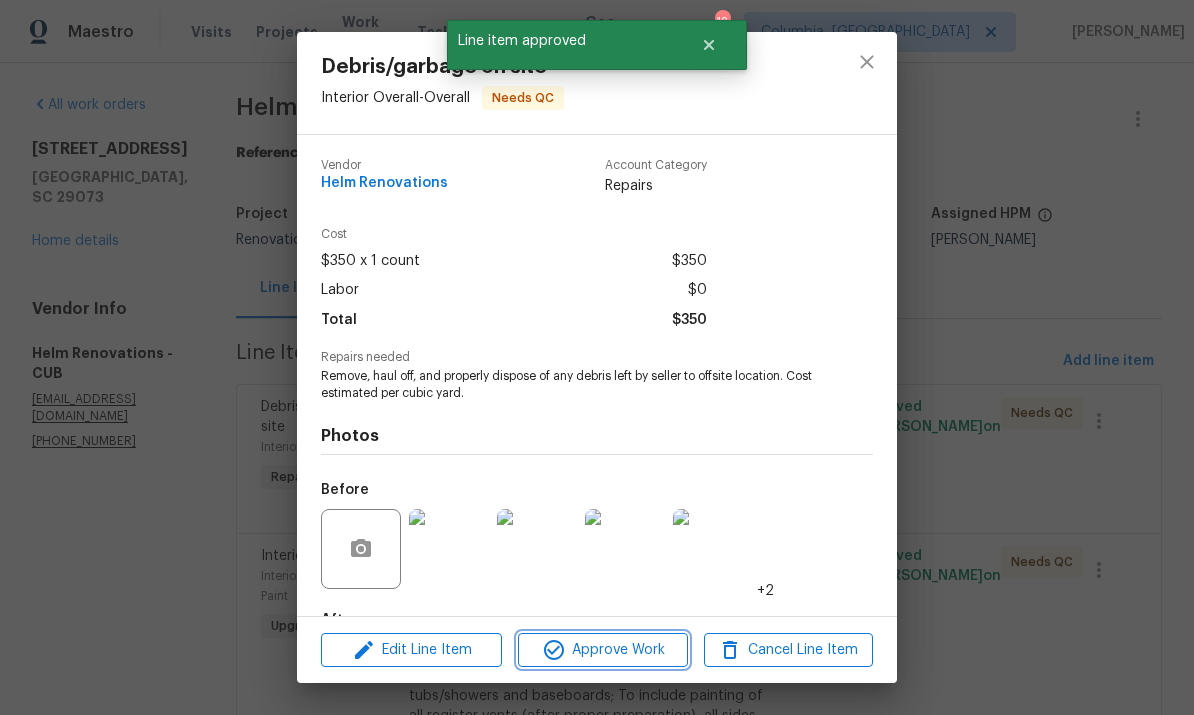 click on "Approve Work" at bounding box center [602, 650] 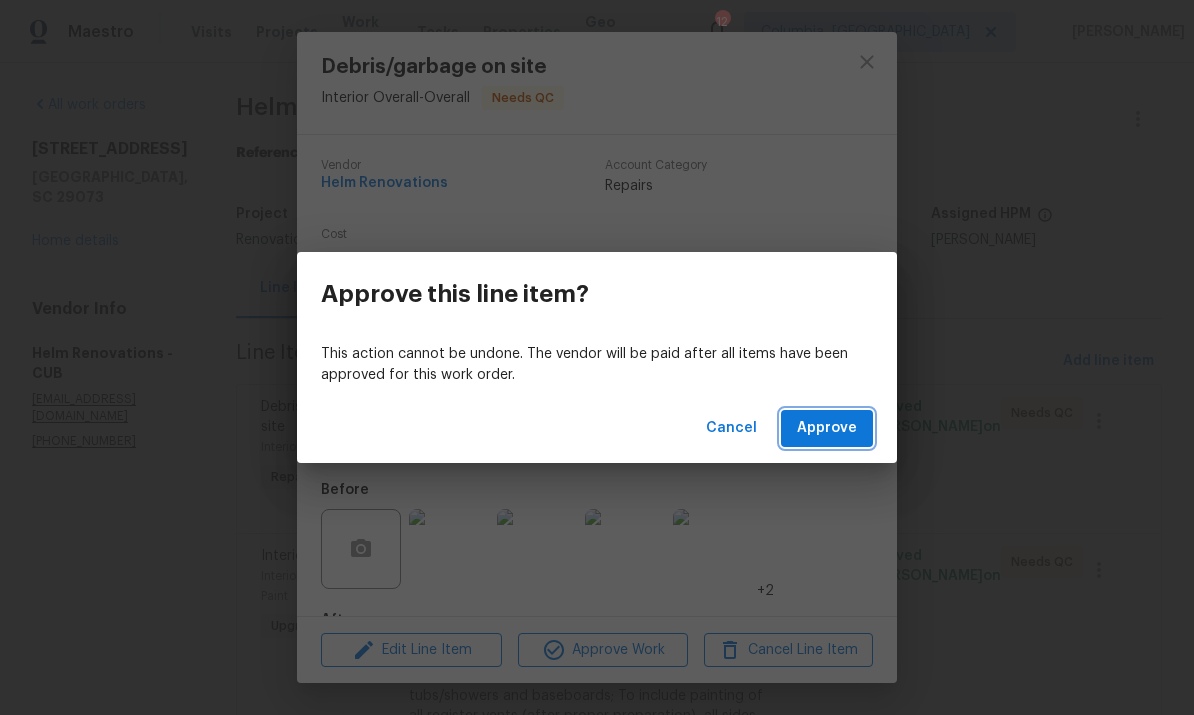 click on "Approve" at bounding box center [827, 428] 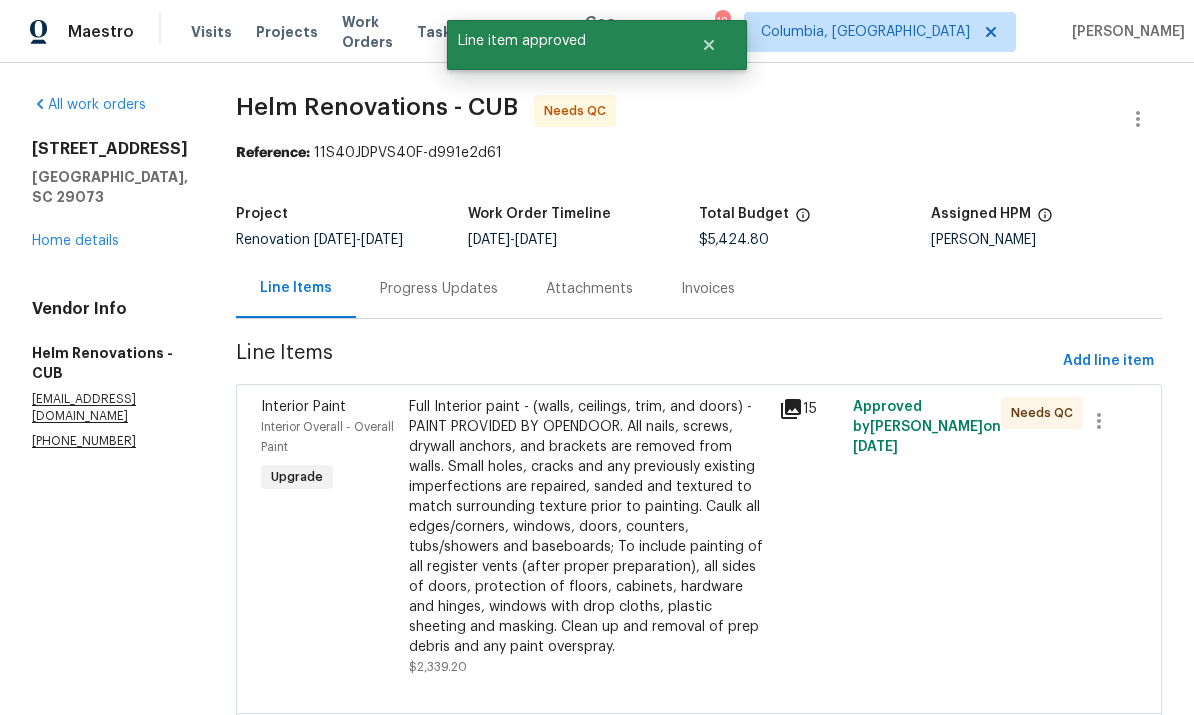 click on "Full Interior paint - (walls, ceilings, trim, and doors) - PAINT PROVIDED BY OPENDOOR. All nails, screws, drywall anchors, and brackets are removed from walls. Small holes, cracks and any previously existing imperfections are repaired, sanded and textured to match surrounding texture prior to painting. Caulk all edges/corners, windows, doors, counters, tubs/showers and baseboards; To include painting of all register vents (after proper preparation), all sides of doors, protection of floors, cabinets, hardware and hinges, windows with drop cloths, plastic sheeting and masking. Clean up and removal of prep debris and any paint overspray." at bounding box center (588, 527) 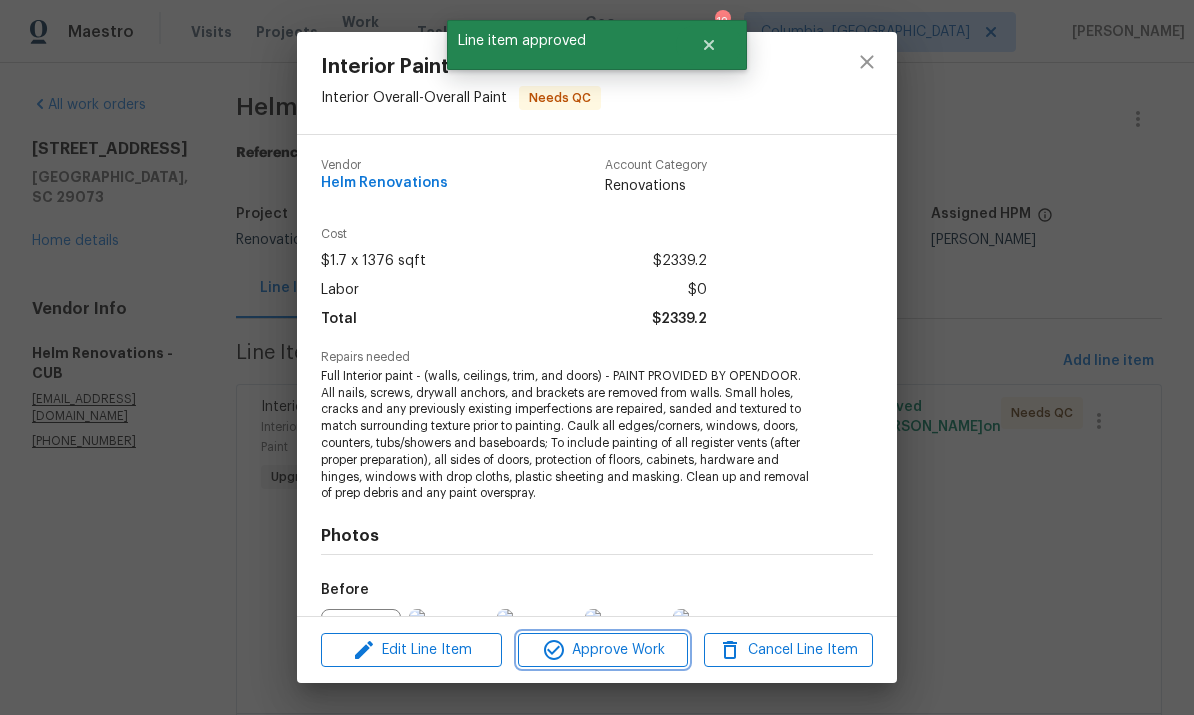 click on "Approve Work" at bounding box center (602, 650) 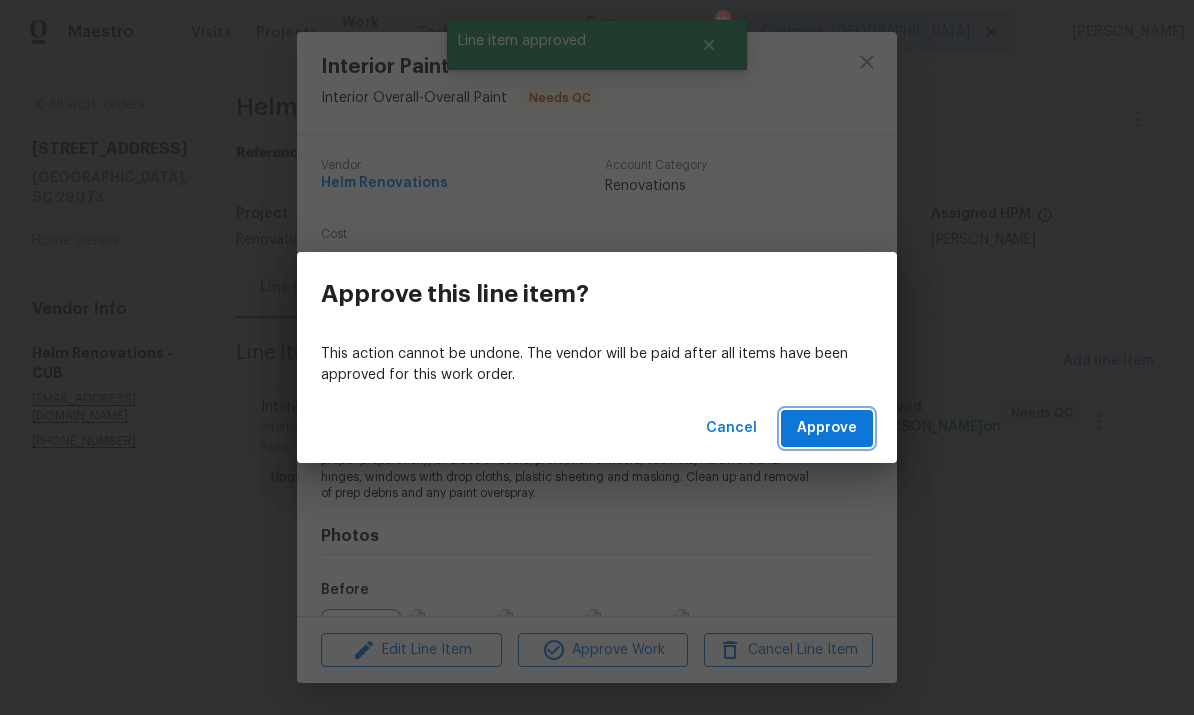 click on "Approve" at bounding box center [827, 428] 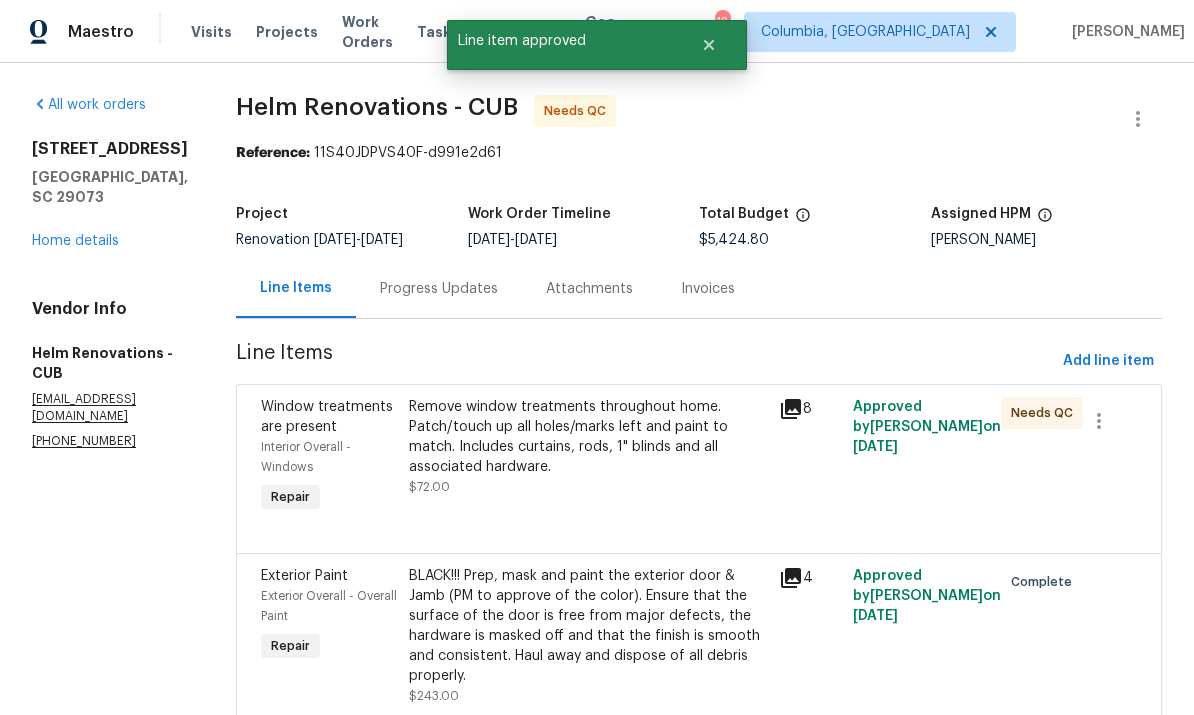 click on "Remove window treatments throughout home. Patch/touch up all holes/marks left and paint to match. Includes curtains, rods,  1" blinds and all associated hardware." at bounding box center (588, 437) 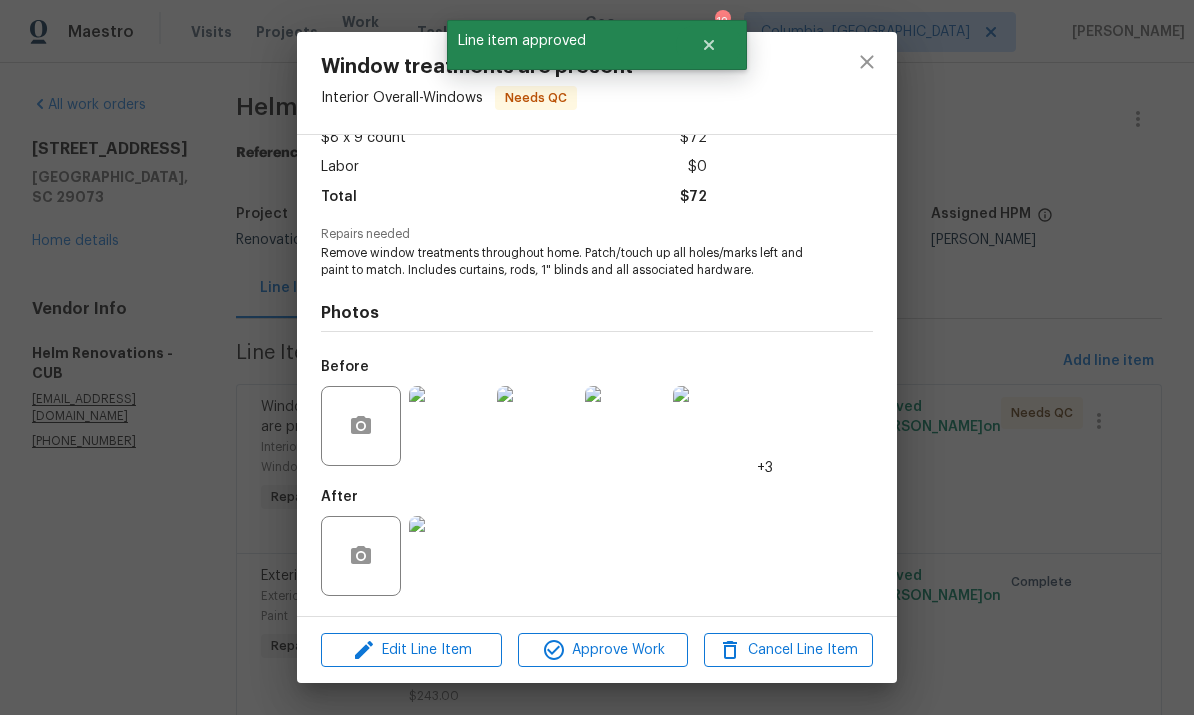 scroll, scrollTop: 127, scrollLeft: 0, axis: vertical 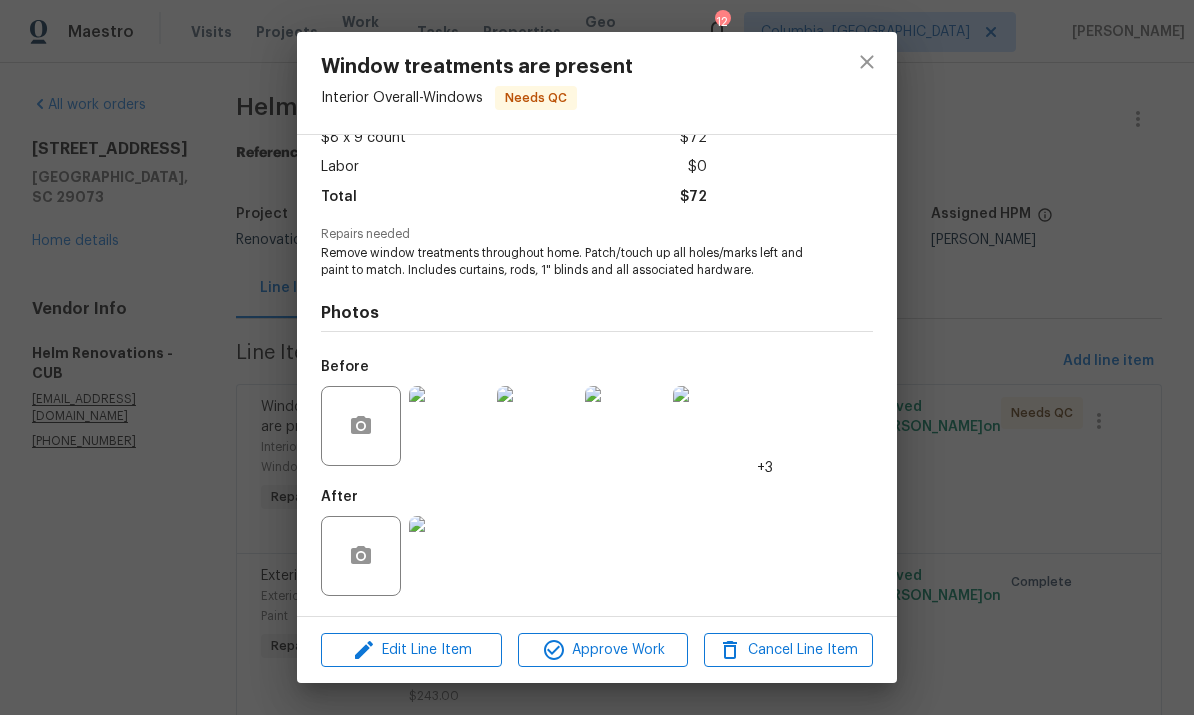 click at bounding box center [449, 556] 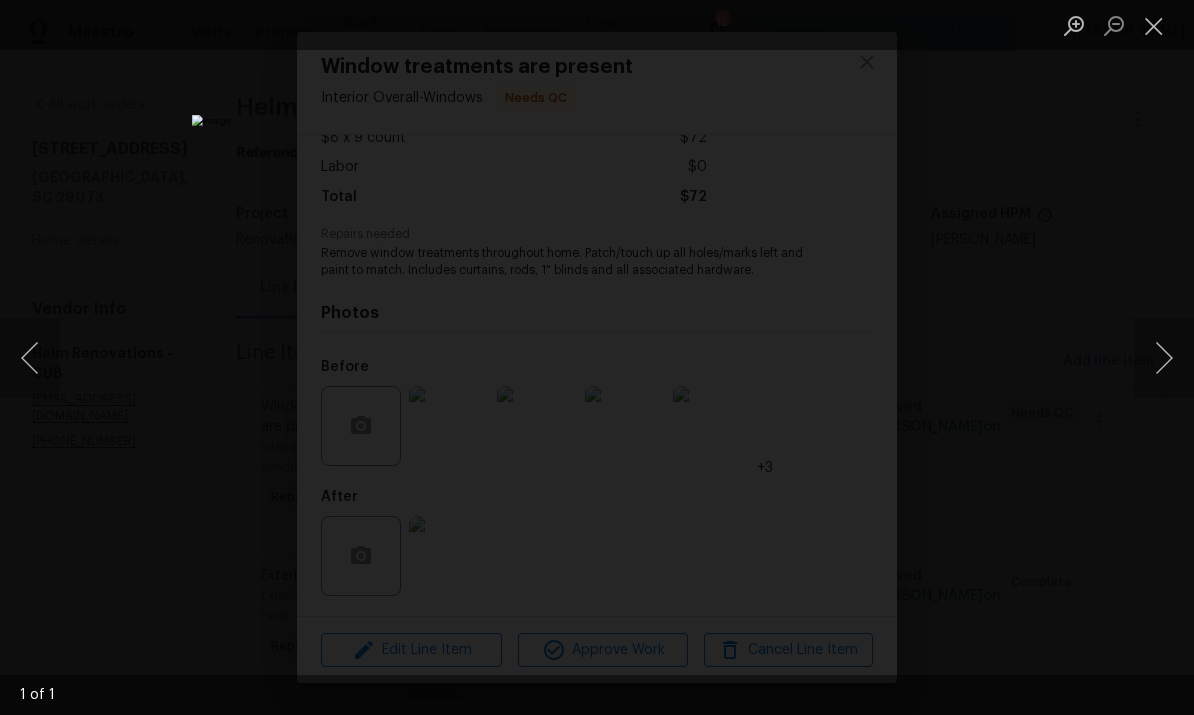 click at bounding box center [1154, 25] 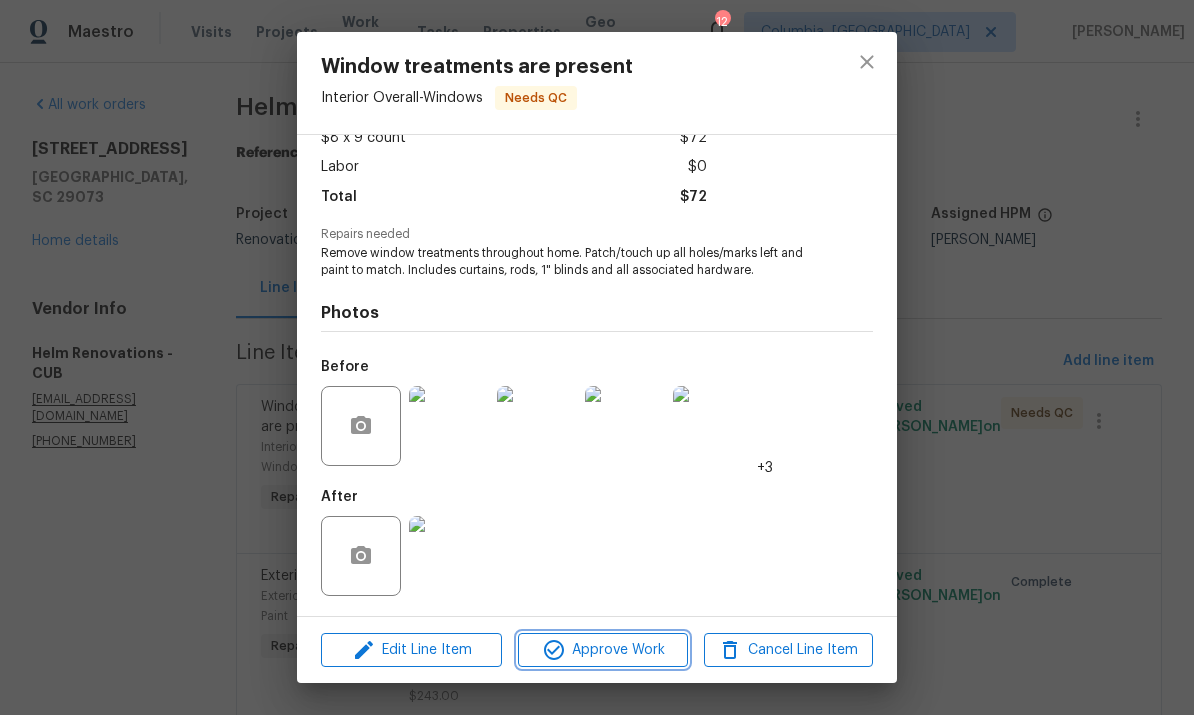 click on "Approve Work" at bounding box center [602, 650] 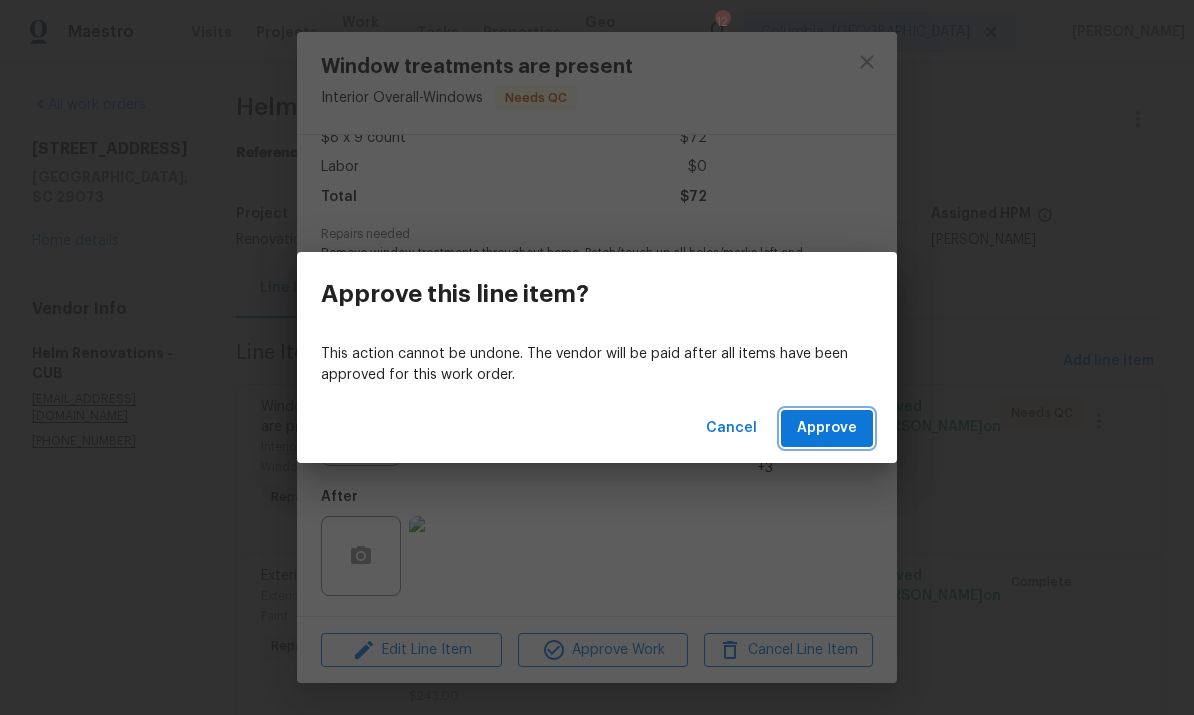 click on "Approve" at bounding box center (827, 428) 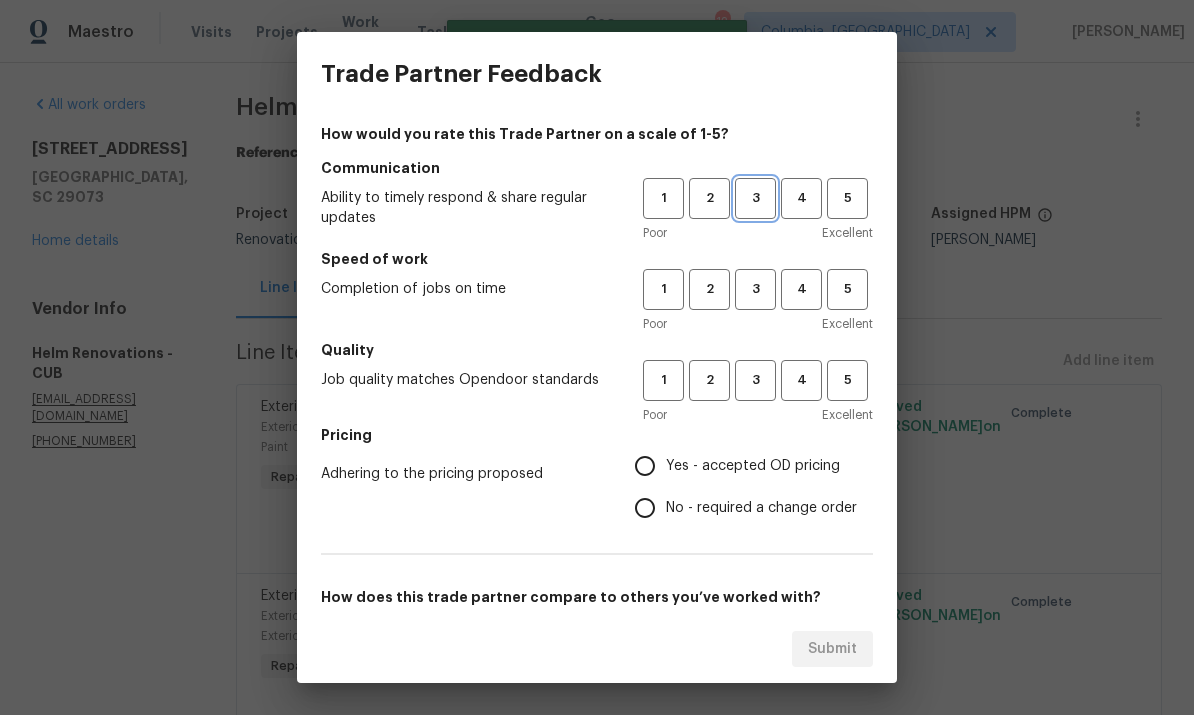 click on "3" at bounding box center [755, 198] 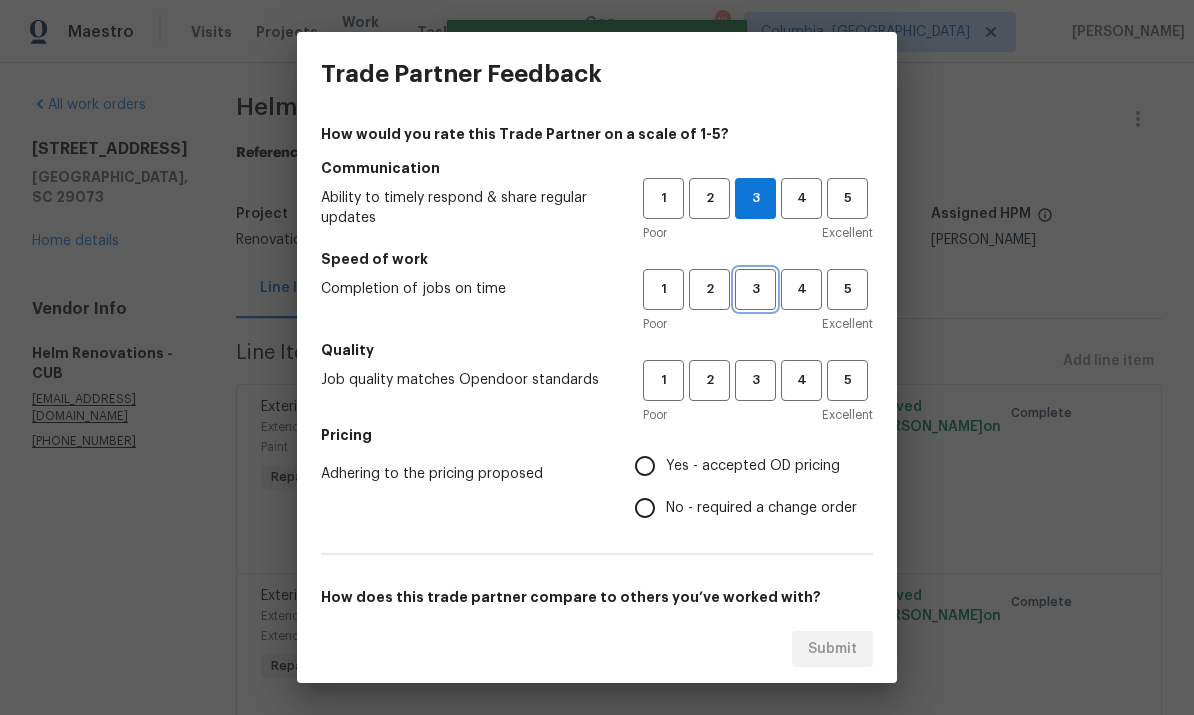 click on "3" at bounding box center (755, 289) 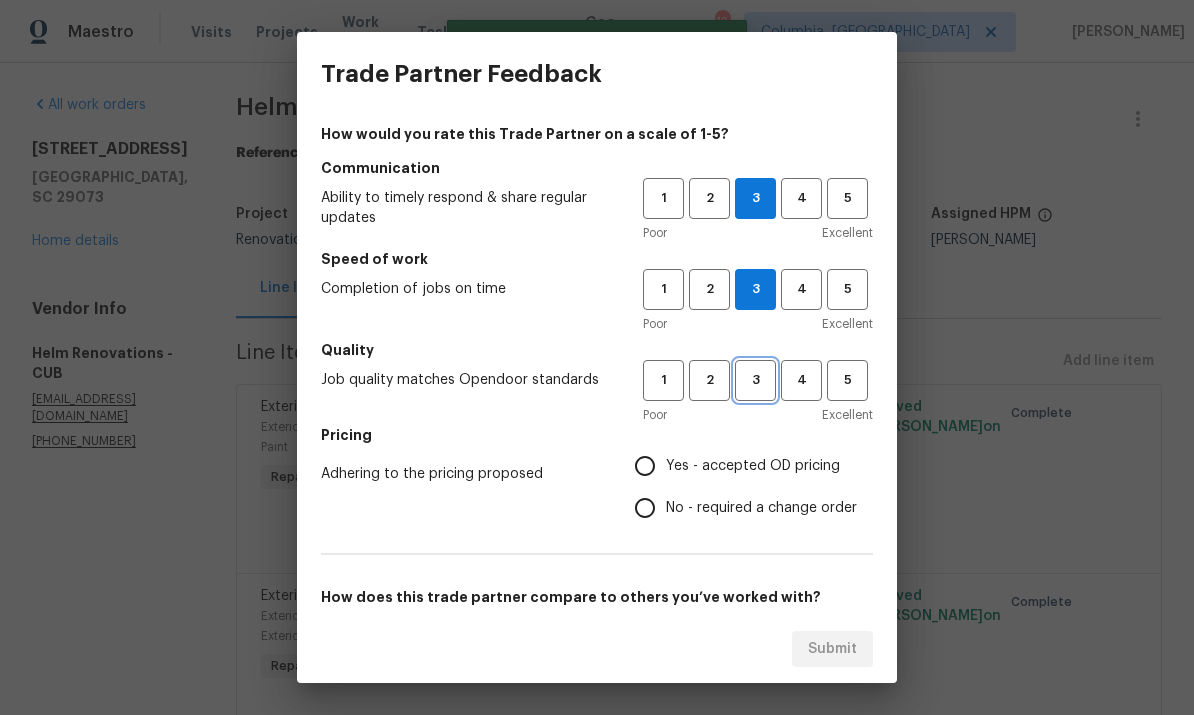 click on "3" at bounding box center (755, 380) 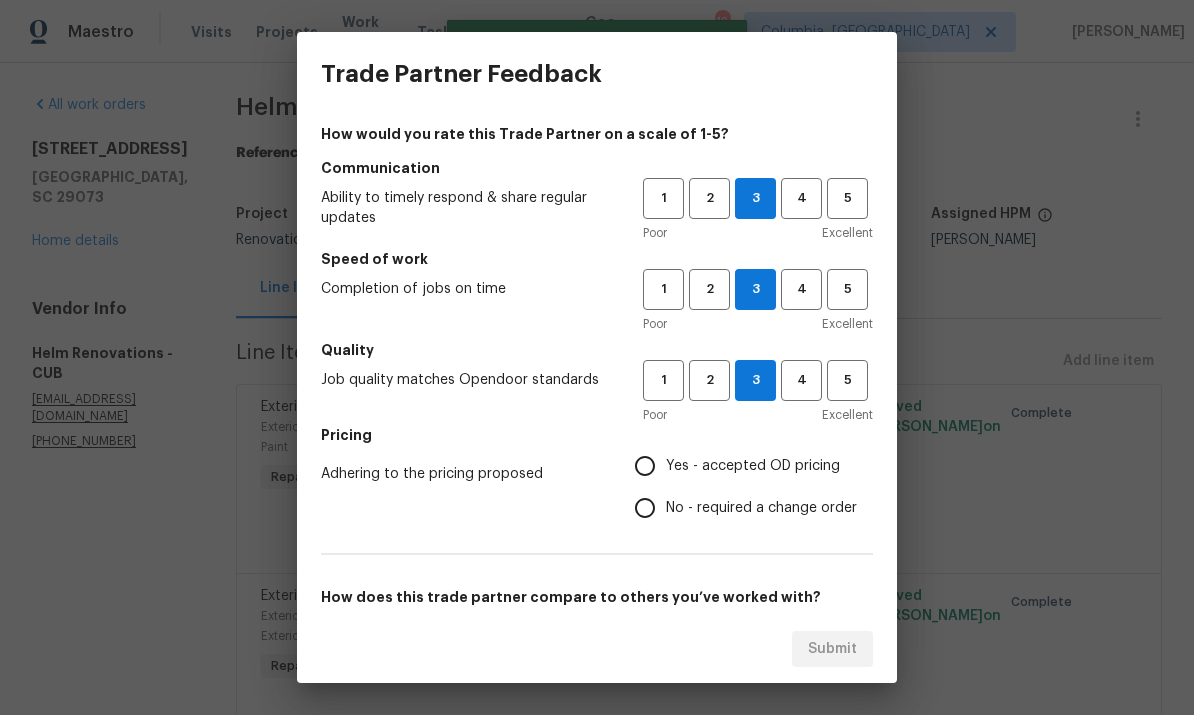 click on "Yes - accepted OD pricing" at bounding box center [645, 466] 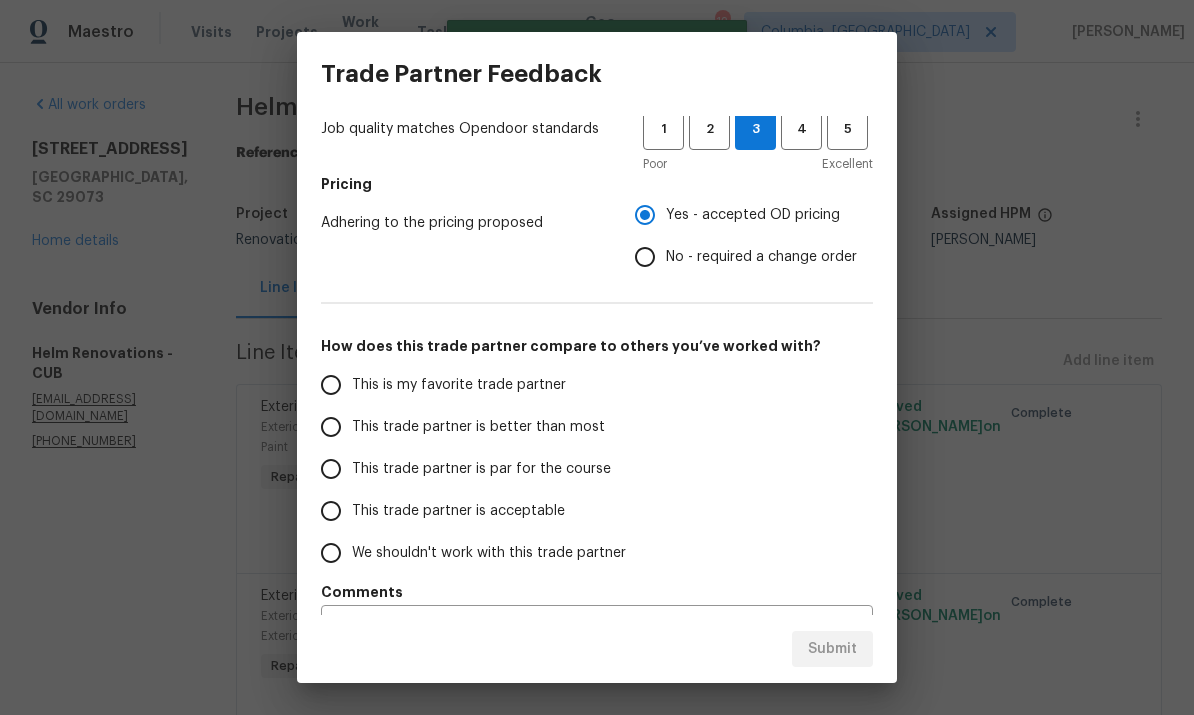 scroll, scrollTop: 252, scrollLeft: 0, axis: vertical 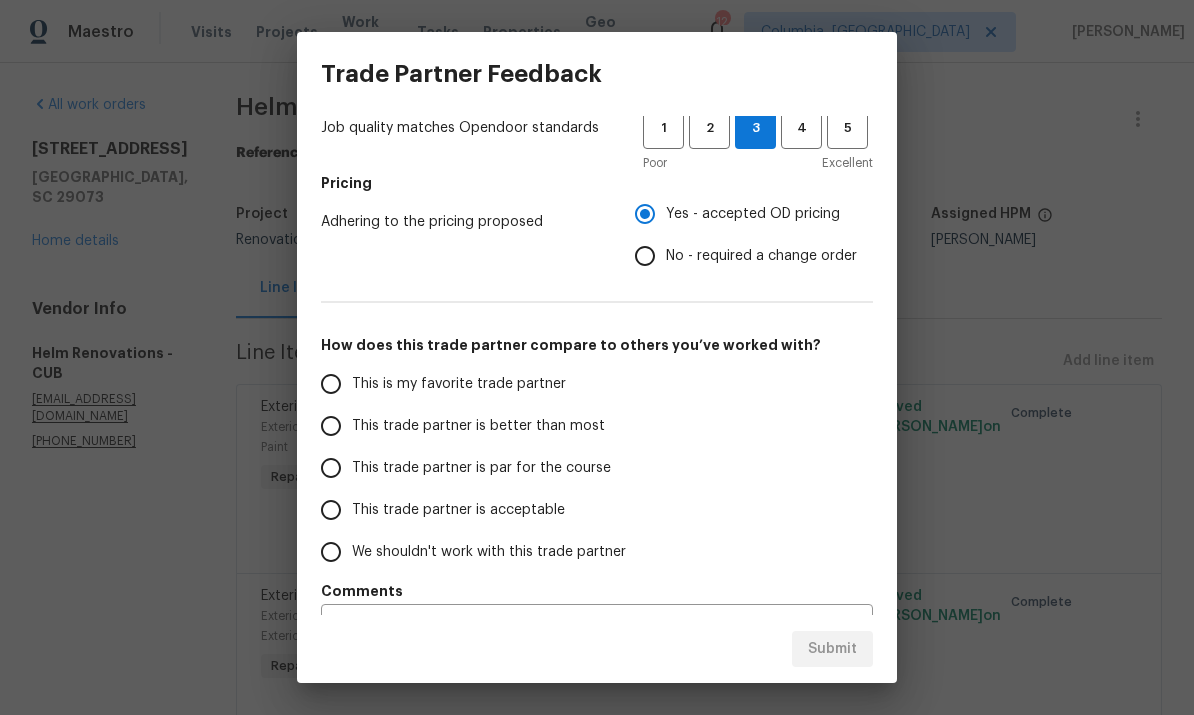 click on "This trade partner is par for the course" at bounding box center [331, 468] 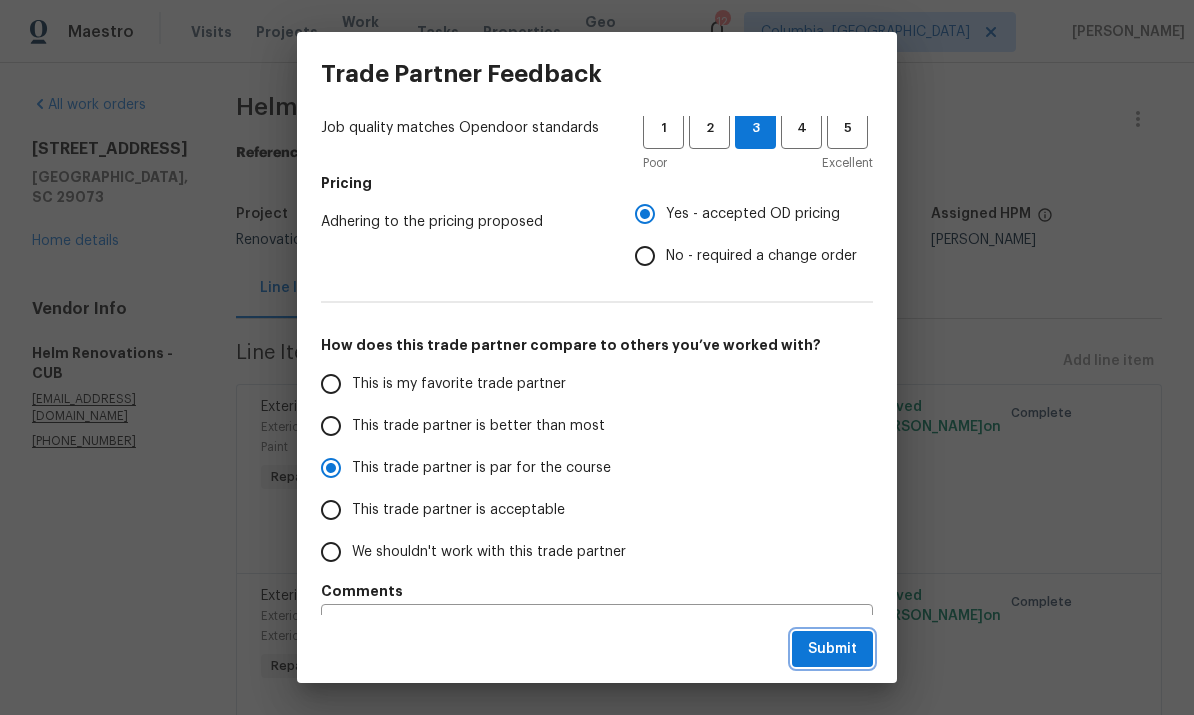 click on "Submit" at bounding box center (832, 649) 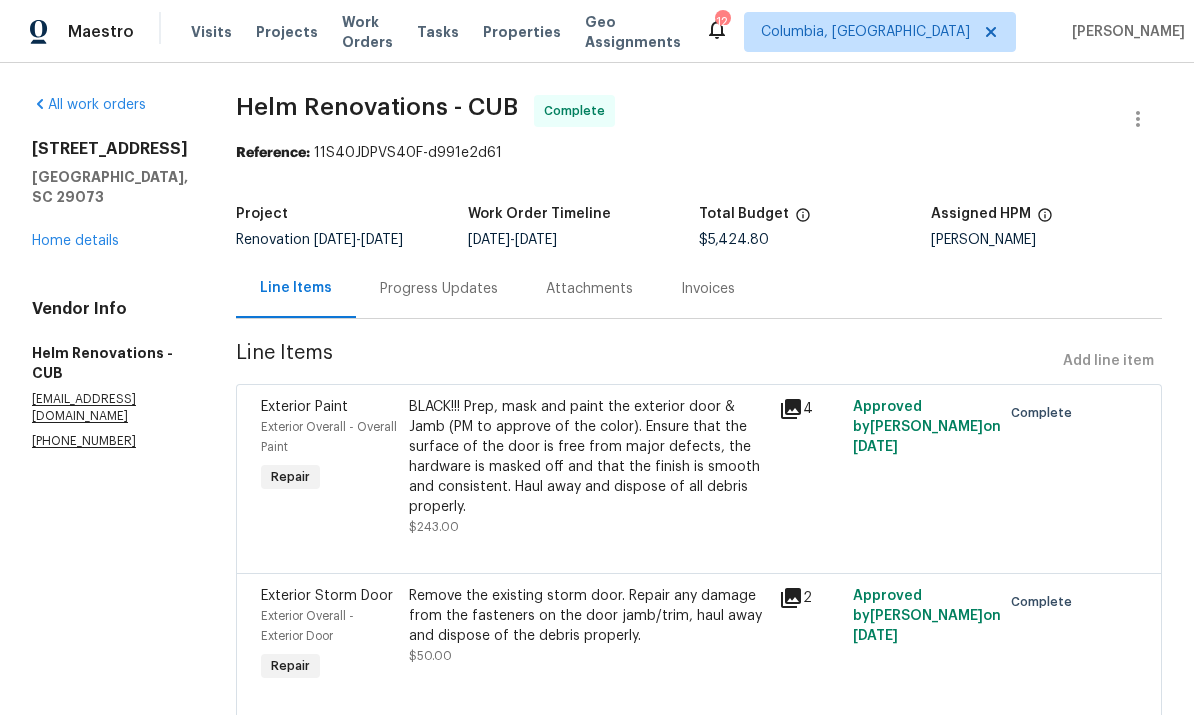 radio on "false" 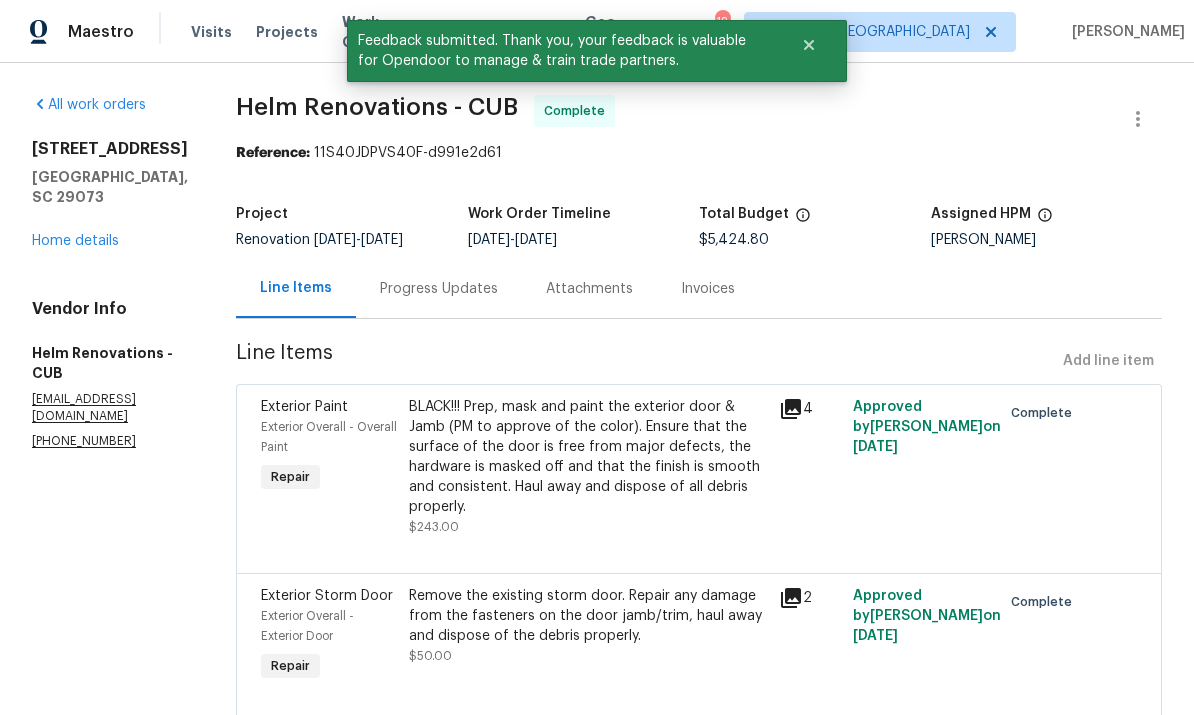 click on "Home details" at bounding box center (75, 241) 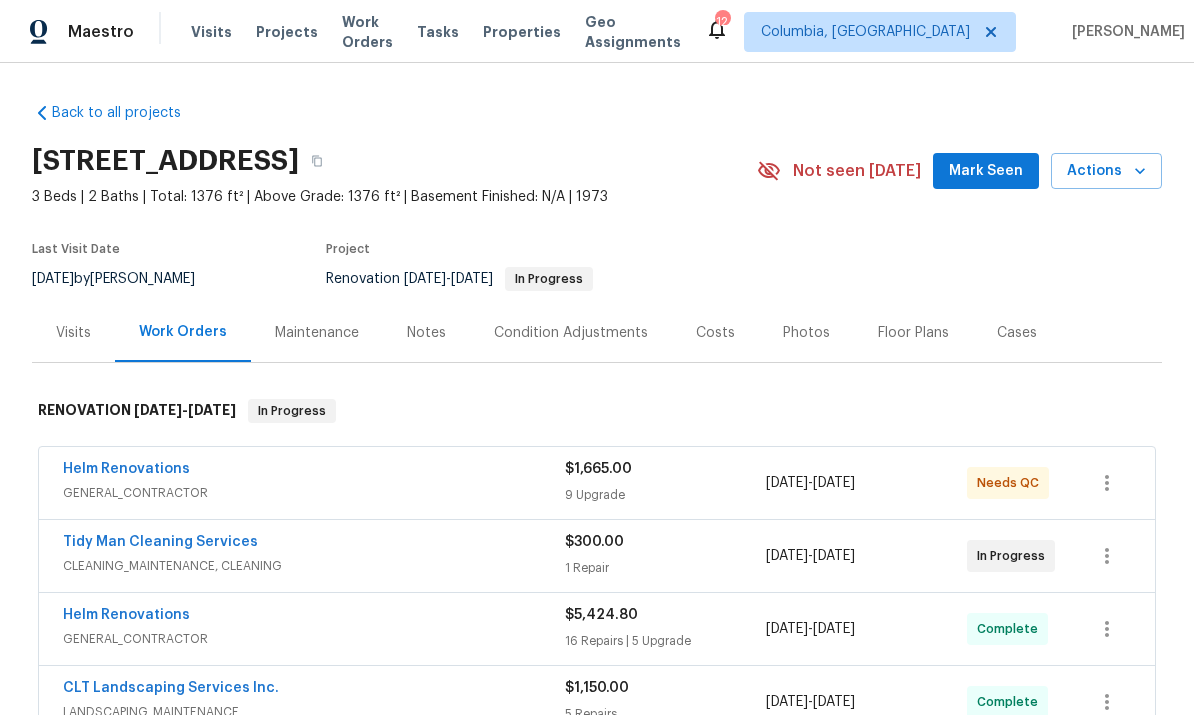 click on "Helm Renovations" at bounding box center [126, 469] 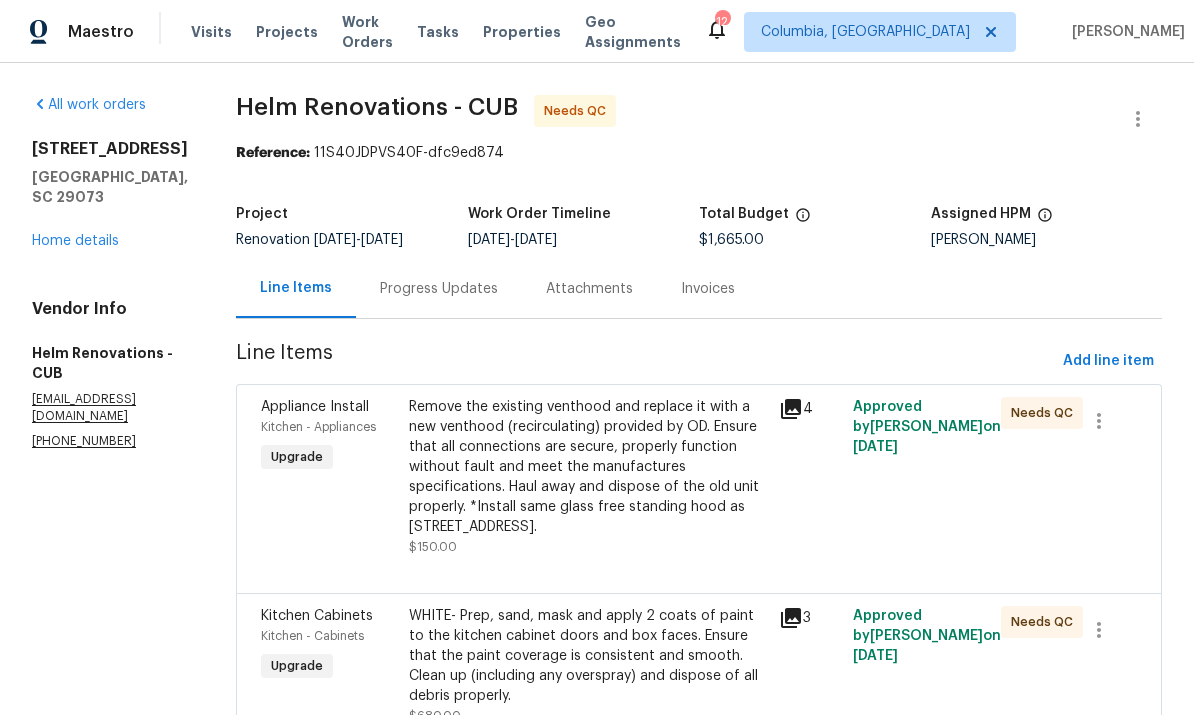 click on "Remove the existing venthood and replace it with a new venthood (recirculating) provided by OD. Ensure that all connections are secure, properly function without fault and meet the manufactures specifications. Haul away and dispose of the old unit properly. *Install same glass free standing hood as 129 Ridgecrest Rd in Lexington." at bounding box center [588, 467] 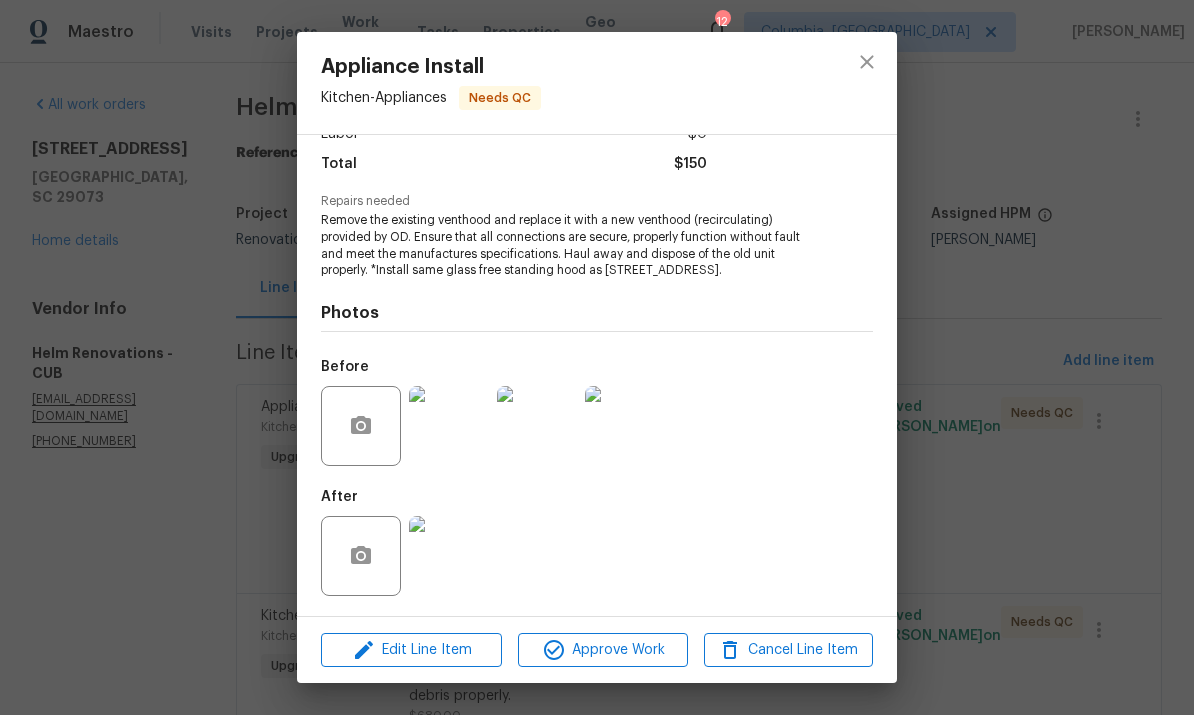 scroll, scrollTop: 158, scrollLeft: 0, axis: vertical 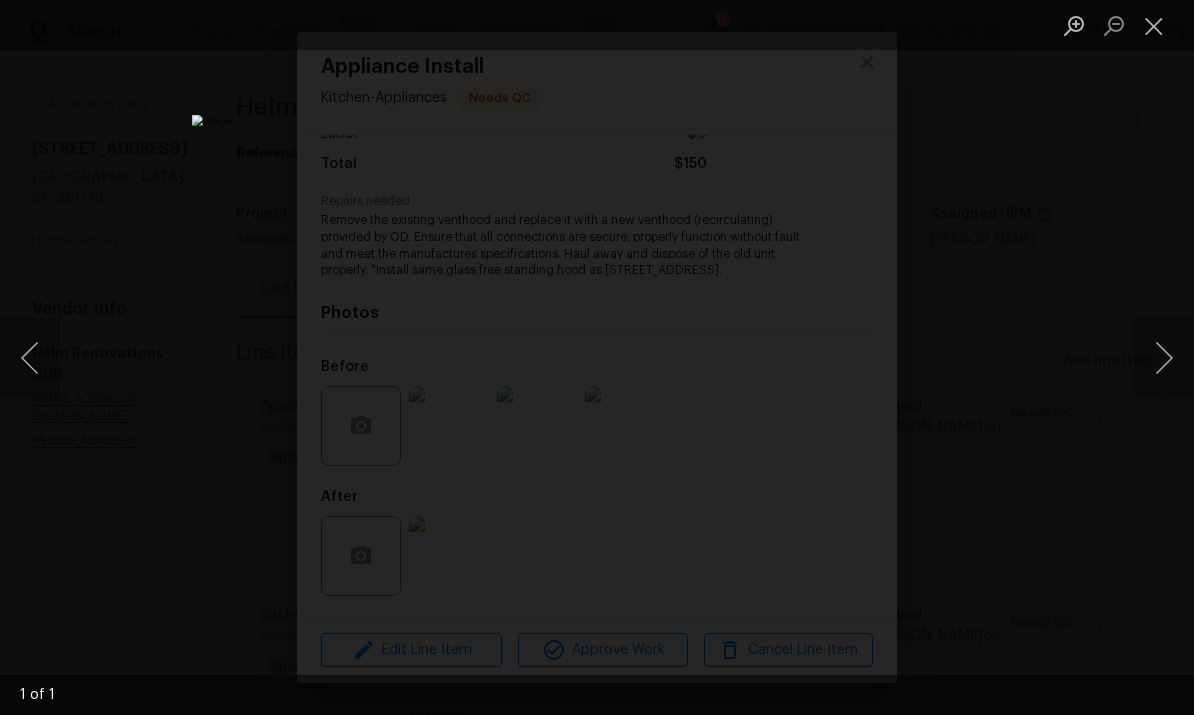 click at bounding box center (1154, 25) 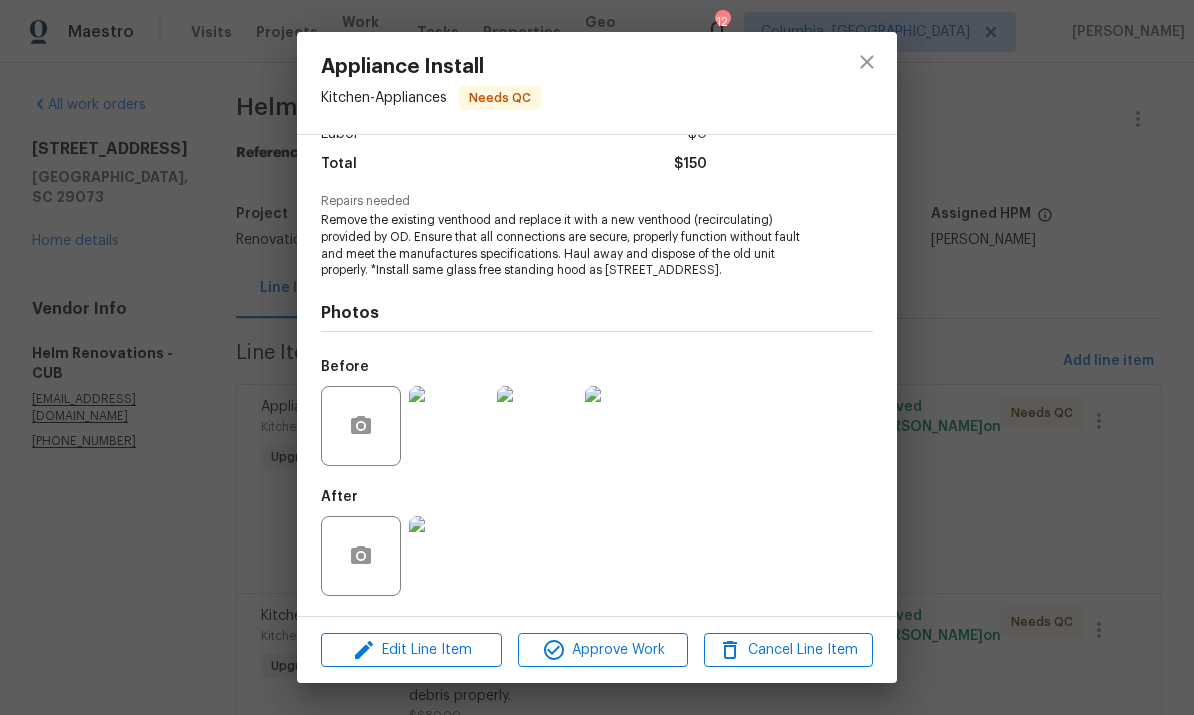 click at bounding box center [449, 556] 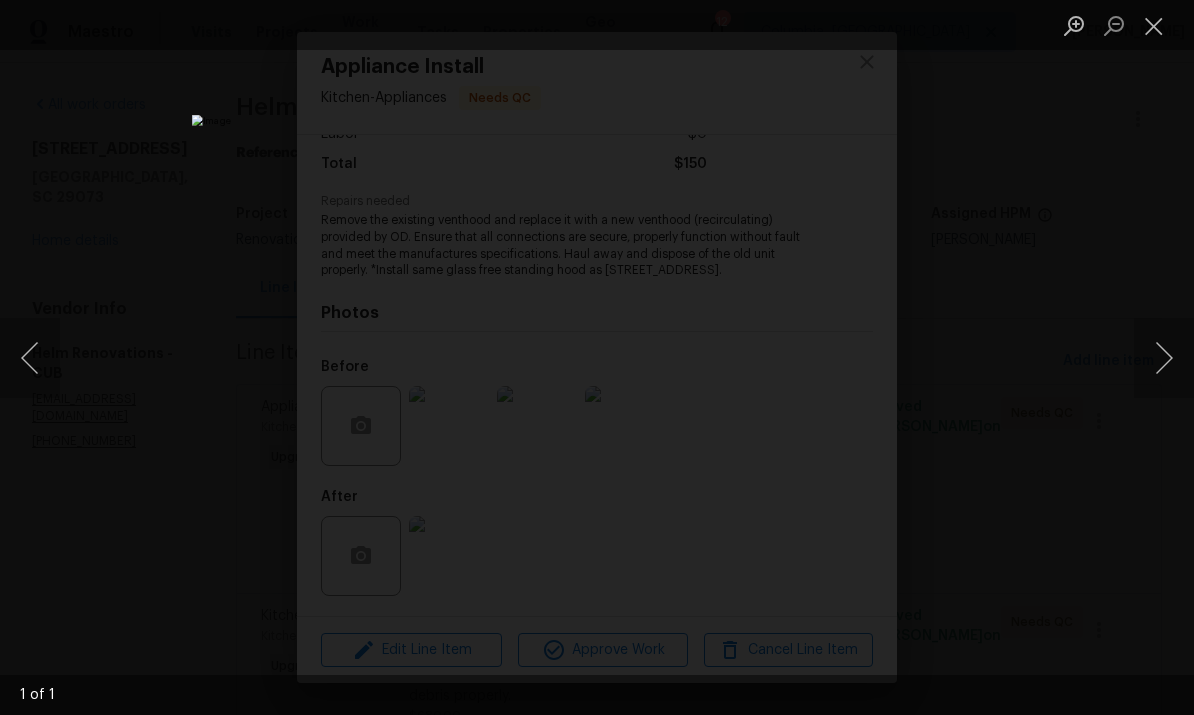click at bounding box center (597, 357) 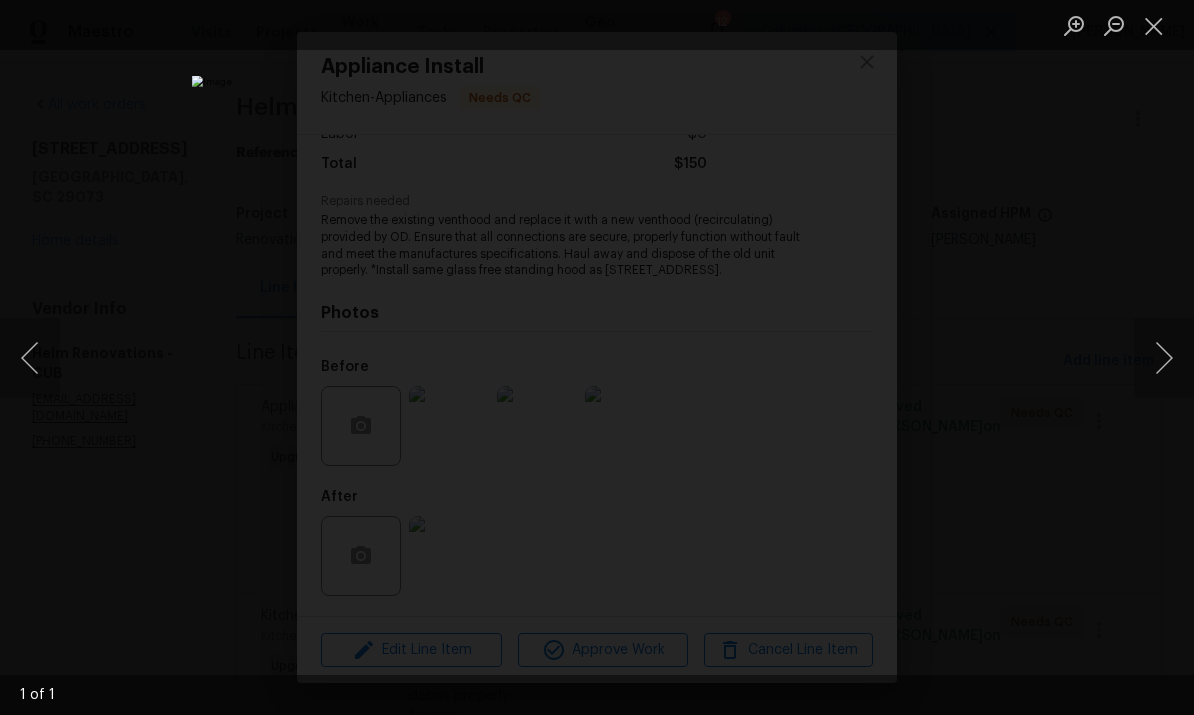 click at bounding box center (1154, 25) 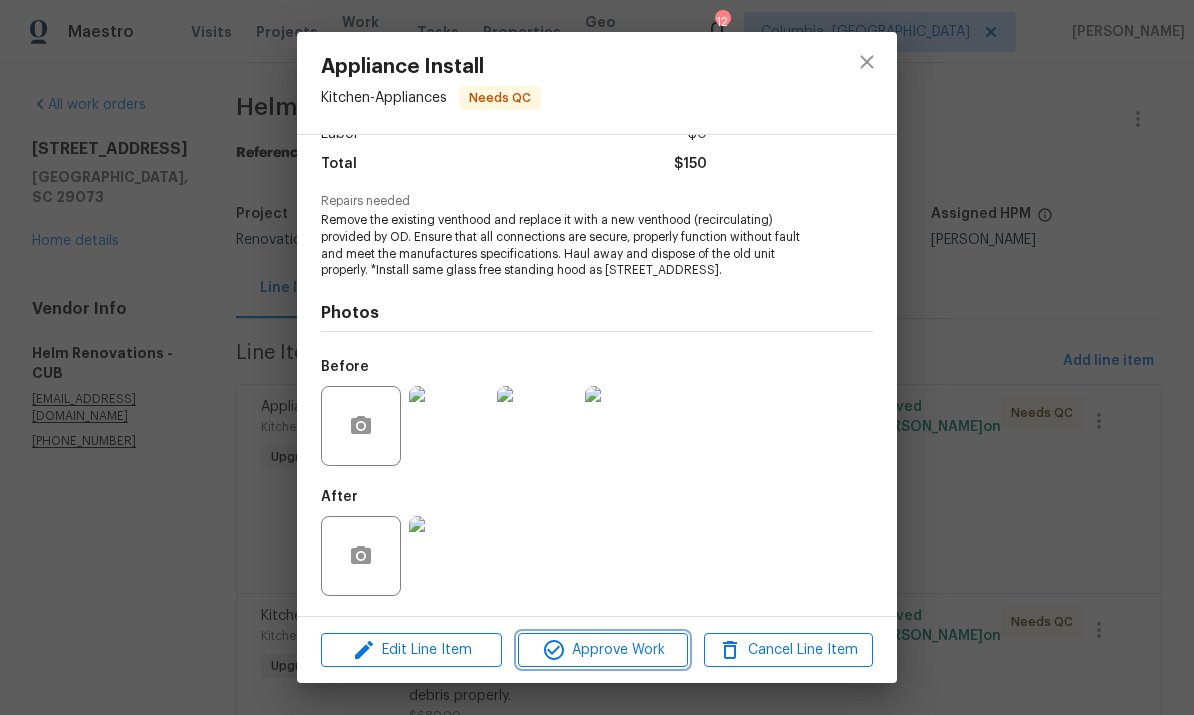 click on "Approve Work" at bounding box center (602, 650) 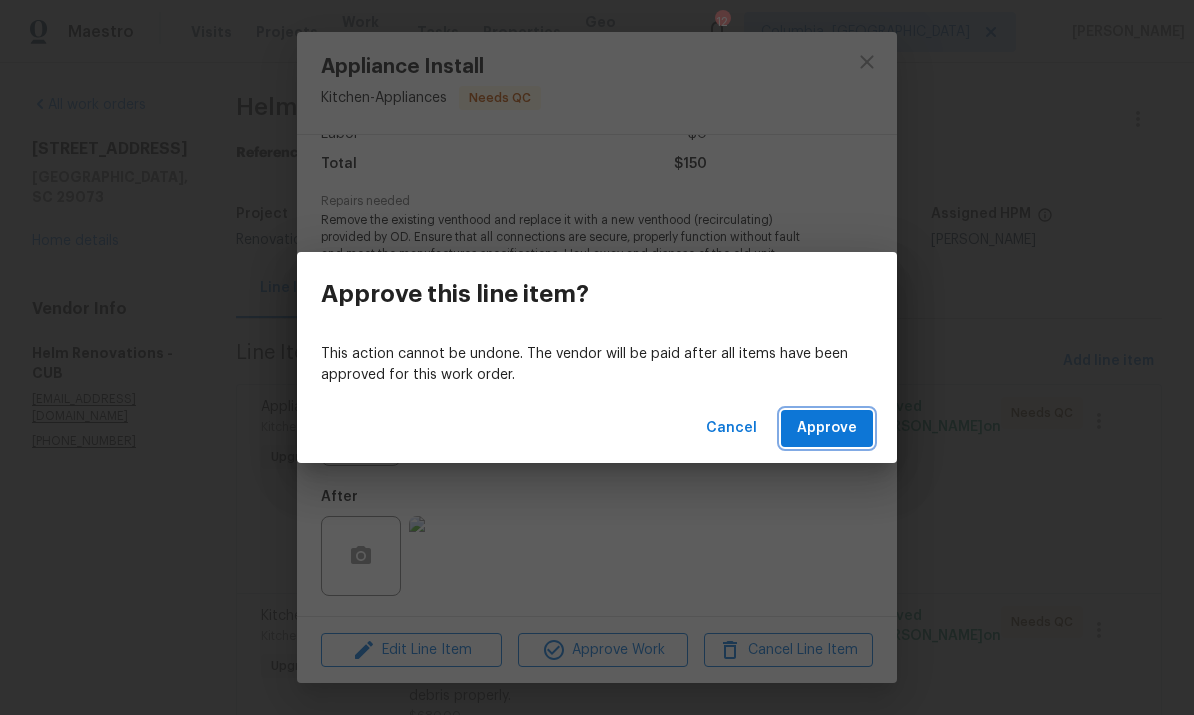 click on "Approve" at bounding box center (827, 428) 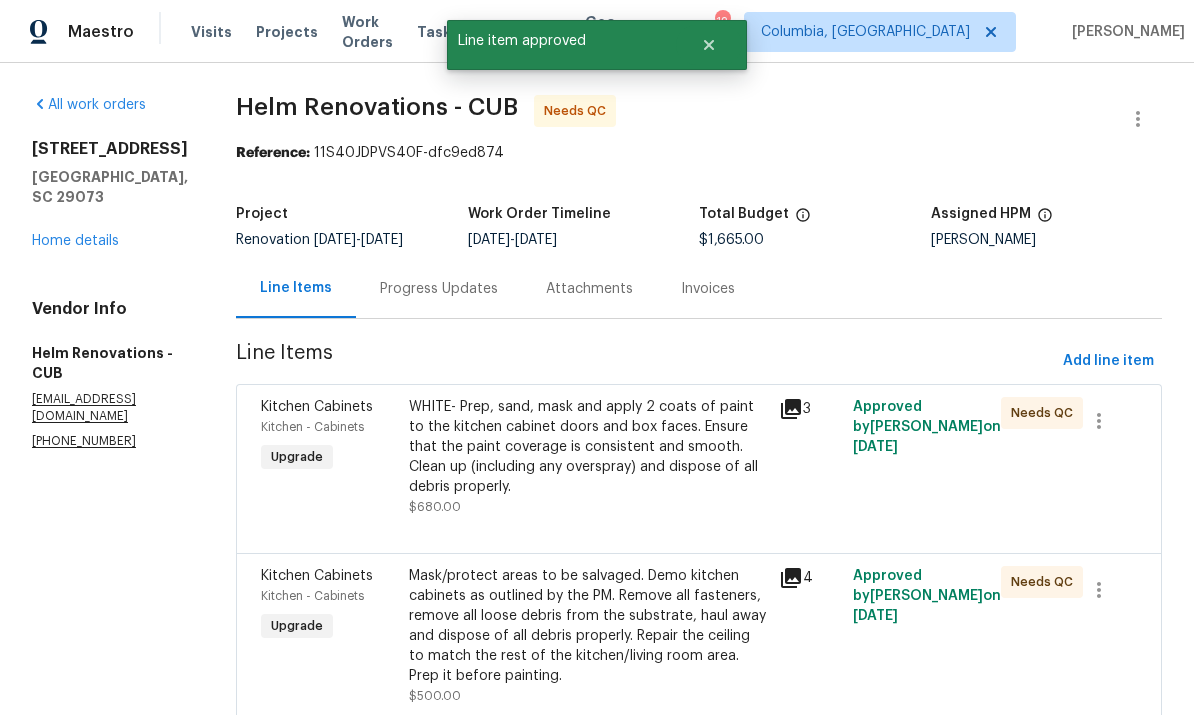click on "WHITE- Prep, sand, mask and apply 2 coats of paint to the kitchen cabinet doors and box faces. Ensure that the paint coverage is consistent and smooth. Clean up (including any overspray) and dispose of all debris properly." at bounding box center [588, 447] 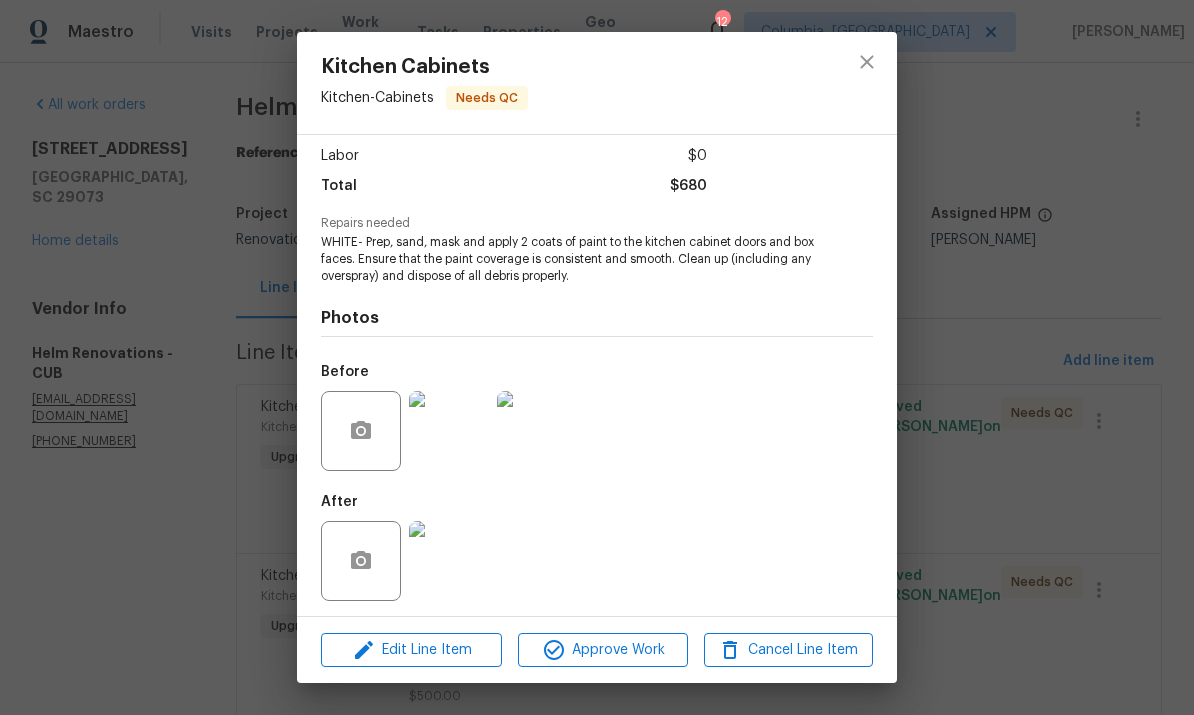 scroll, scrollTop: 132, scrollLeft: 0, axis: vertical 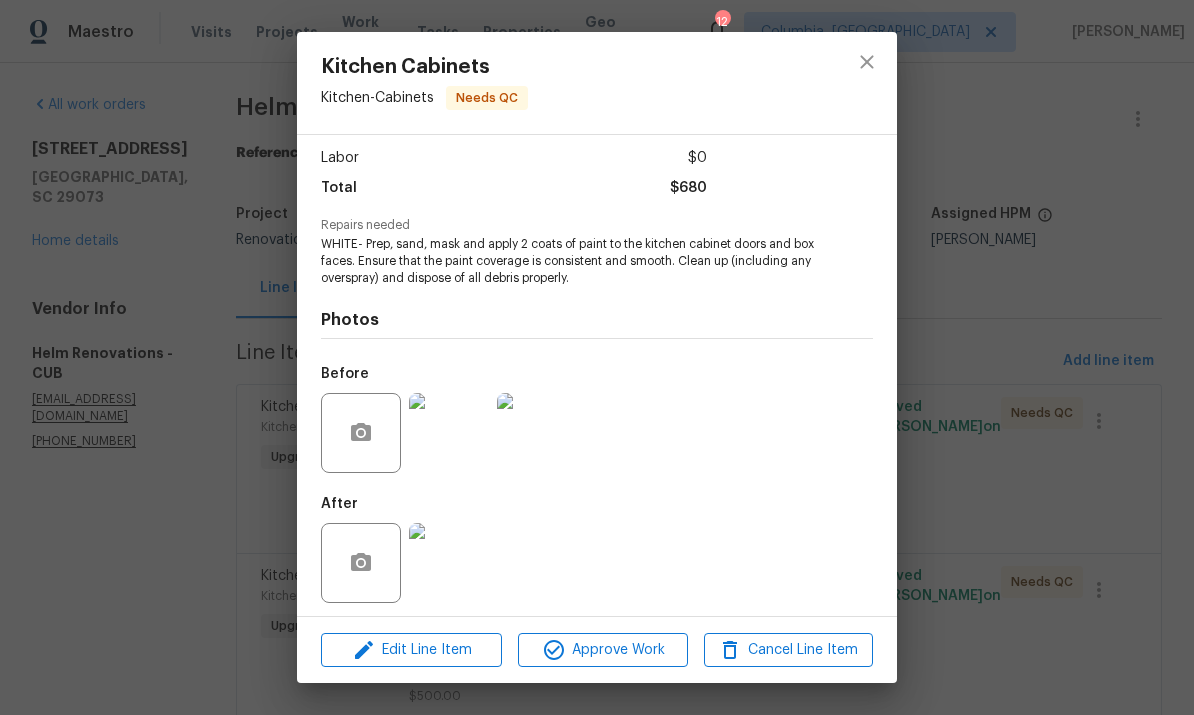 click on "After" at bounding box center [597, 550] 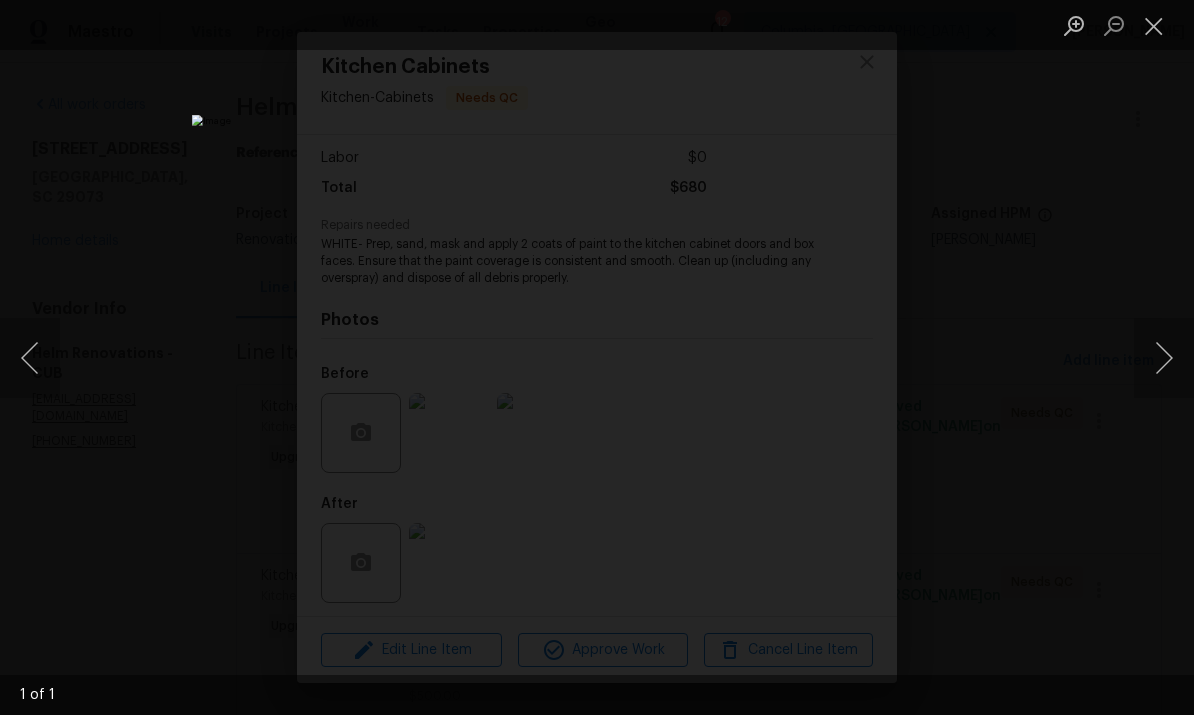 click at bounding box center (1154, 25) 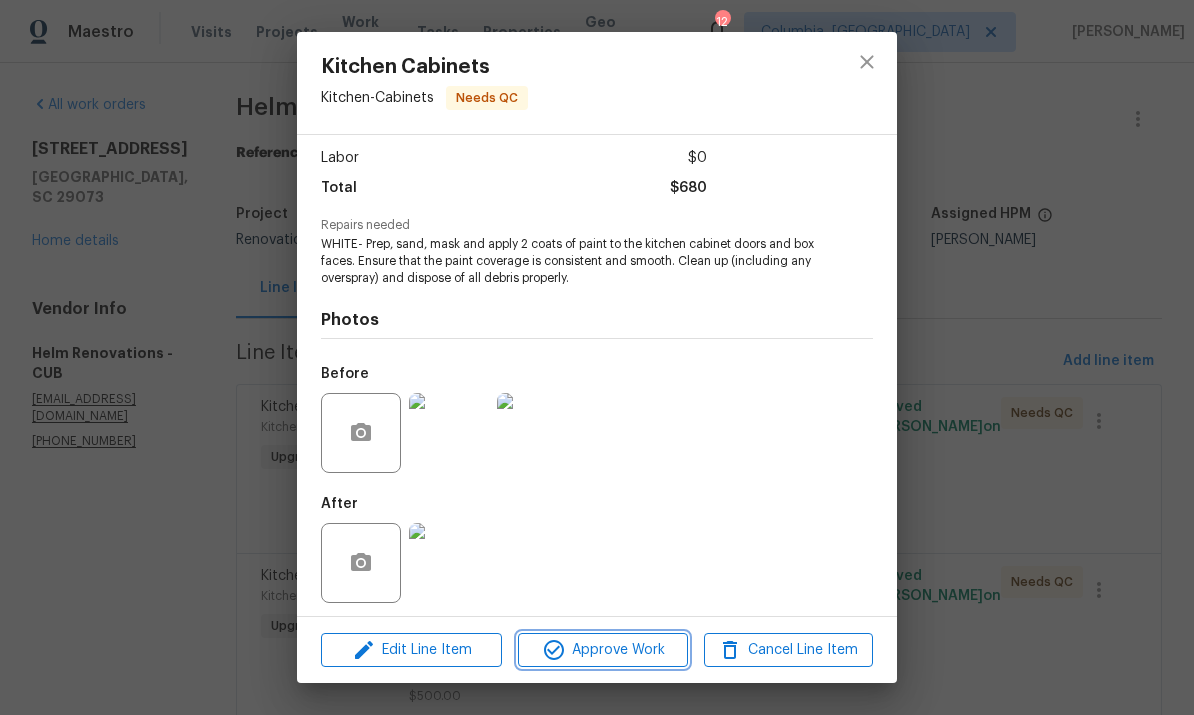 click on "Approve Work" at bounding box center [602, 650] 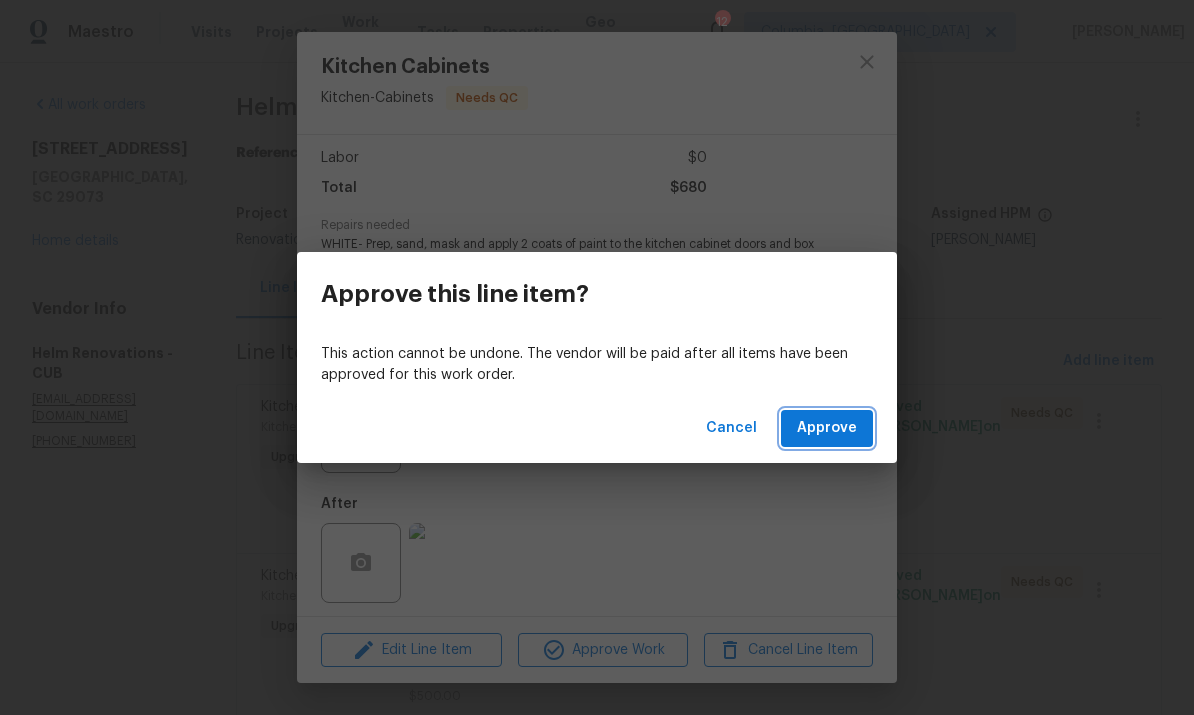 click on "Approve" at bounding box center (827, 428) 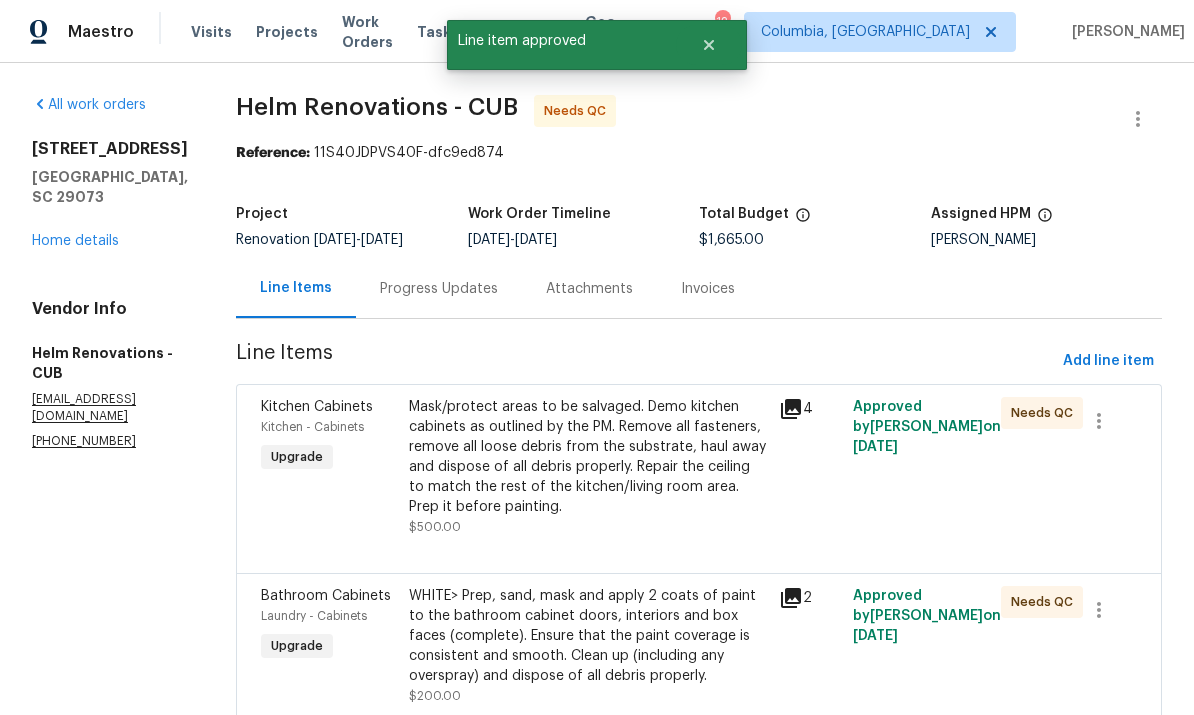 click on "Mask/protect areas to be salvaged. Demo kitchen cabinets as outlined by the PM. Remove all fasteners, remove all loose debris from the substrate, haul away and dispose of all debris properly.  Repair the ceiling to match the rest of the kitchen/living room area. Prep it before painting." at bounding box center [588, 457] 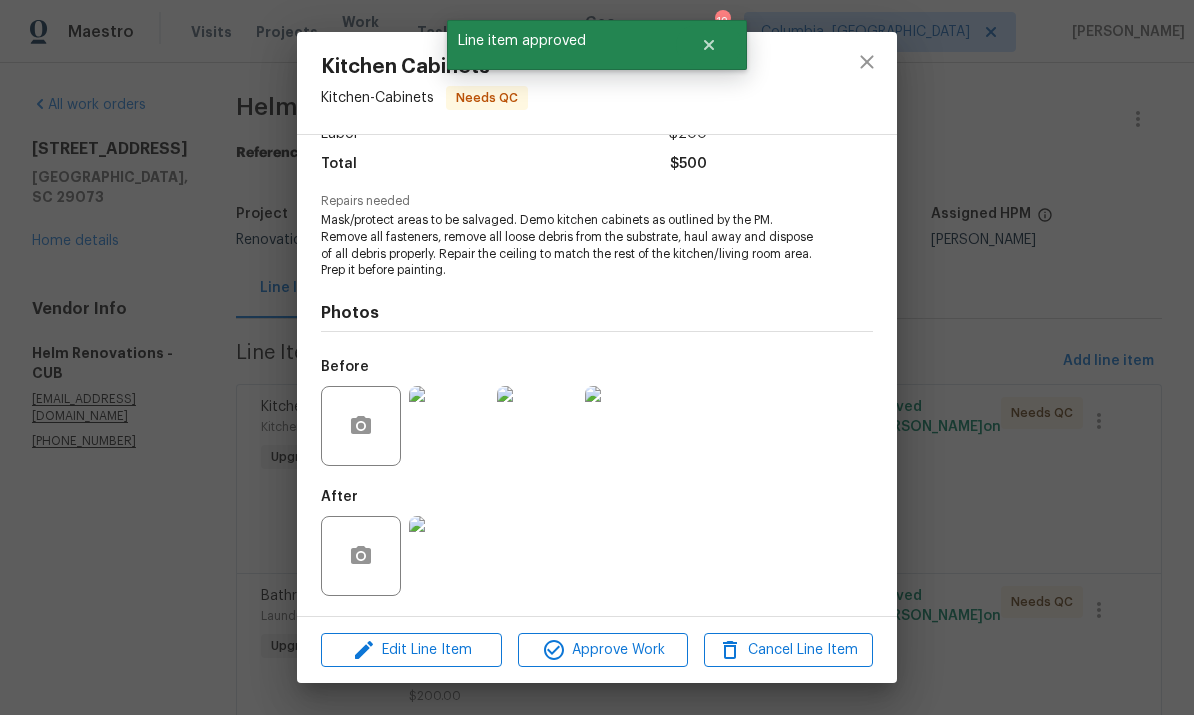 scroll, scrollTop: 158, scrollLeft: 0, axis: vertical 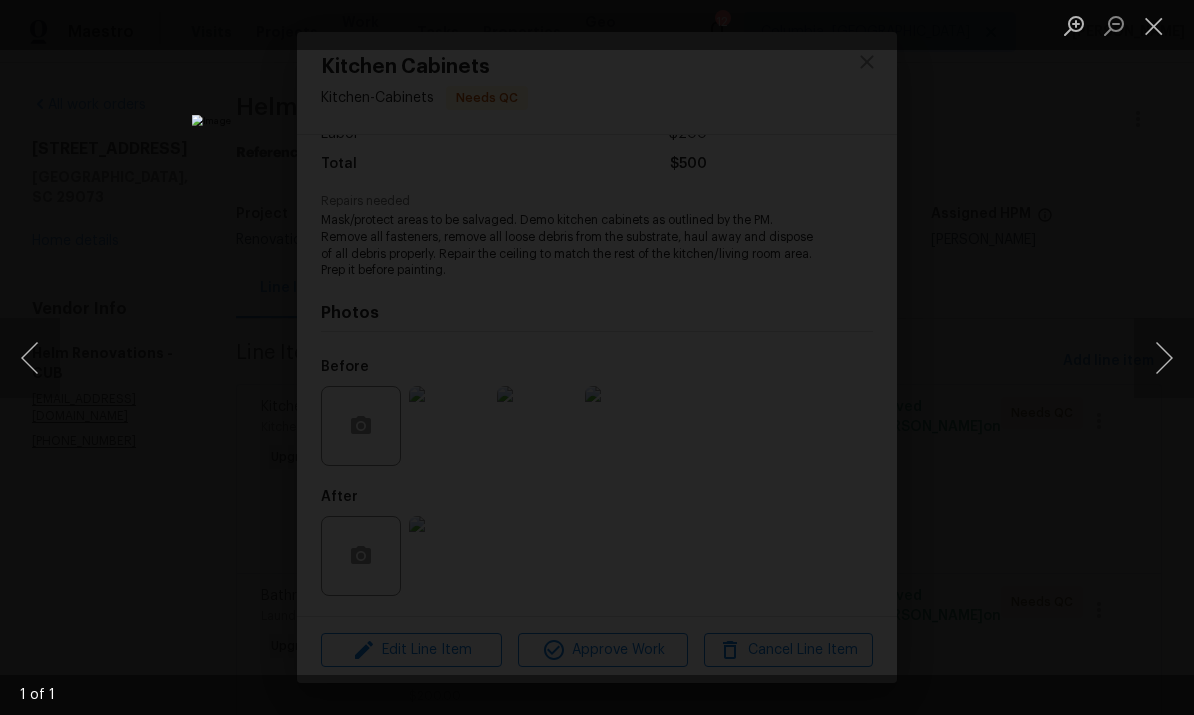 click at bounding box center [1154, 25] 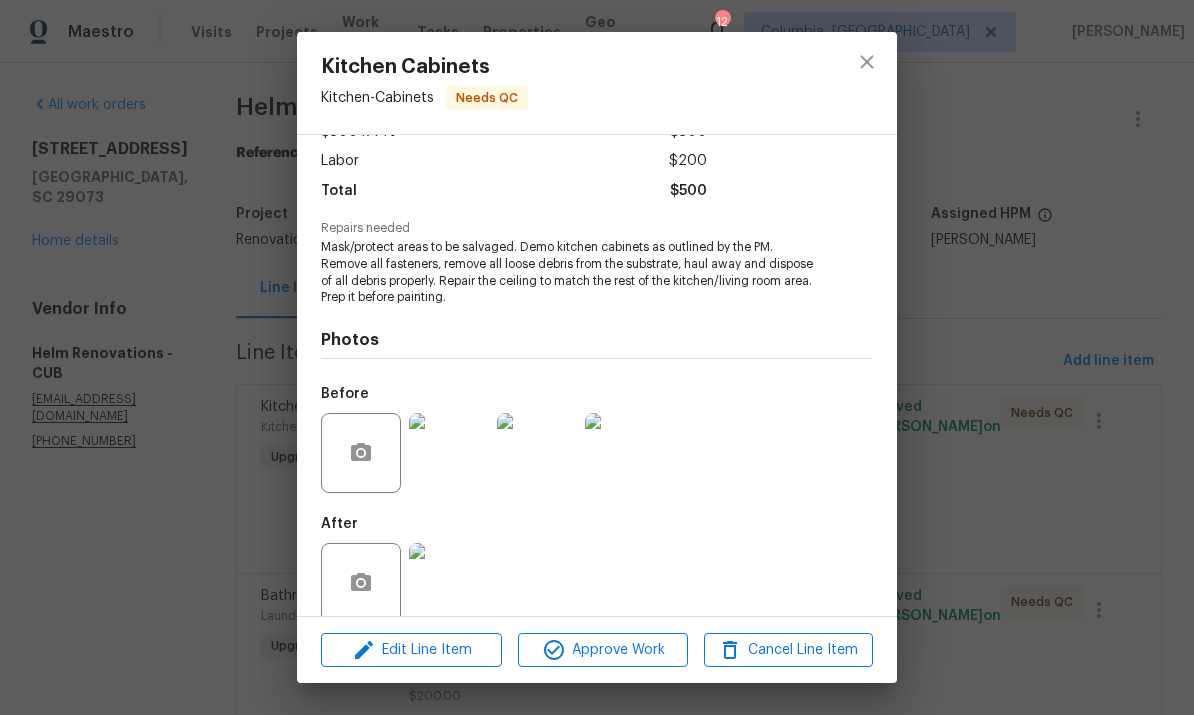 scroll, scrollTop: 137, scrollLeft: 0, axis: vertical 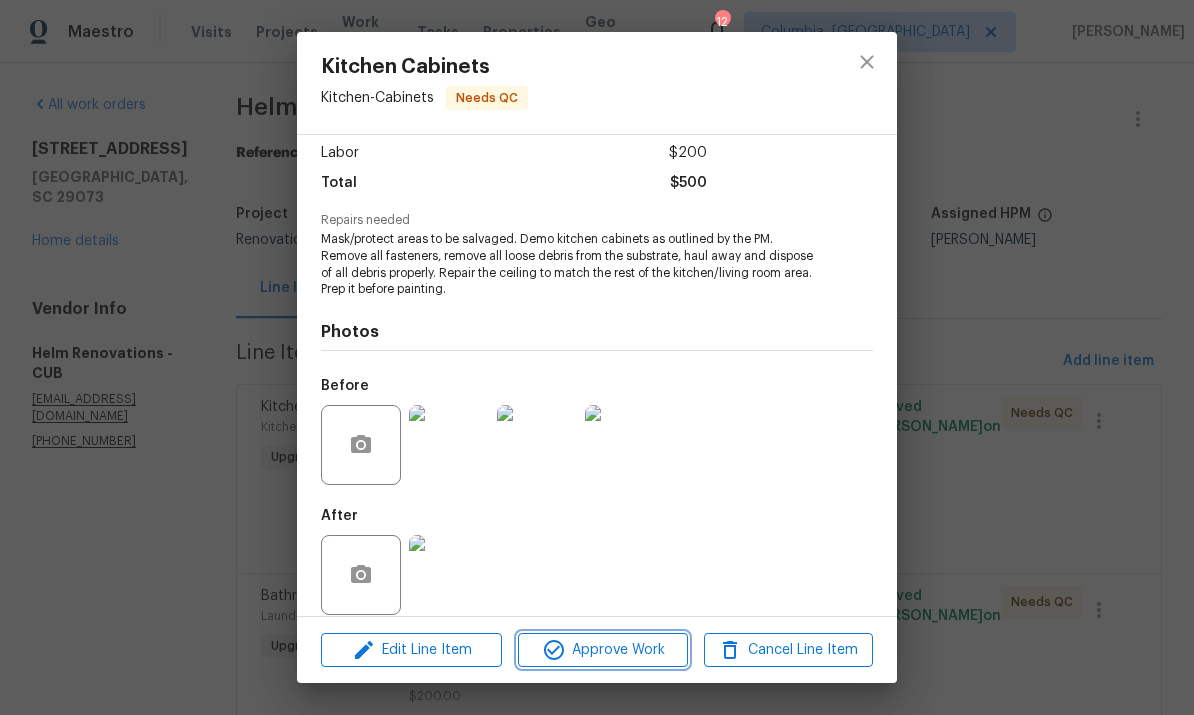click on "Approve Work" at bounding box center [602, 650] 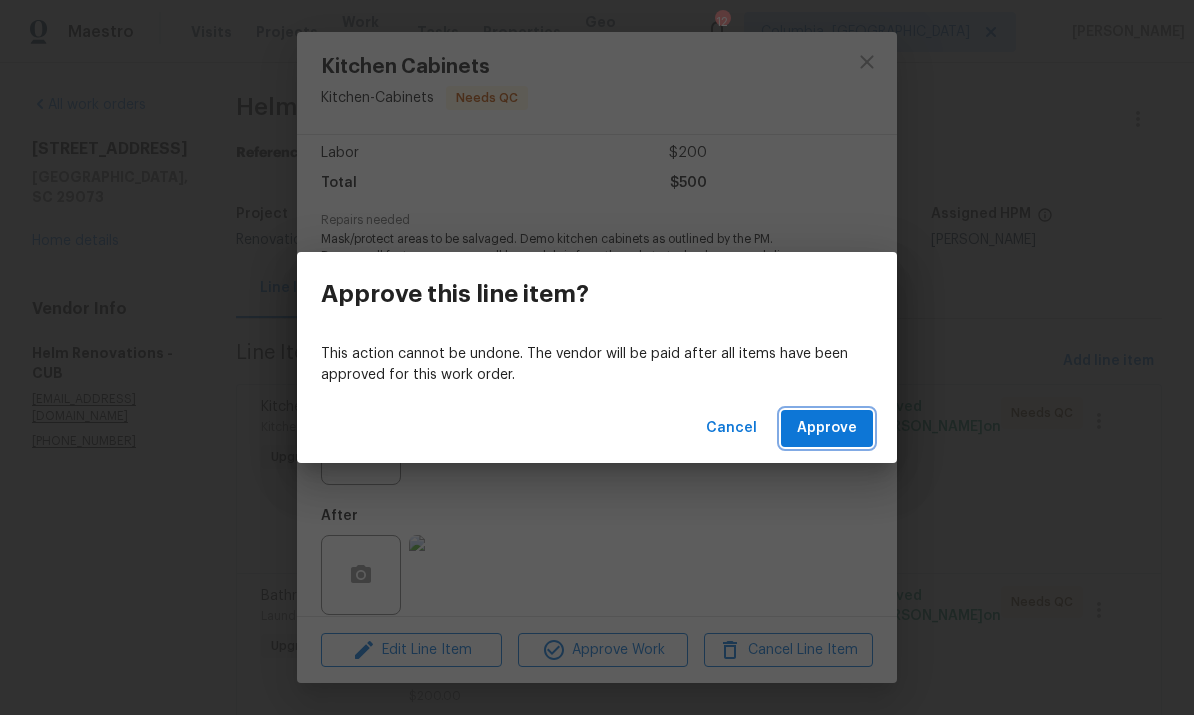 click on "Approve" at bounding box center [827, 428] 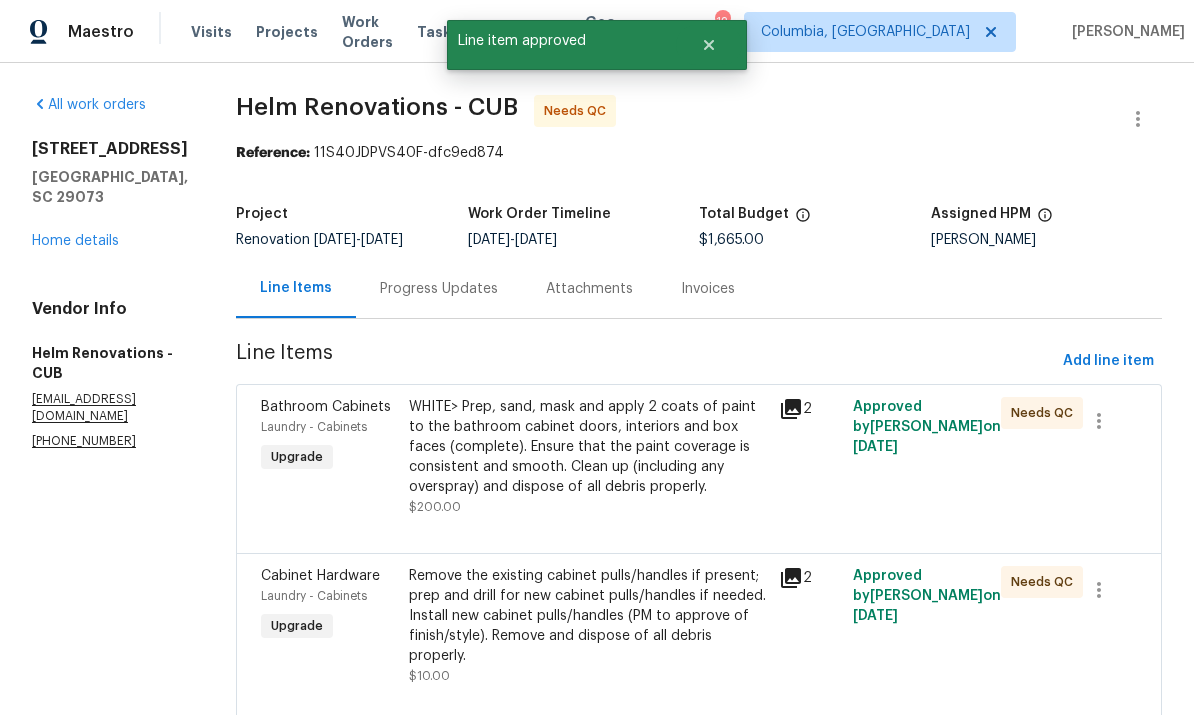 click on "WHITE> Prep, sand, mask and apply 2 coats of paint to the bathroom cabinet doors, interiors and box faces (complete). Ensure that the paint coverage is consistent and smooth. Clean up (including any overspray) and dispose of all debris properly." at bounding box center [588, 447] 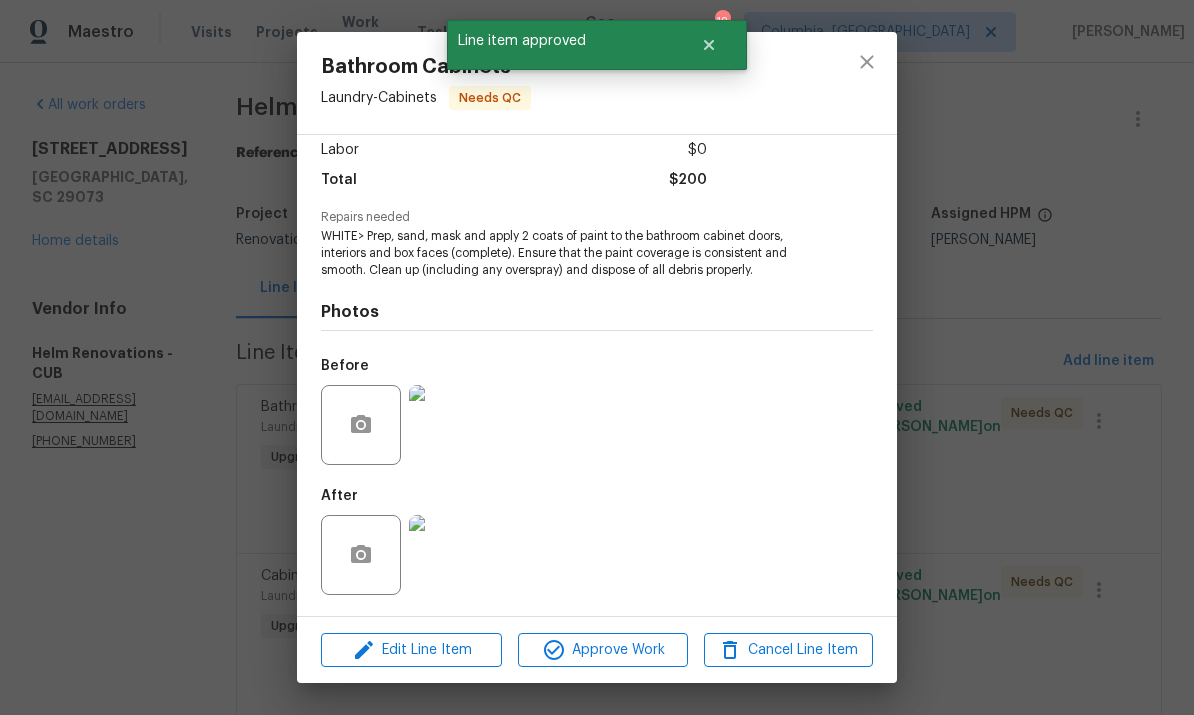 scroll, scrollTop: 143, scrollLeft: 0, axis: vertical 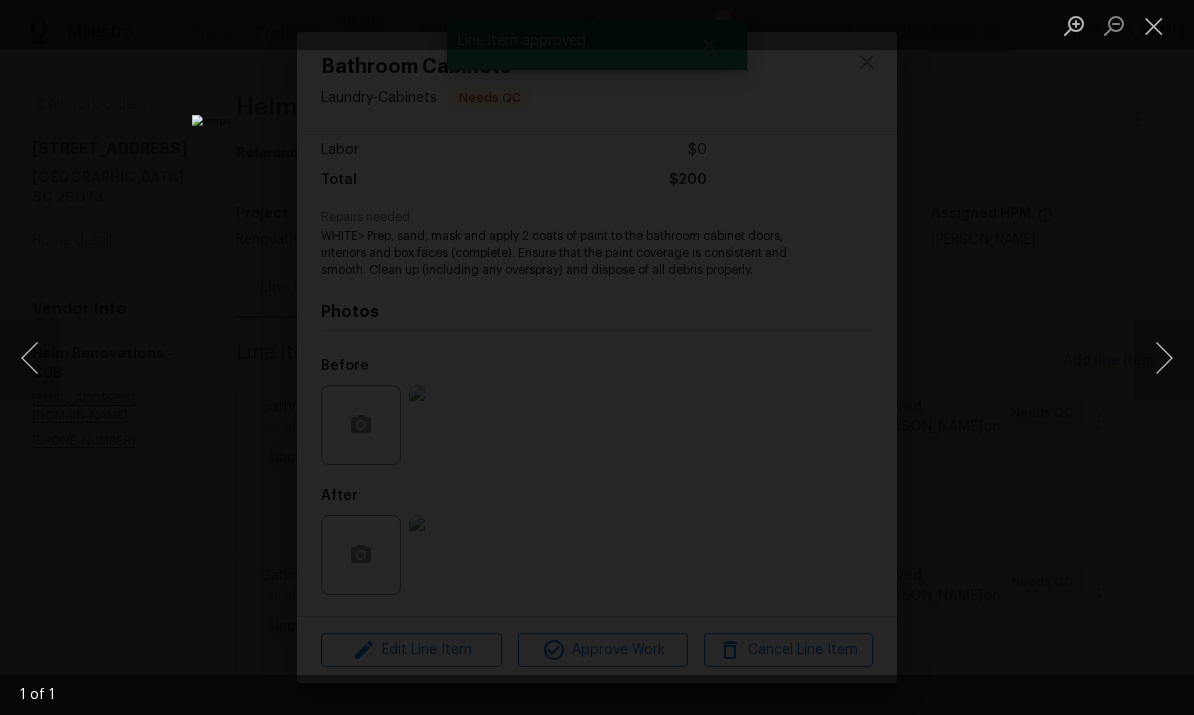 click at bounding box center (1154, 25) 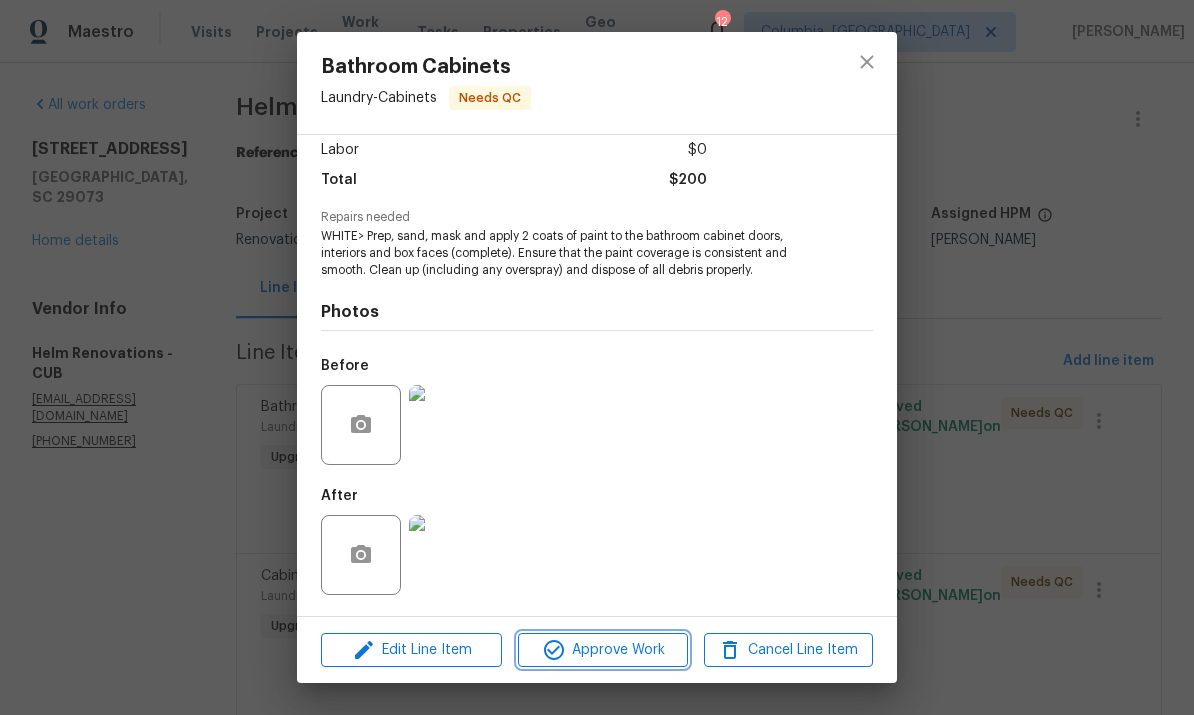 click on "Approve Work" at bounding box center (602, 650) 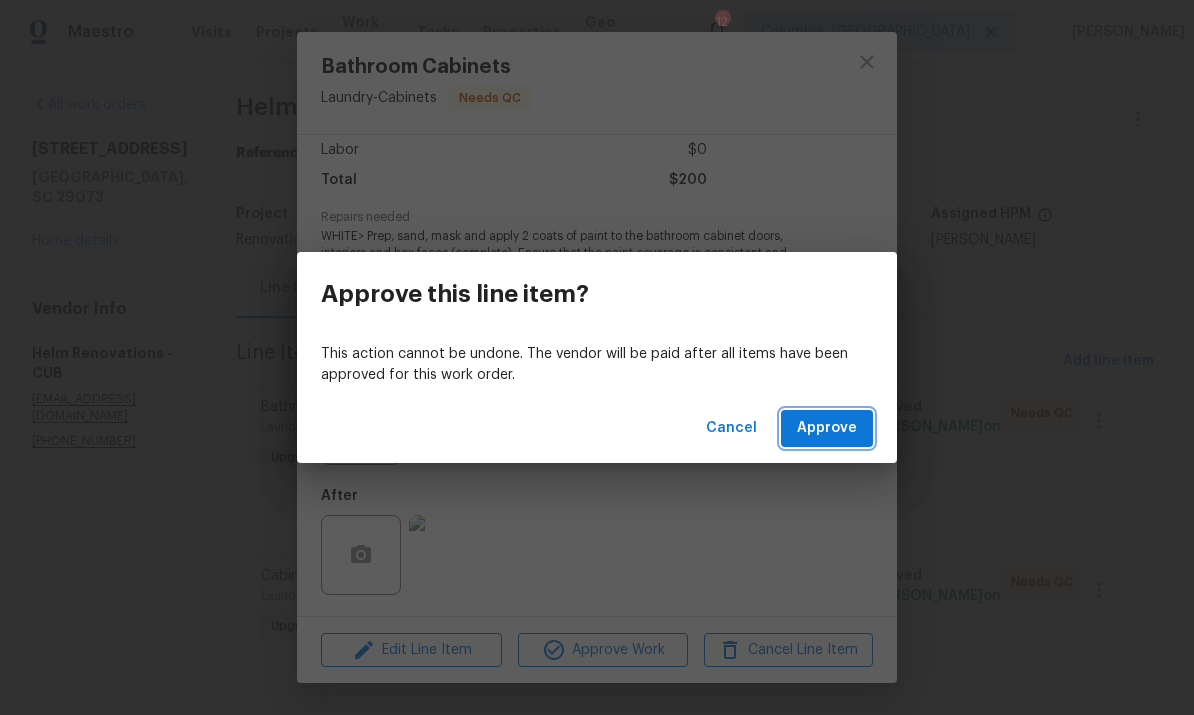 click on "Approve" at bounding box center (827, 428) 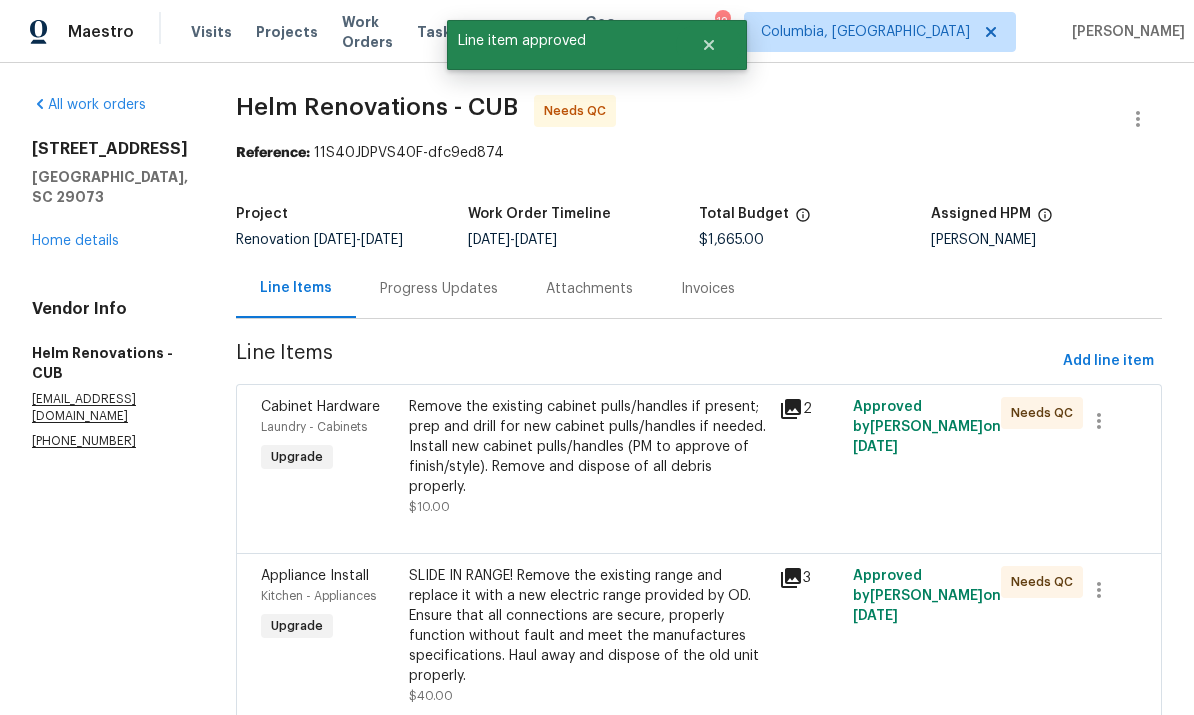 click on "Remove the existing cabinet pulls/handles if present; prep and drill for new cabinet pulls/handles if needed. Install new cabinet pulls/handles (PM to approve of finish/style). Remove and dispose of all debris properly." at bounding box center [588, 447] 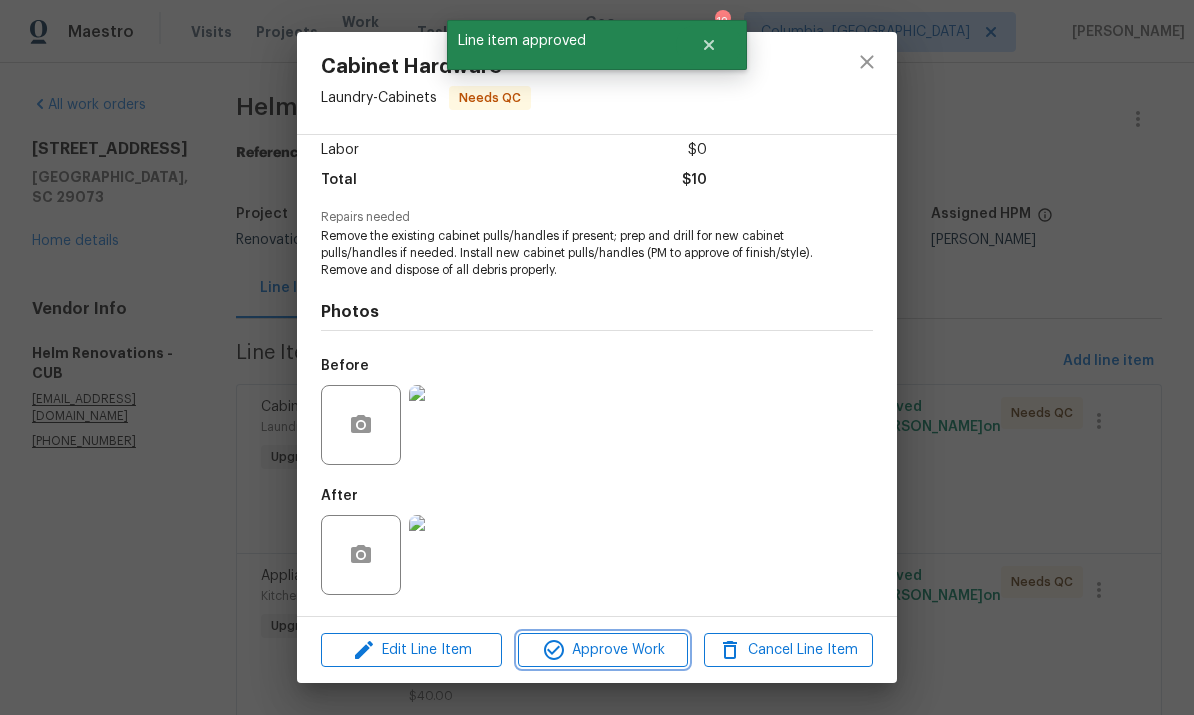 click on "Approve Work" at bounding box center (602, 650) 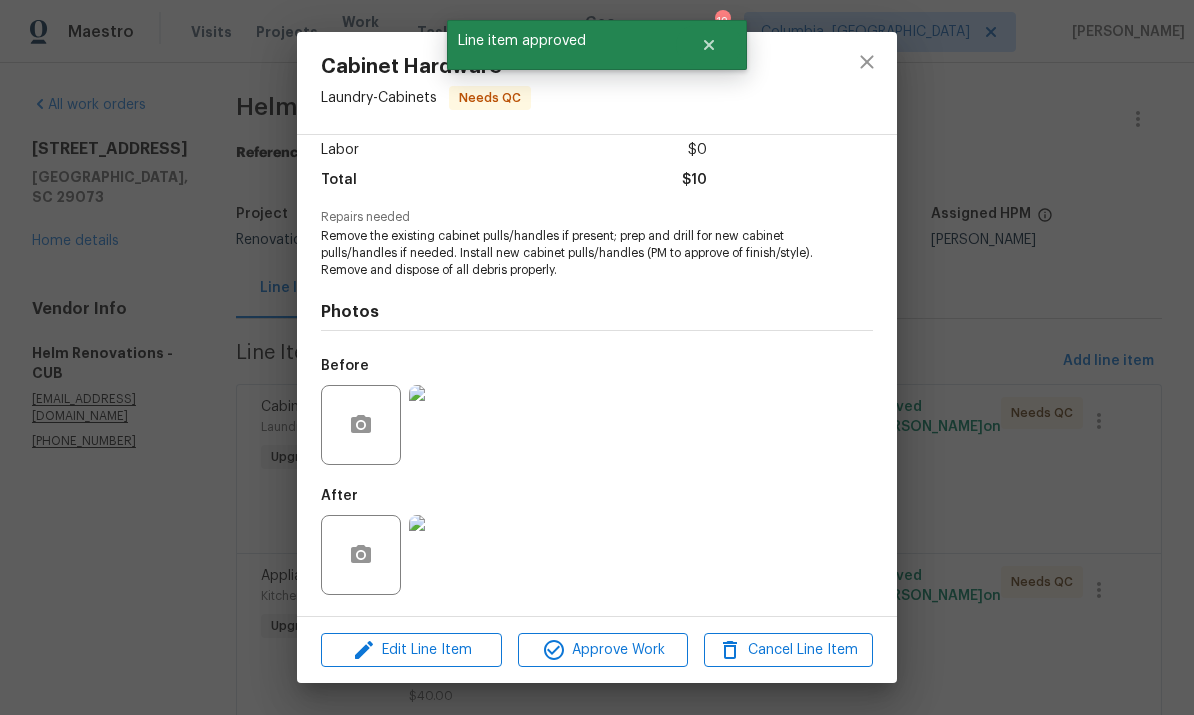 scroll, scrollTop: 143, scrollLeft: 0, axis: vertical 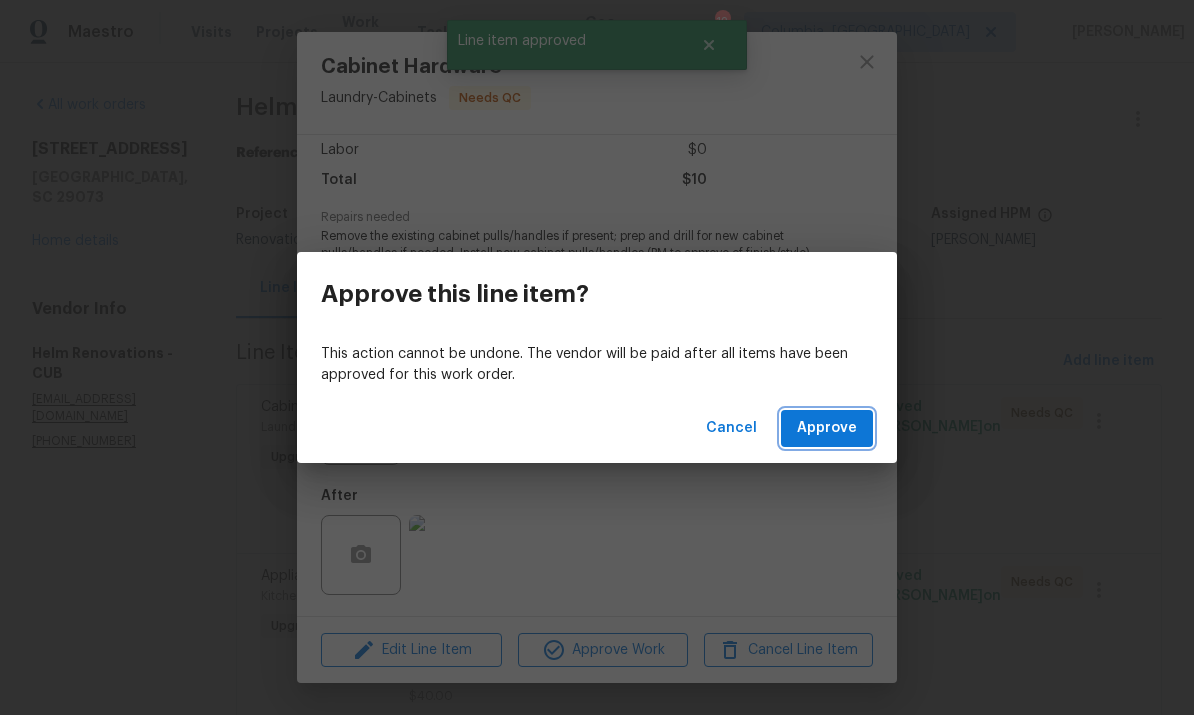click on "Approve" at bounding box center (827, 428) 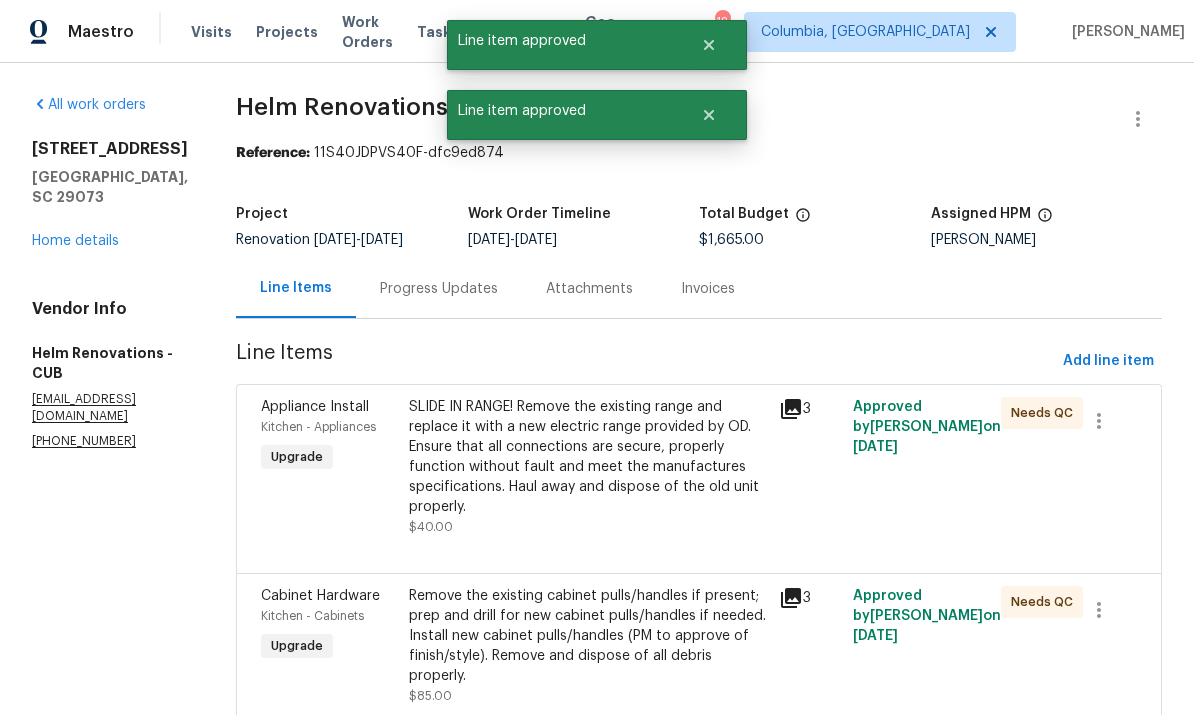 click on "SLIDE IN RANGE! Remove the existing range and replace it with a new electric range provided by OD. Ensure that all  connections are secure, properly function without fault and meet the manufactures specifications. Haul away and dispose of the old unit properly." at bounding box center (588, 457) 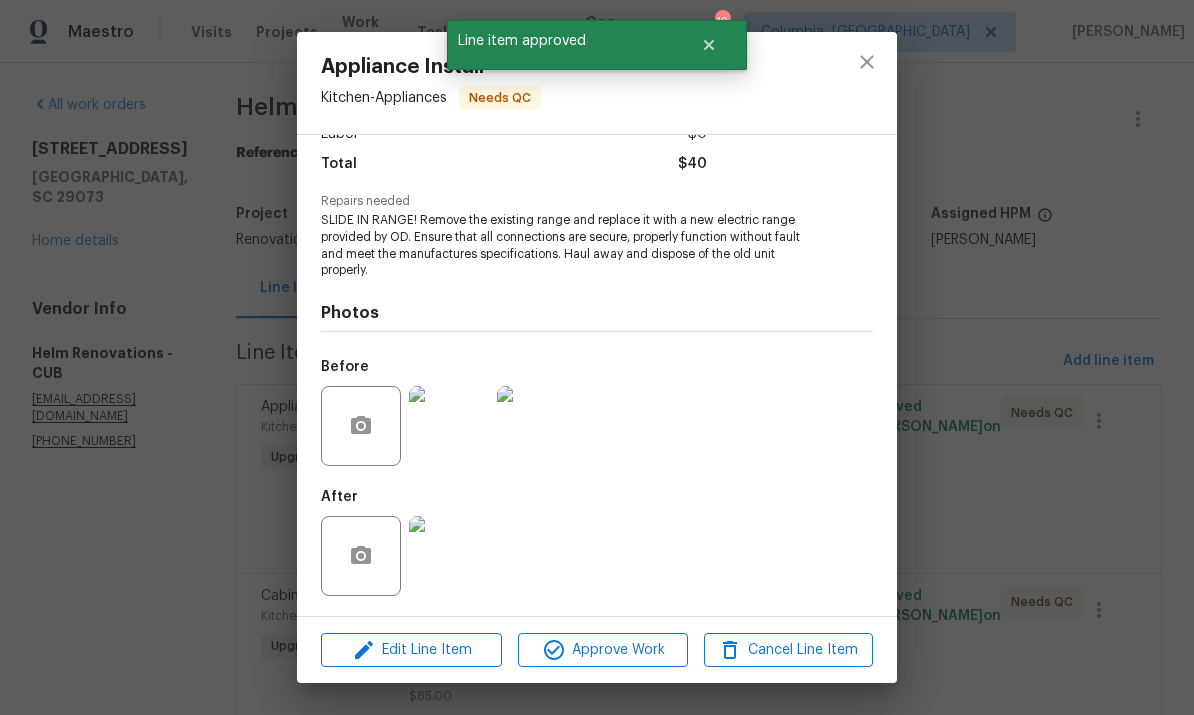 scroll, scrollTop: 158, scrollLeft: 0, axis: vertical 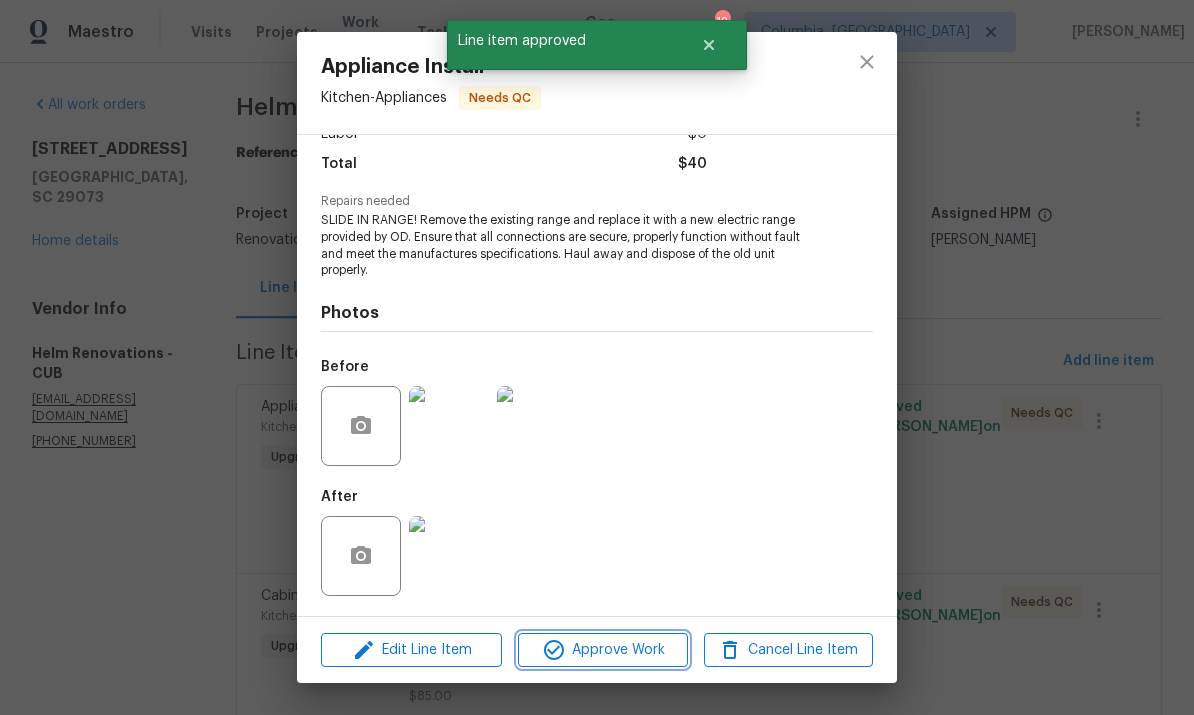 click on "Approve Work" at bounding box center (602, 650) 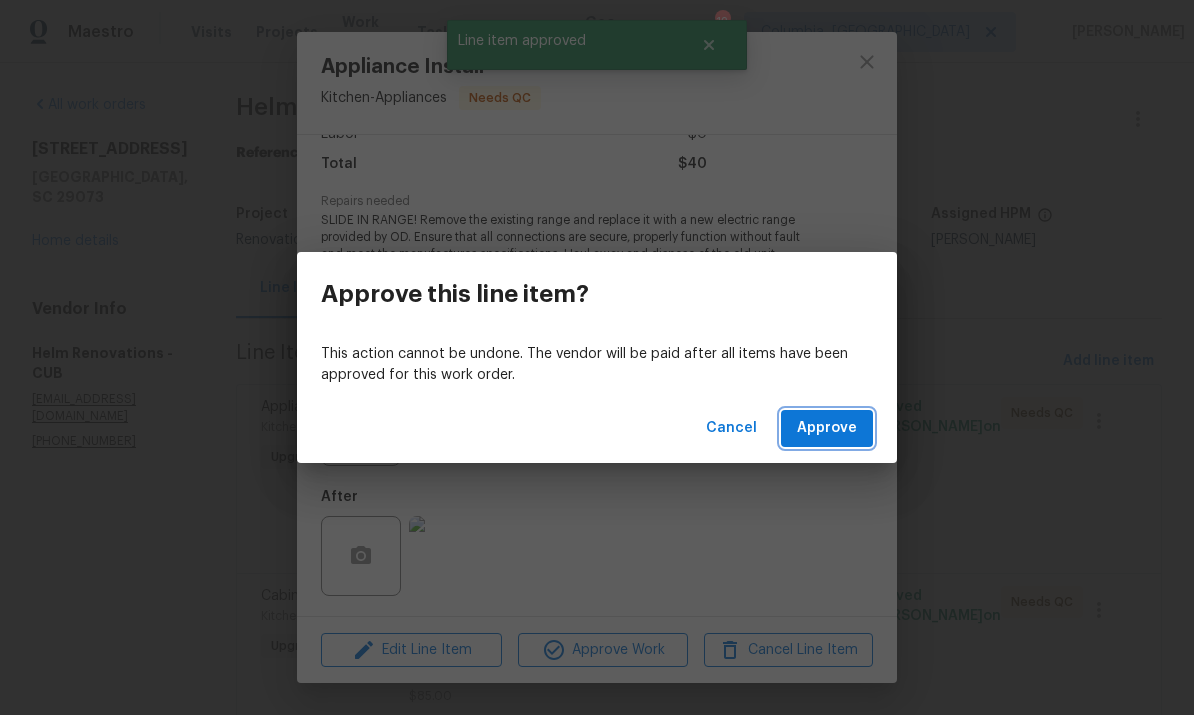 click on "Approve" at bounding box center (827, 428) 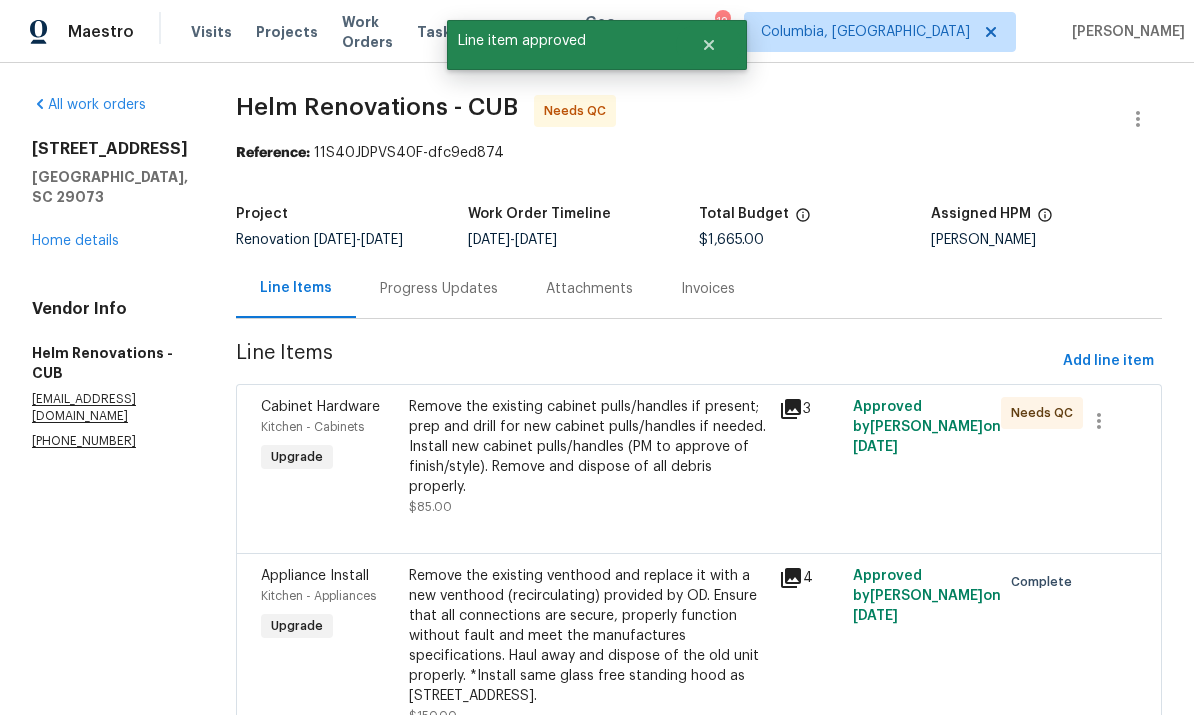 click on "Remove the existing cabinet pulls/handles if present; prep and drill for new cabinet pulls/handles if needed. Install new cabinet pulls/handles (PM to approve of finish/style). Remove and dispose of all debris properly." at bounding box center (588, 447) 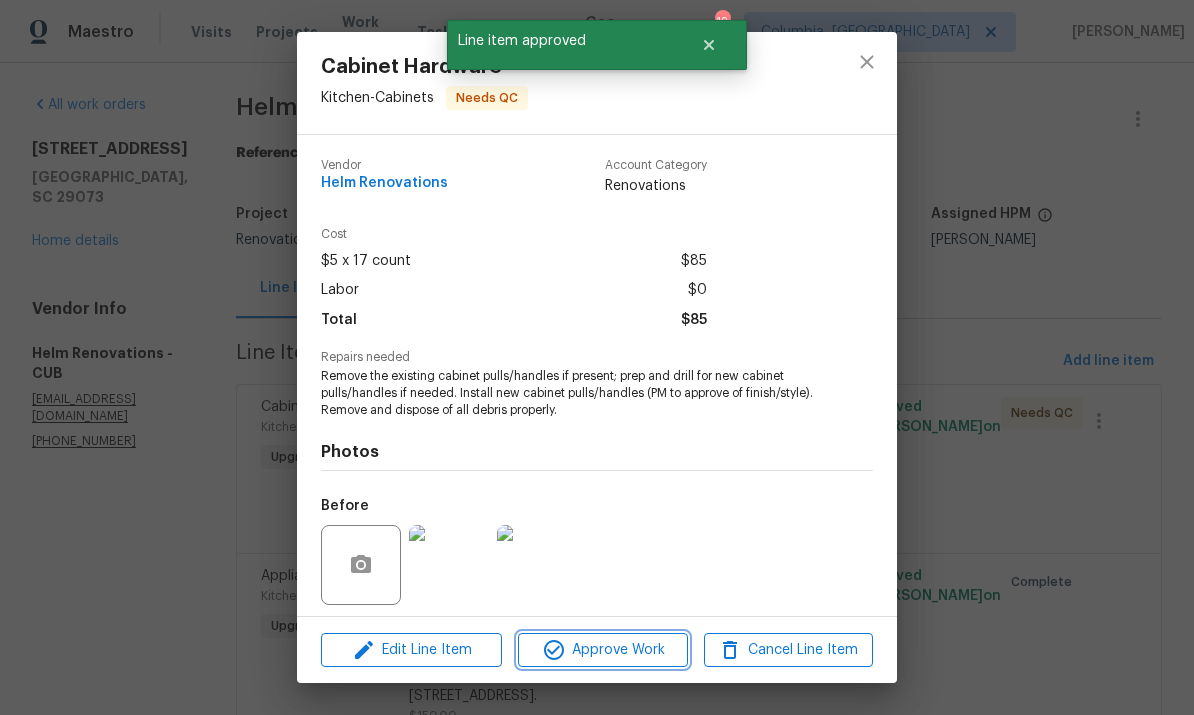 click on "Approve Work" at bounding box center [602, 650] 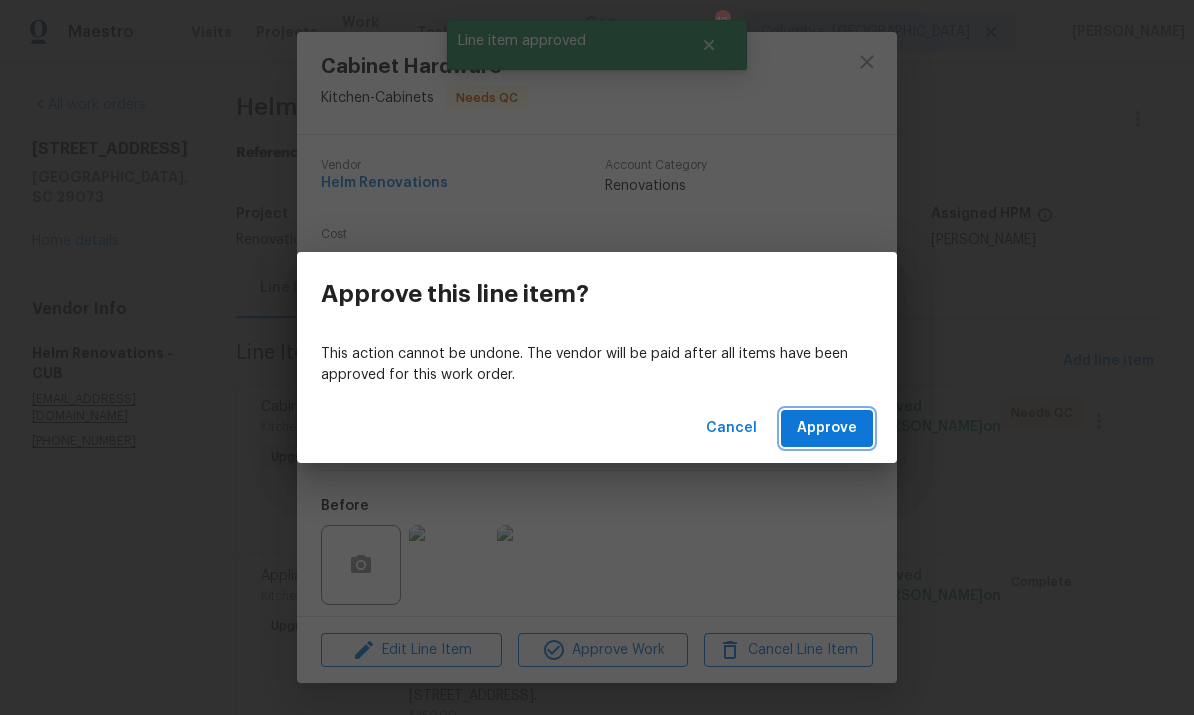 click on "Approve" at bounding box center (827, 428) 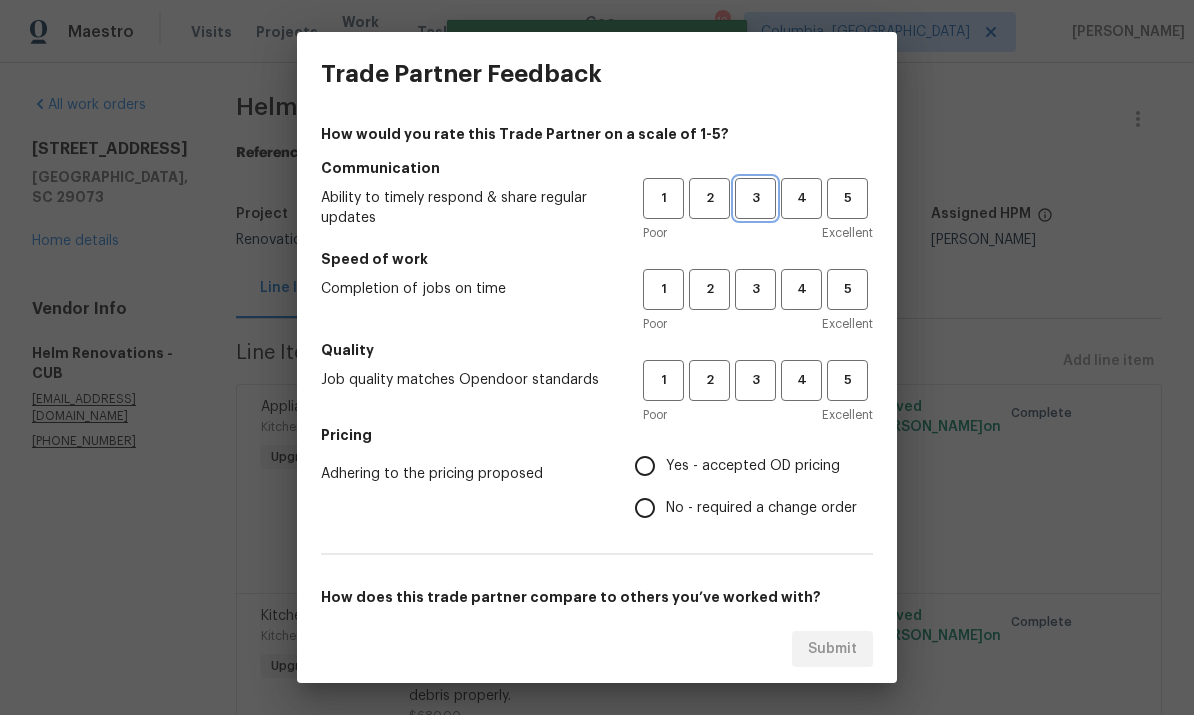click on "3" at bounding box center (755, 198) 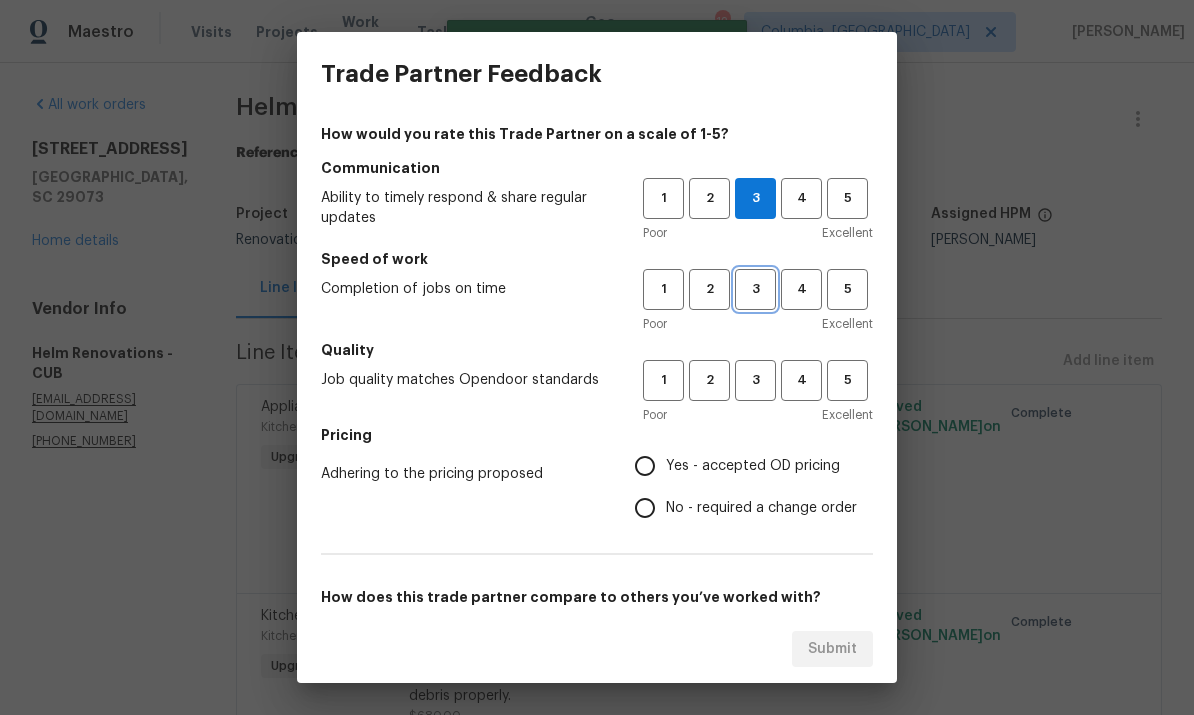 click on "3" at bounding box center [755, 289] 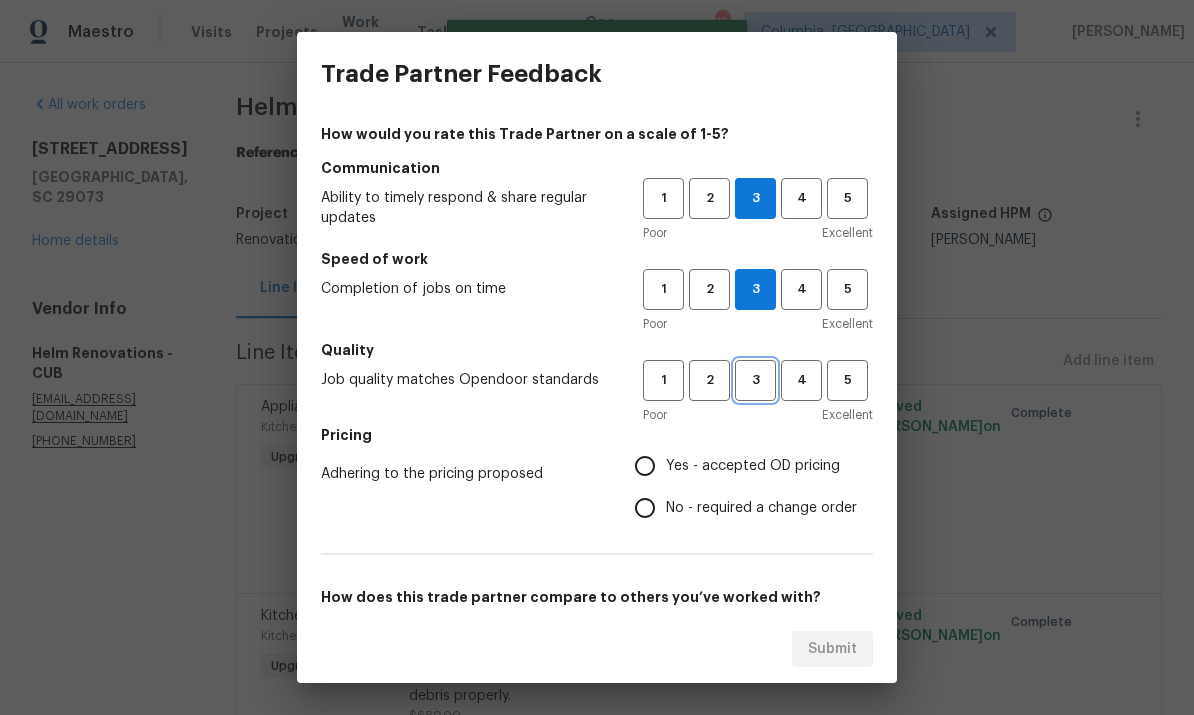click on "3" at bounding box center (755, 380) 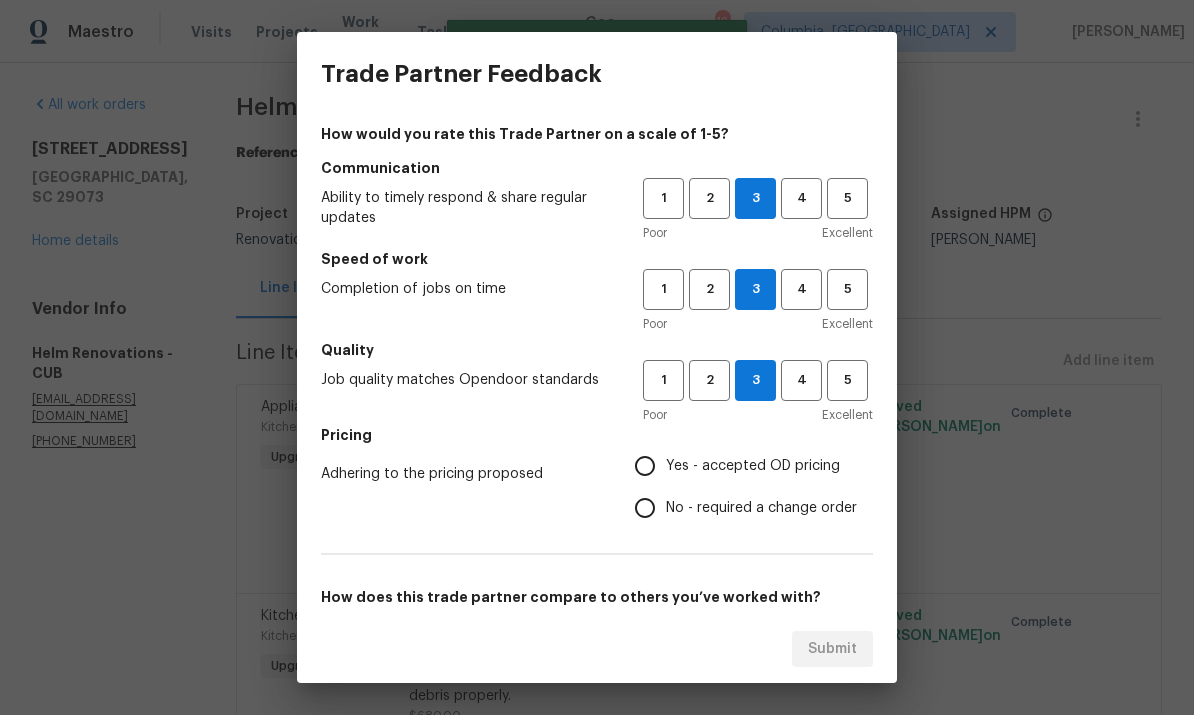 click on "Yes - accepted OD pricing" at bounding box center [645, 466] 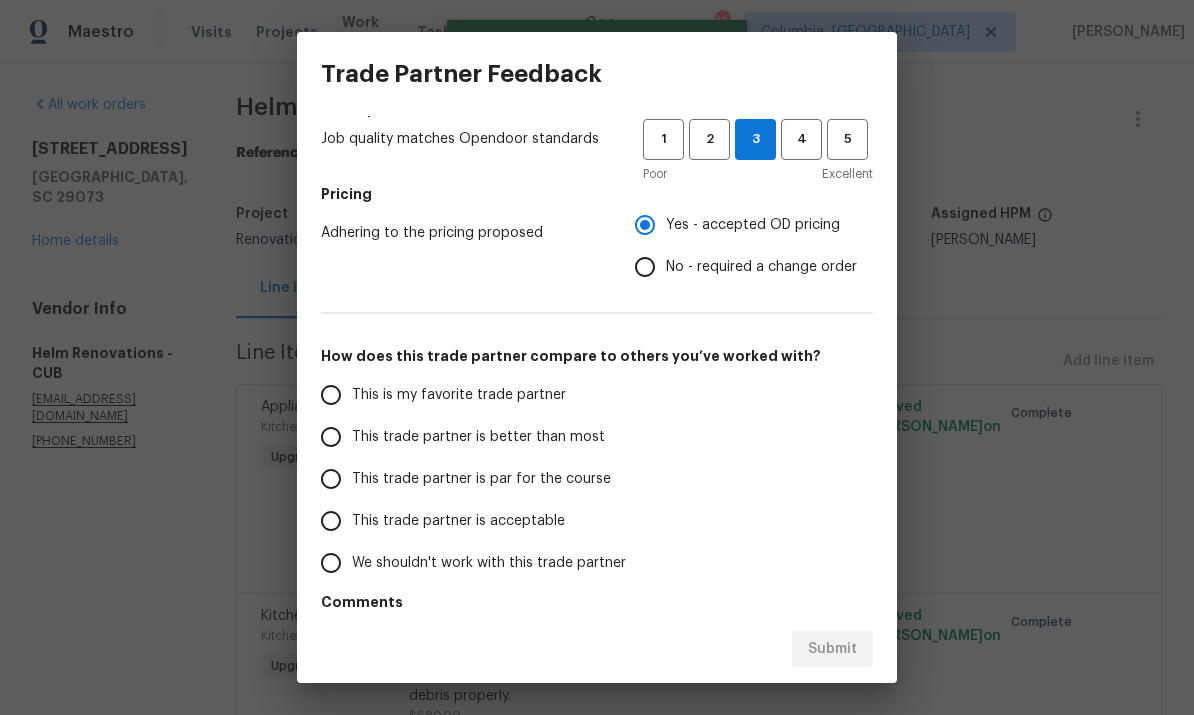 scroll, scrollTop: 253, scrollLeft: 0, axis: vertical 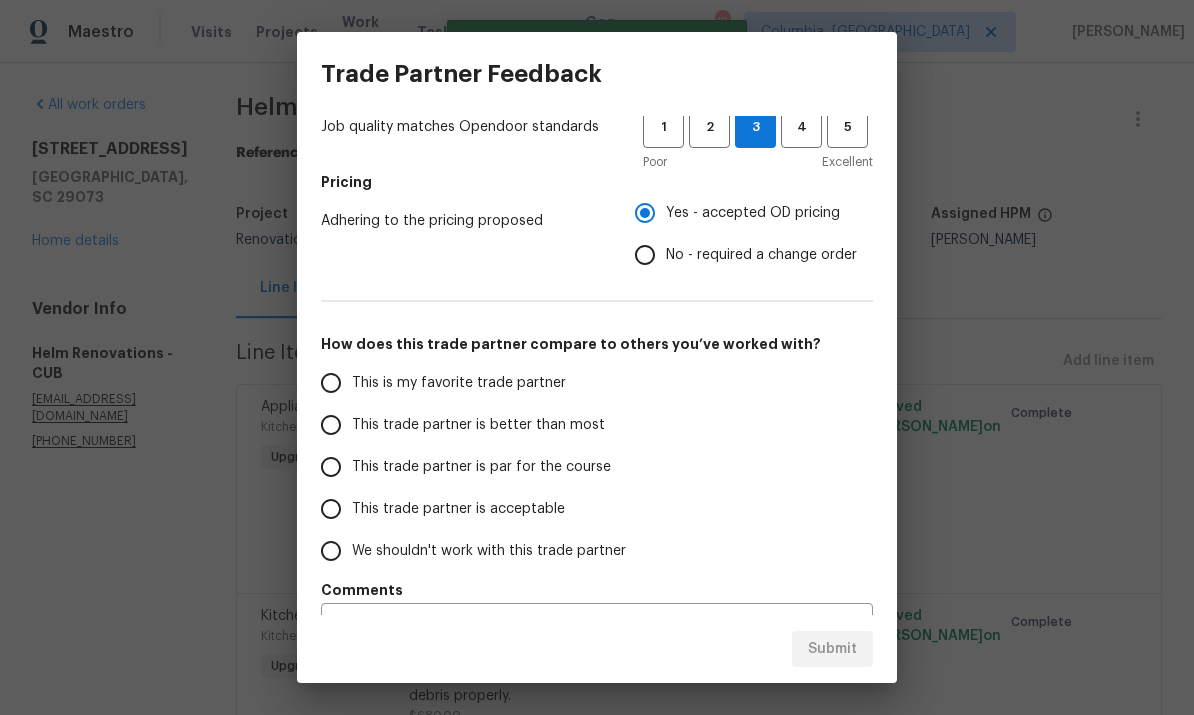 click on "This trade partner is par for the course" at bounding box center (331, 467) 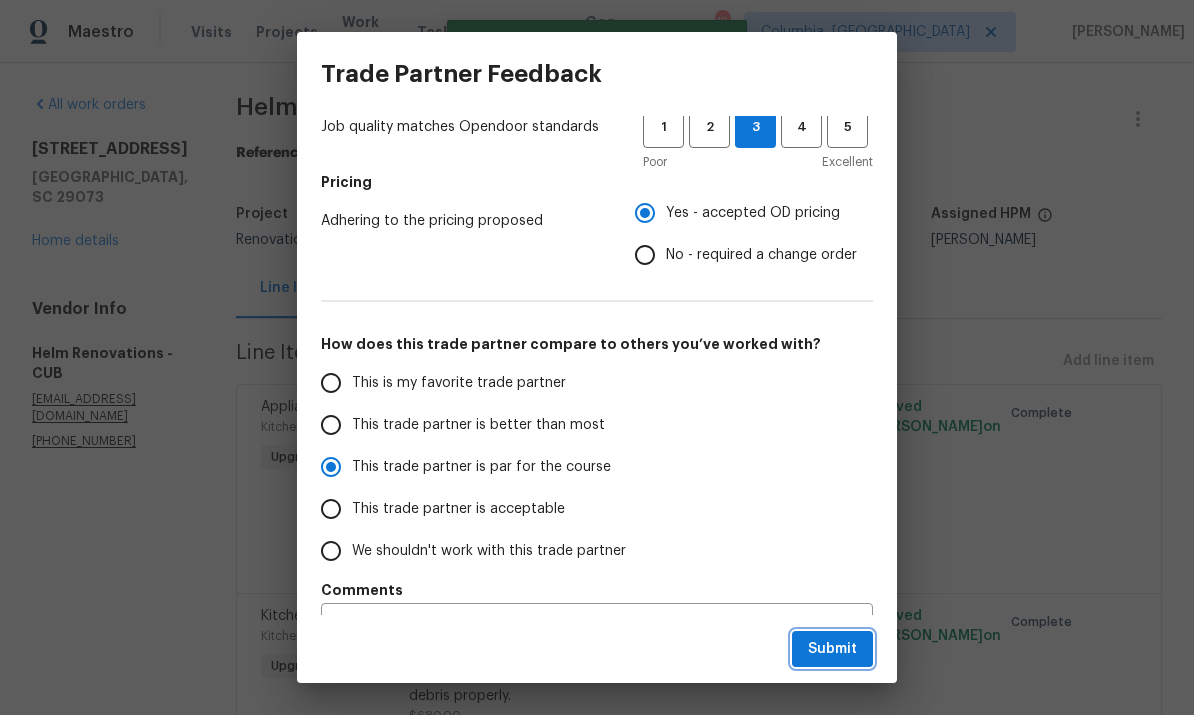 click on "Submit" at bounding box center (832, 649) 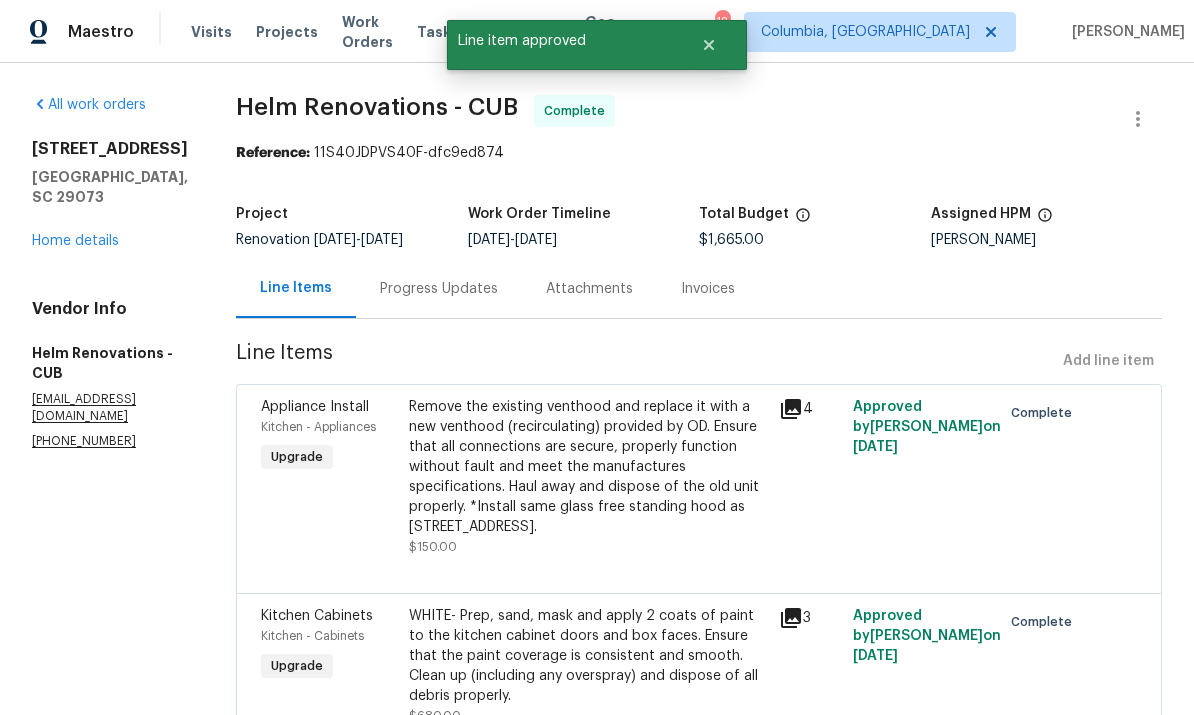 radio on "false" 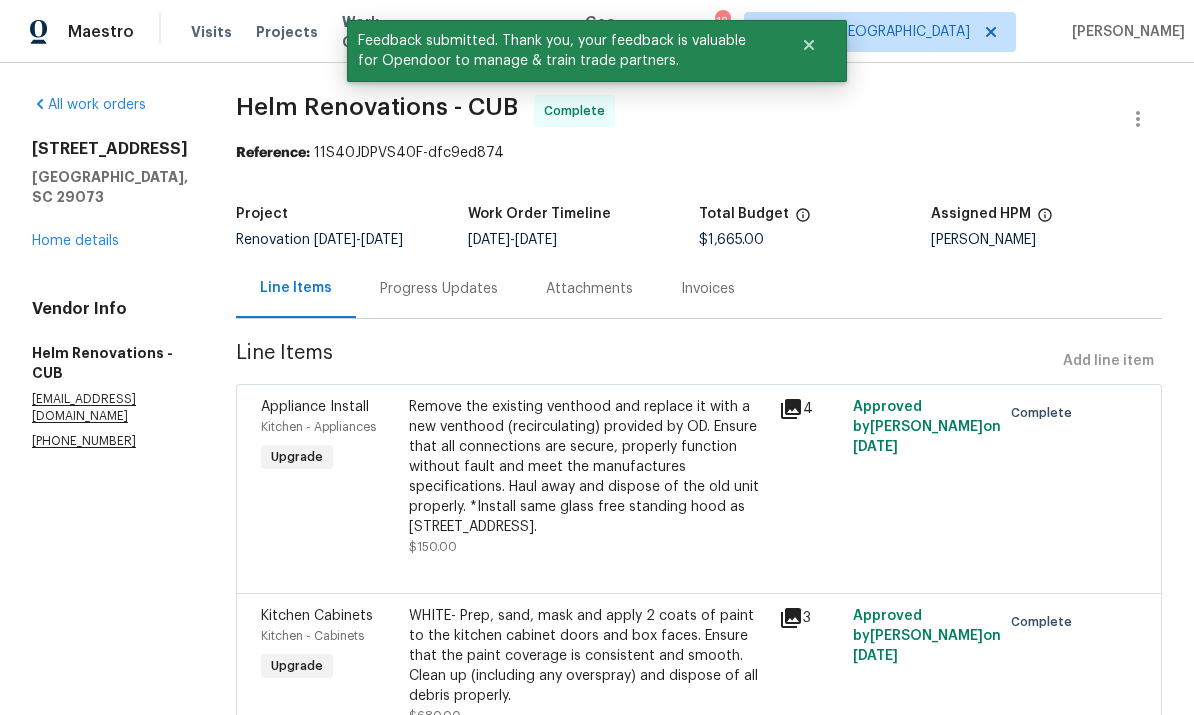 click on "Home details" at bounding box center [75, 241] 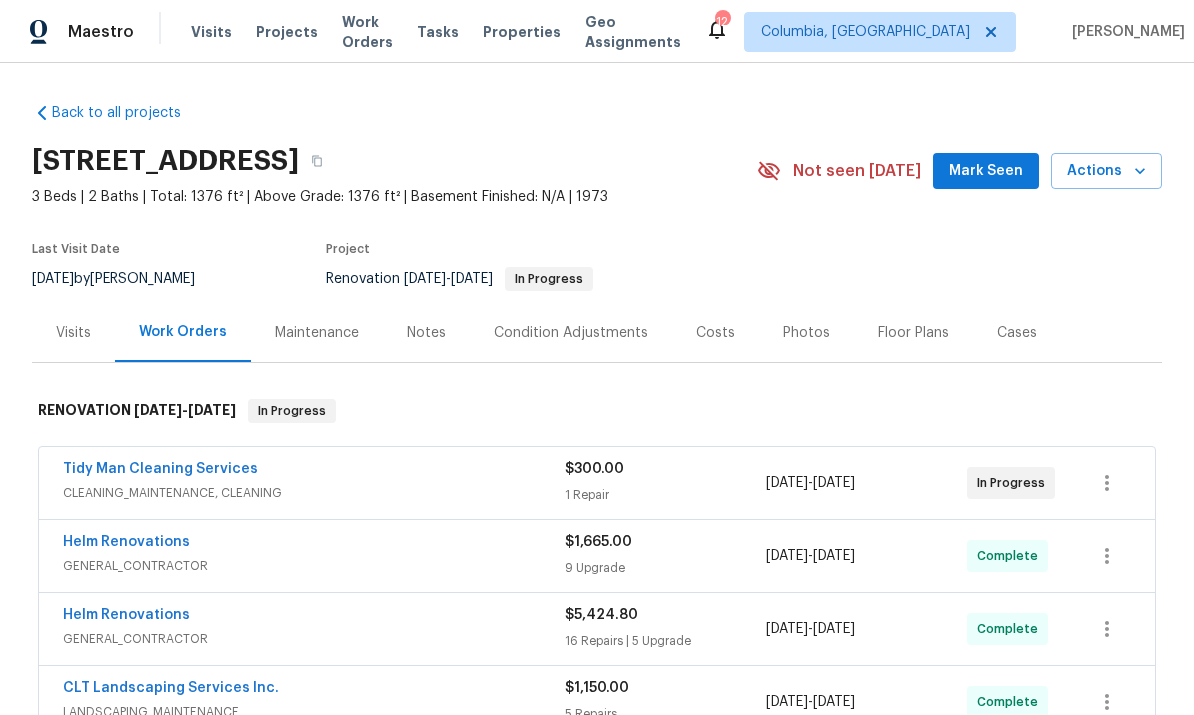 scroll, scrollTop: 0, scrollLeft: 0, axis: both 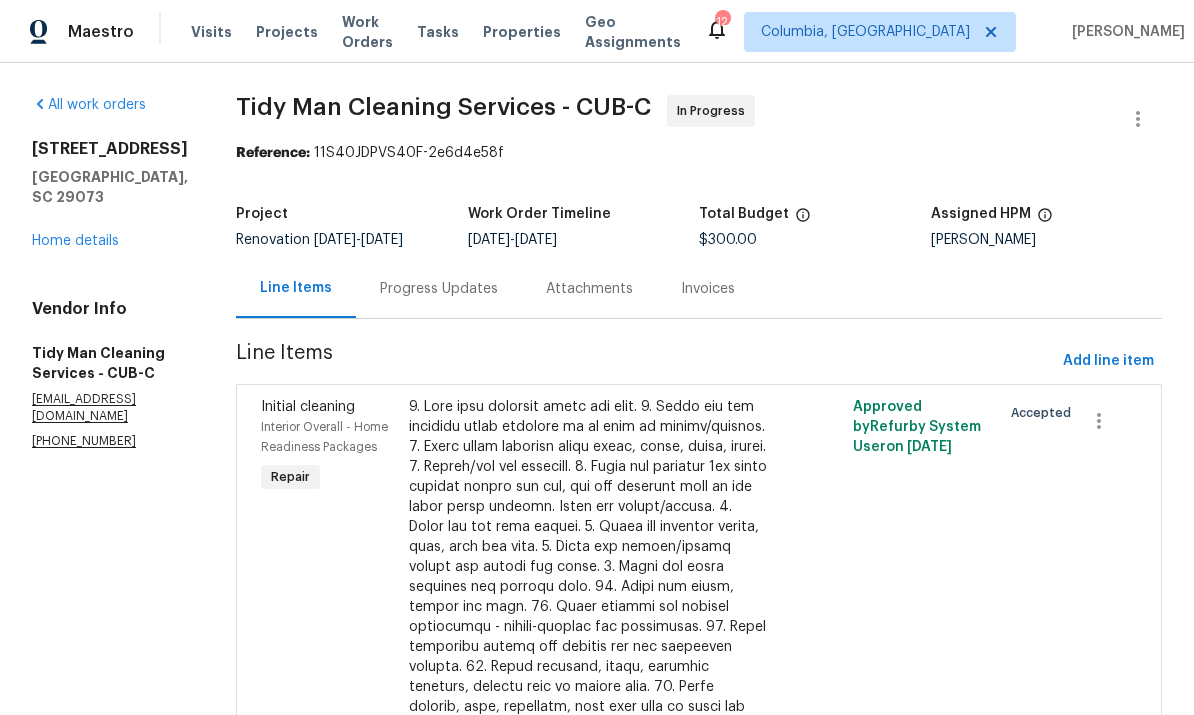 click at bounding box center [588, 667] 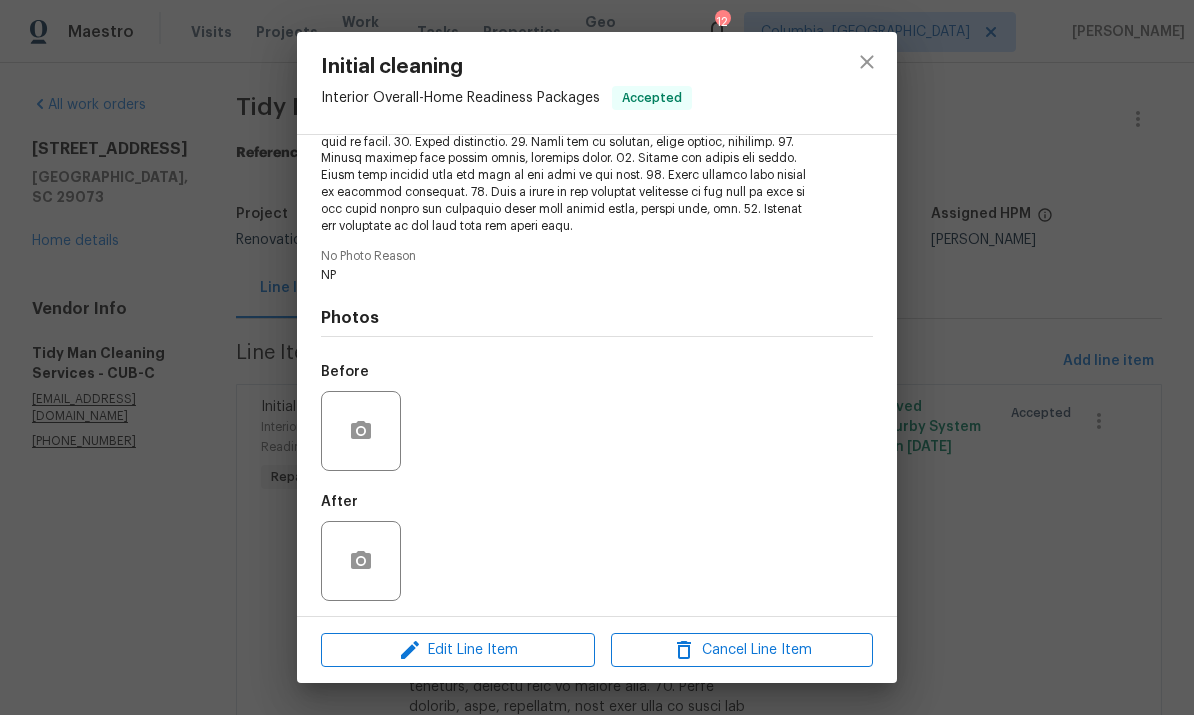 scroll, scrollTop: 401, scrollLeft: 0, axis: vertical 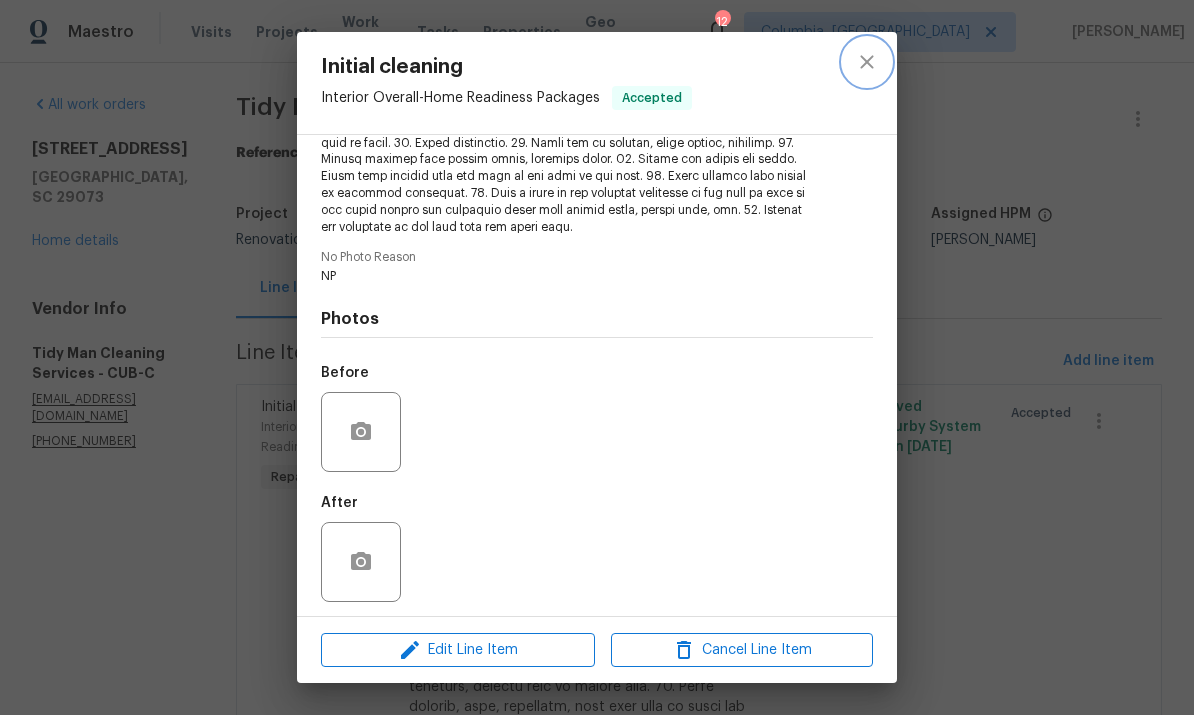 click 